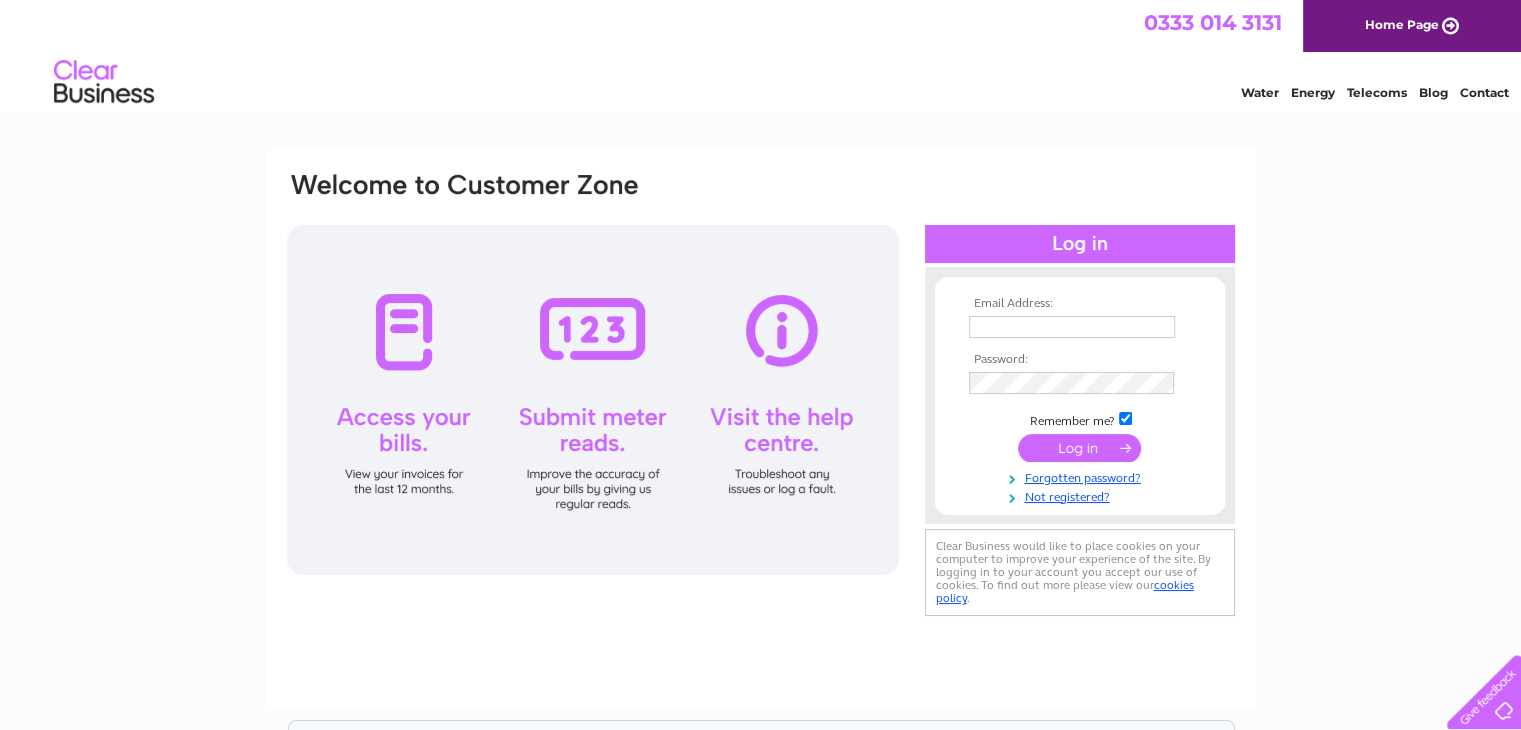 scroll, scrollTop: 0, scrollLeft: 0, axis: both 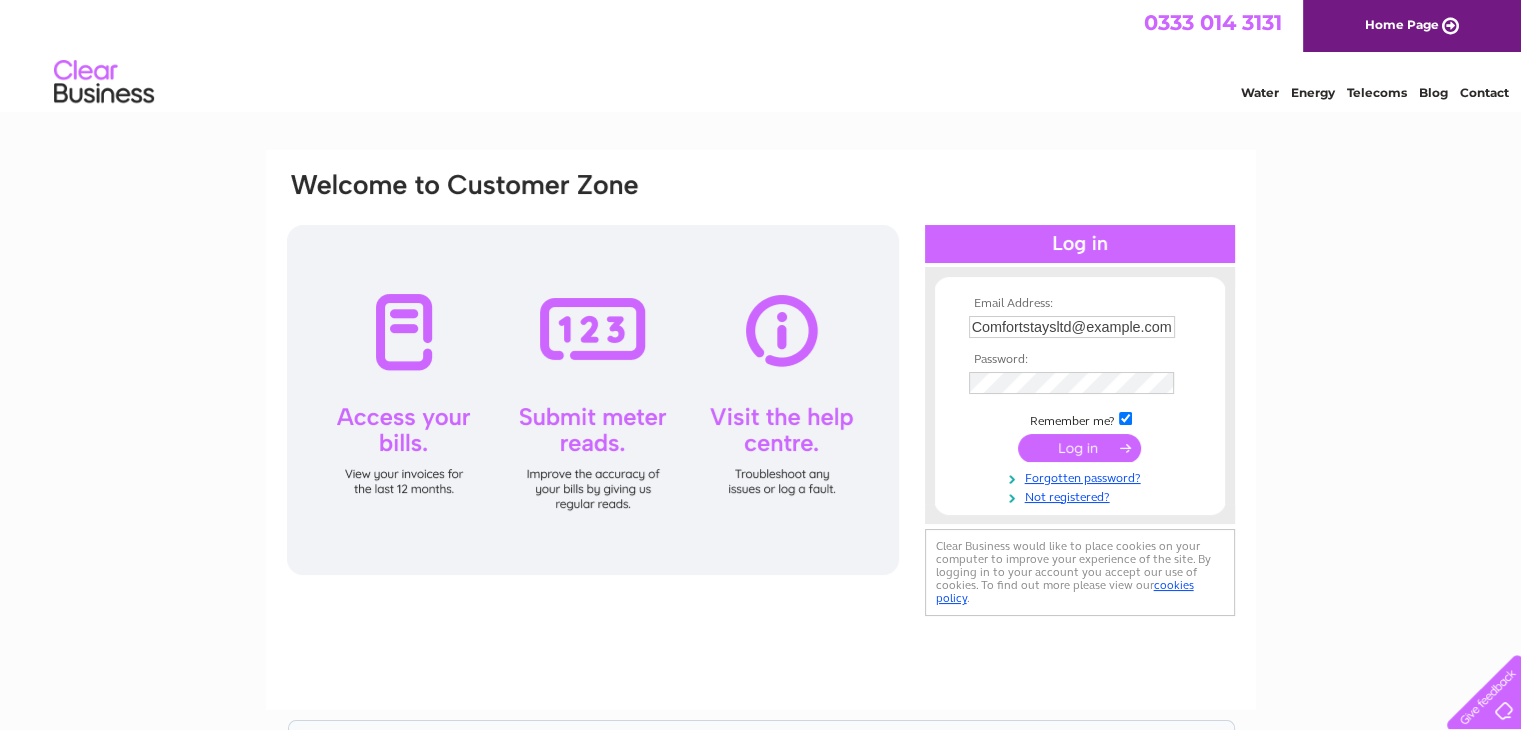 click at bounding box center [1079, 448] 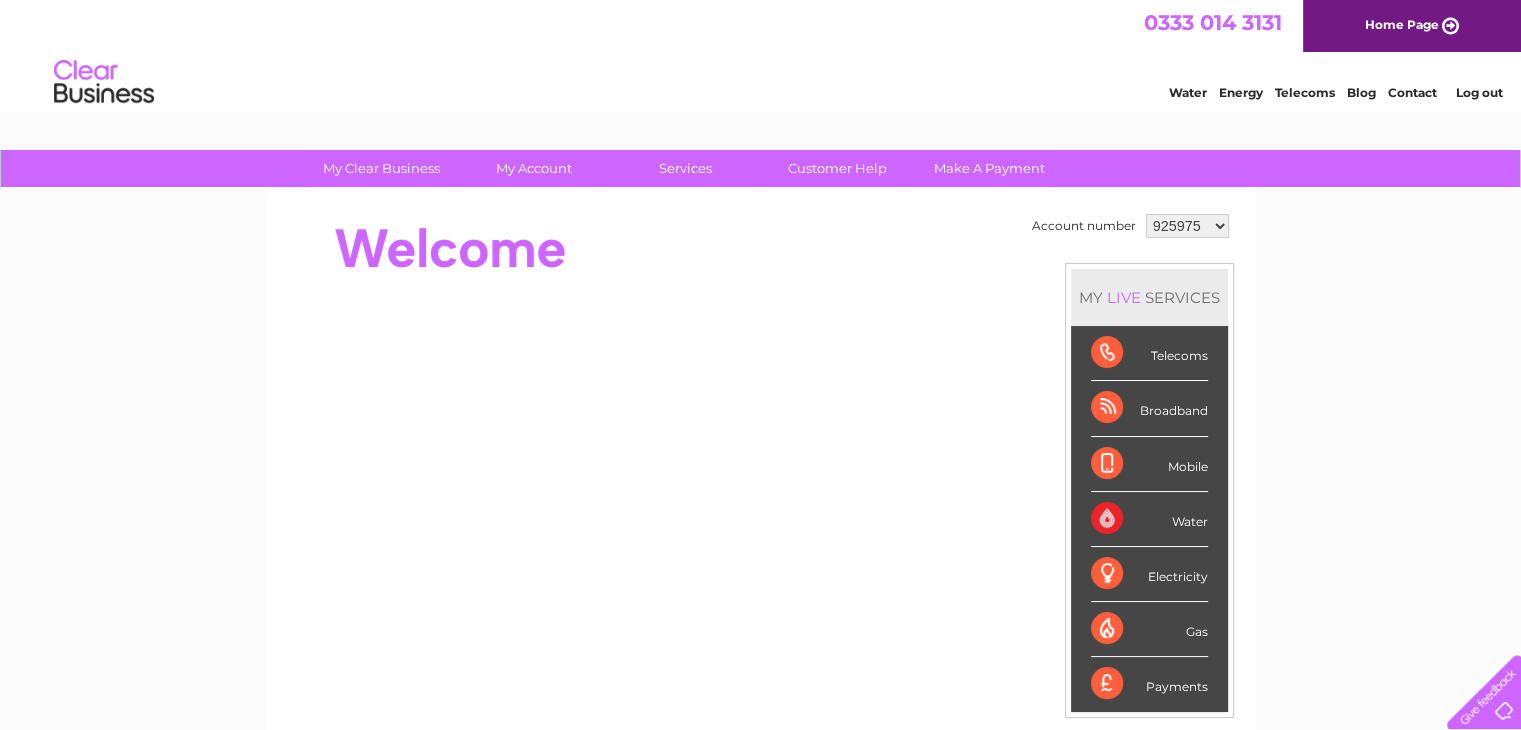 scroll, scrollTop: 0, scrollLeft: 0, axis: both 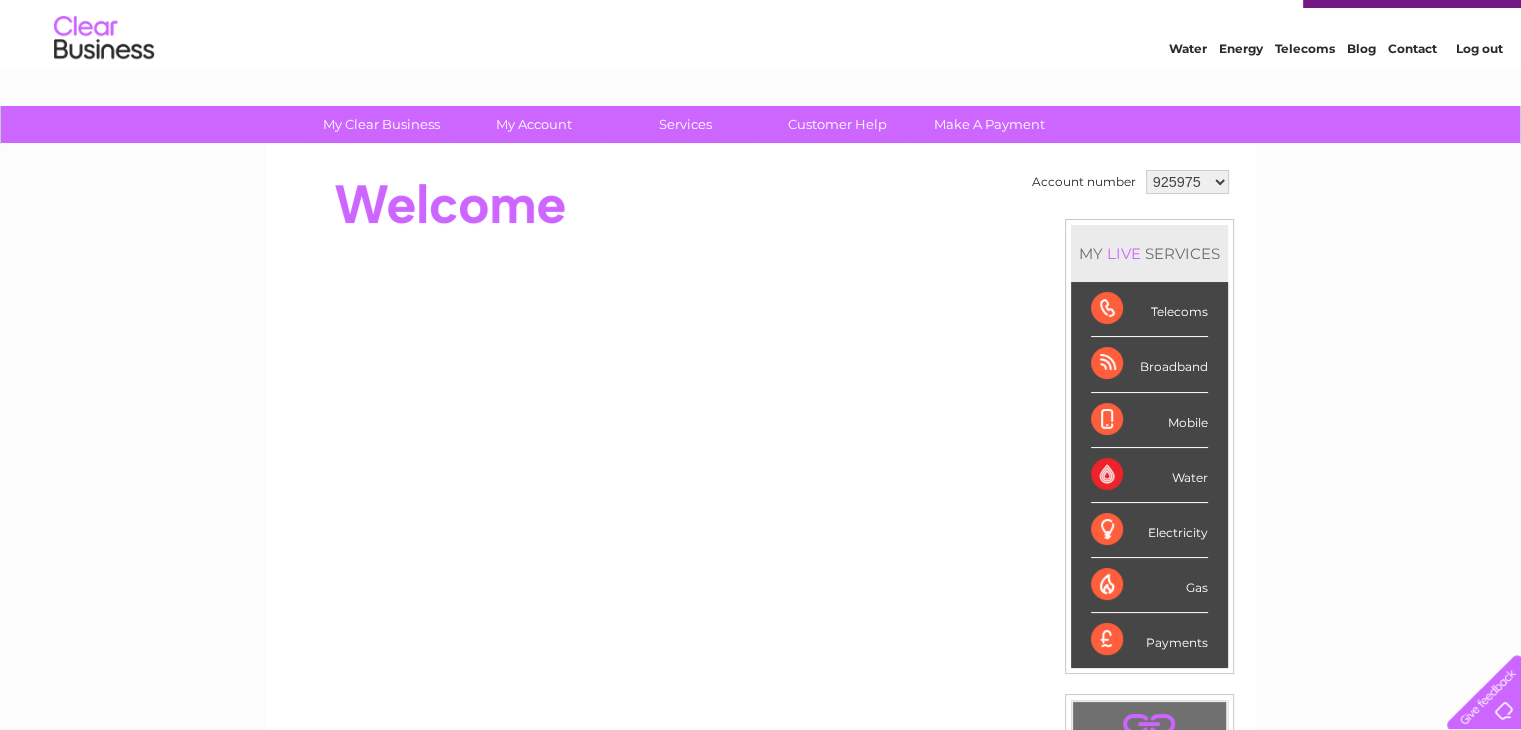 click on "925975
925978
1135986
1135990
1135993
1136001" at bounding box center [1187, 182] 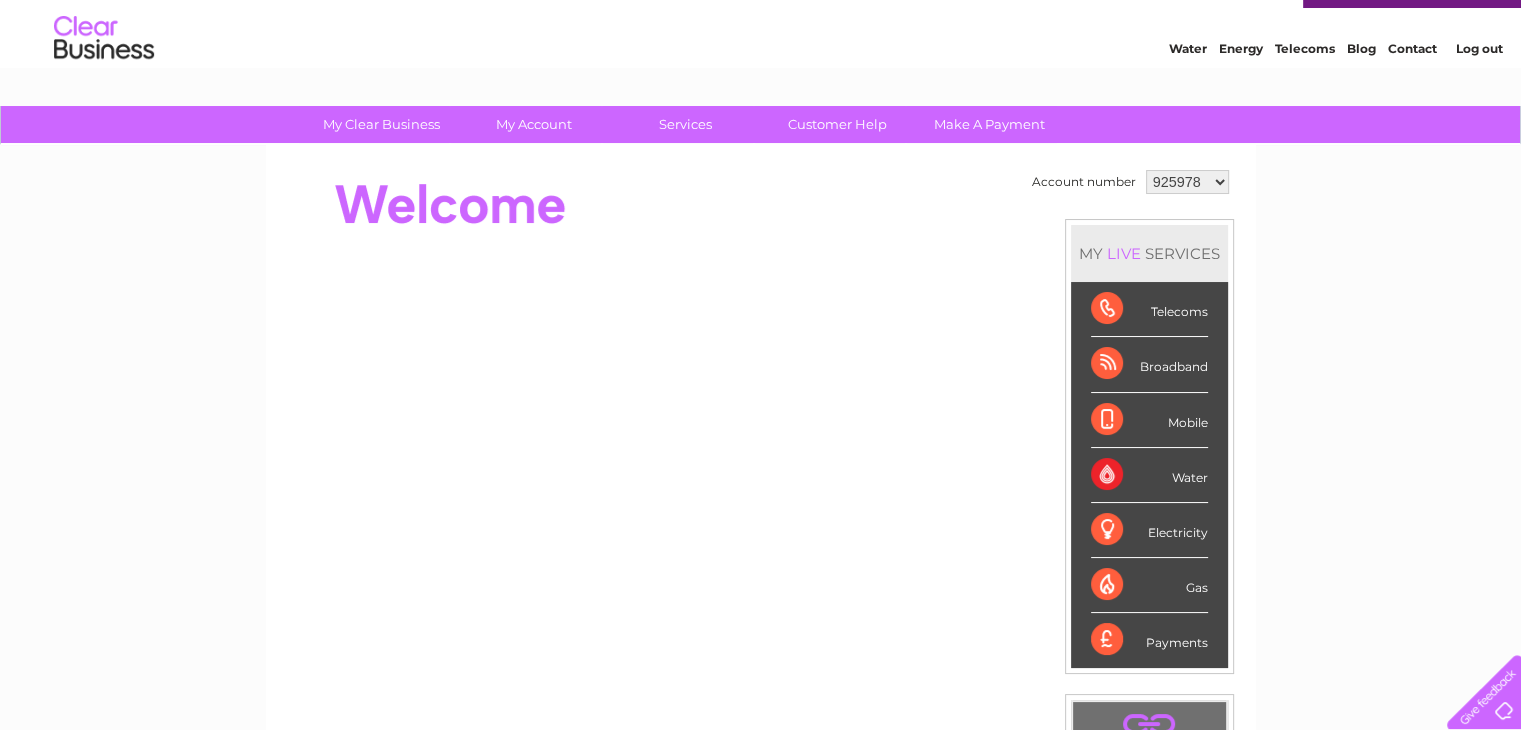 click on "925975
925978
1135986
1135990
1135993
1136001" at bounding box center (1187, 182) 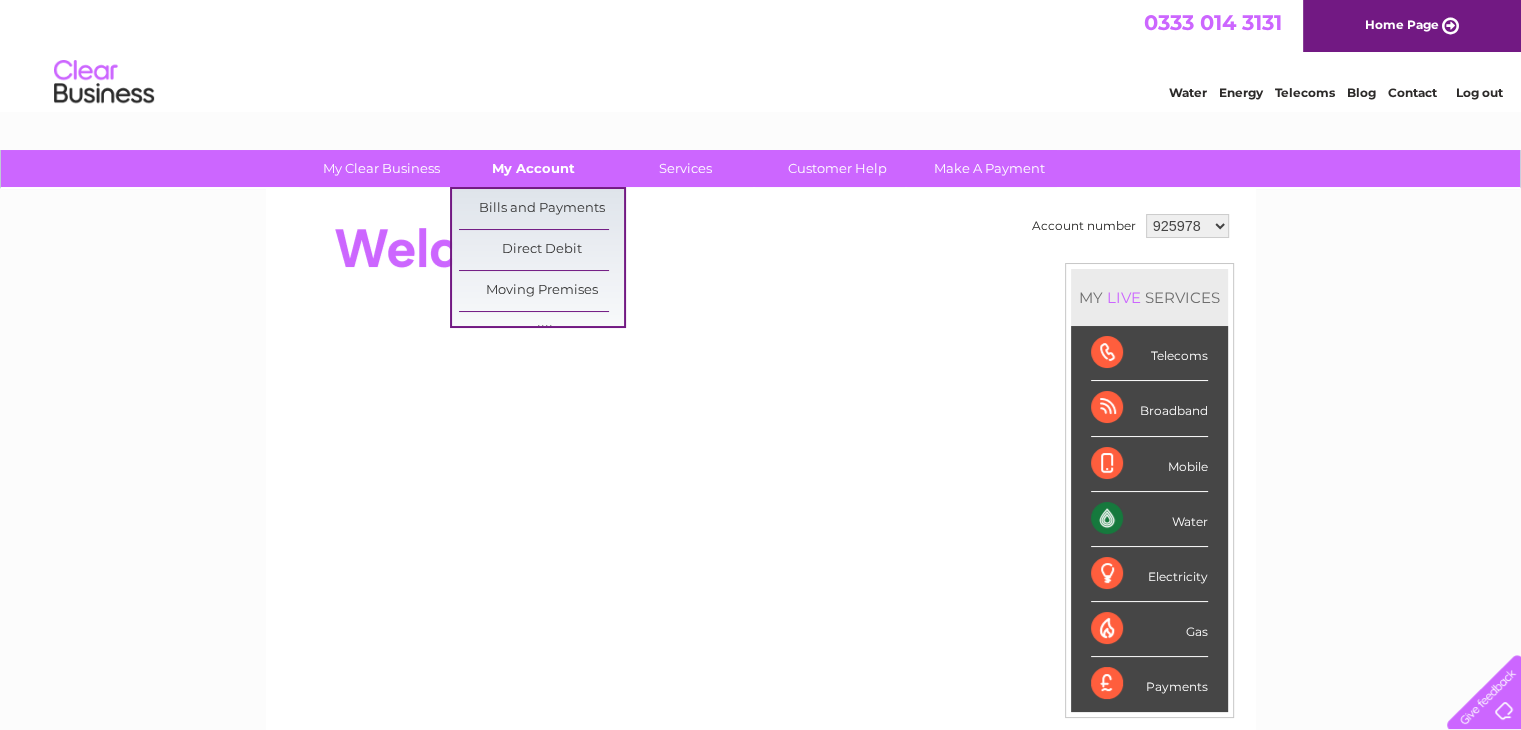scroll, scrollTop: 0, scrollLeft: 0, axis: both 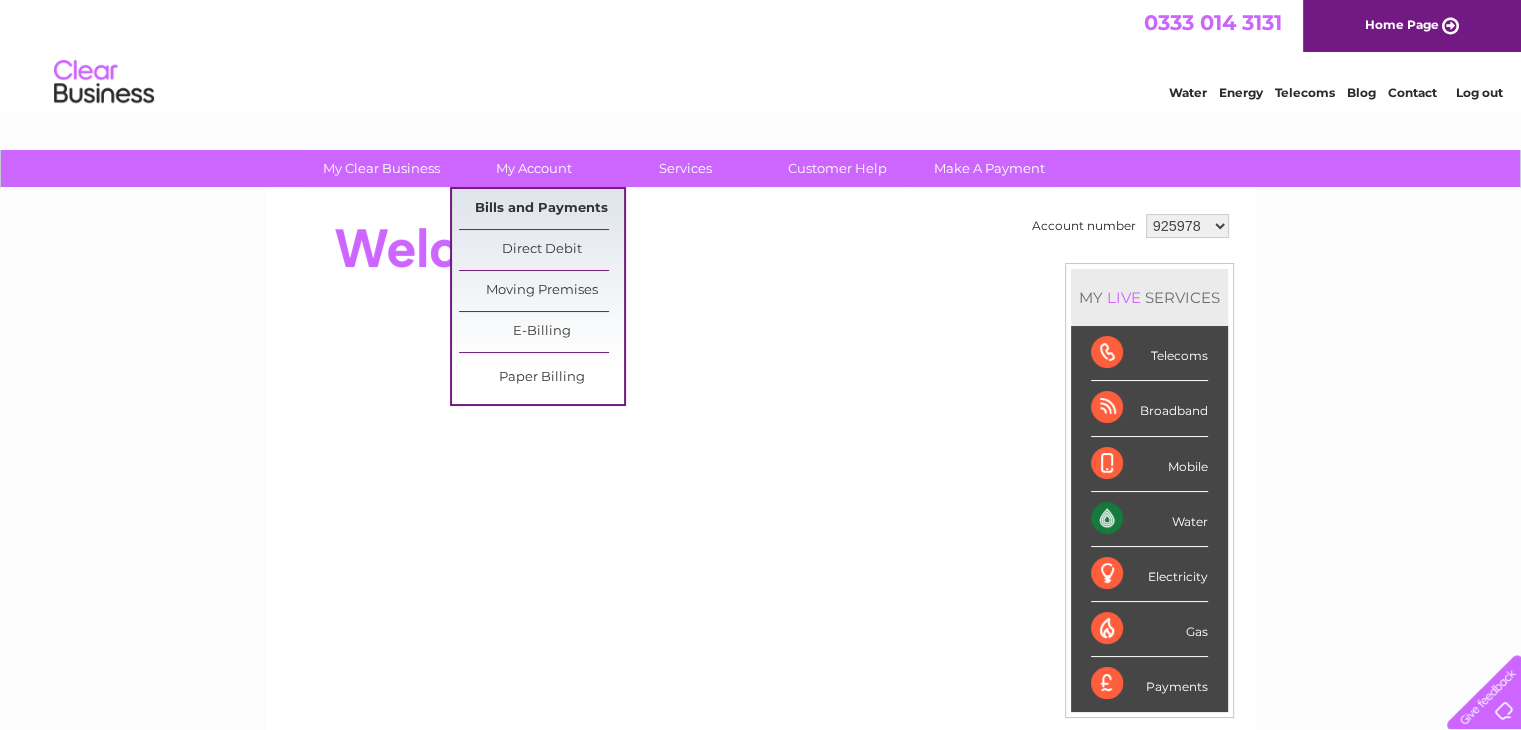 click on "Bills and Payments" at bounding box center (541, 209) 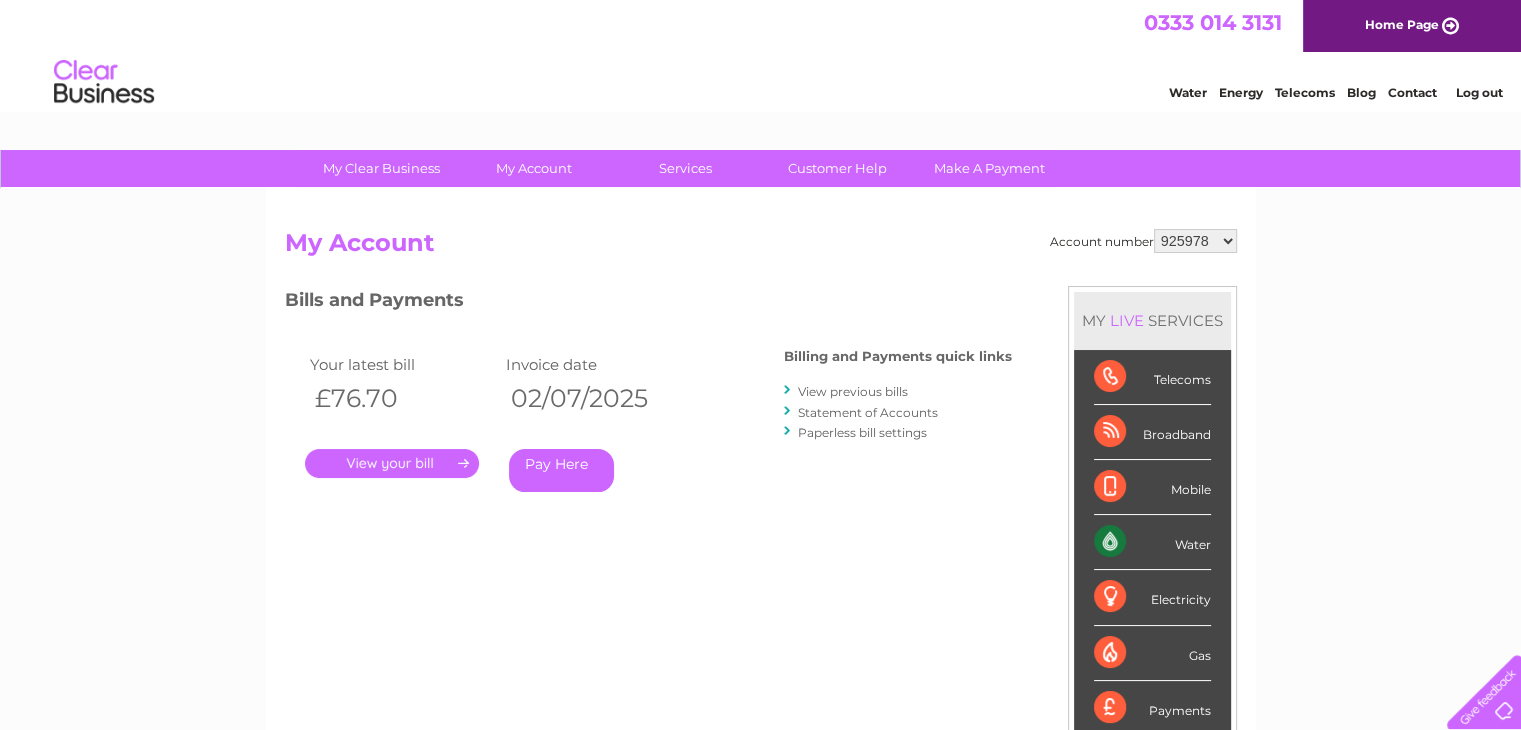scroll, scrollTop: 0, scrollLeft: 0, axis: both 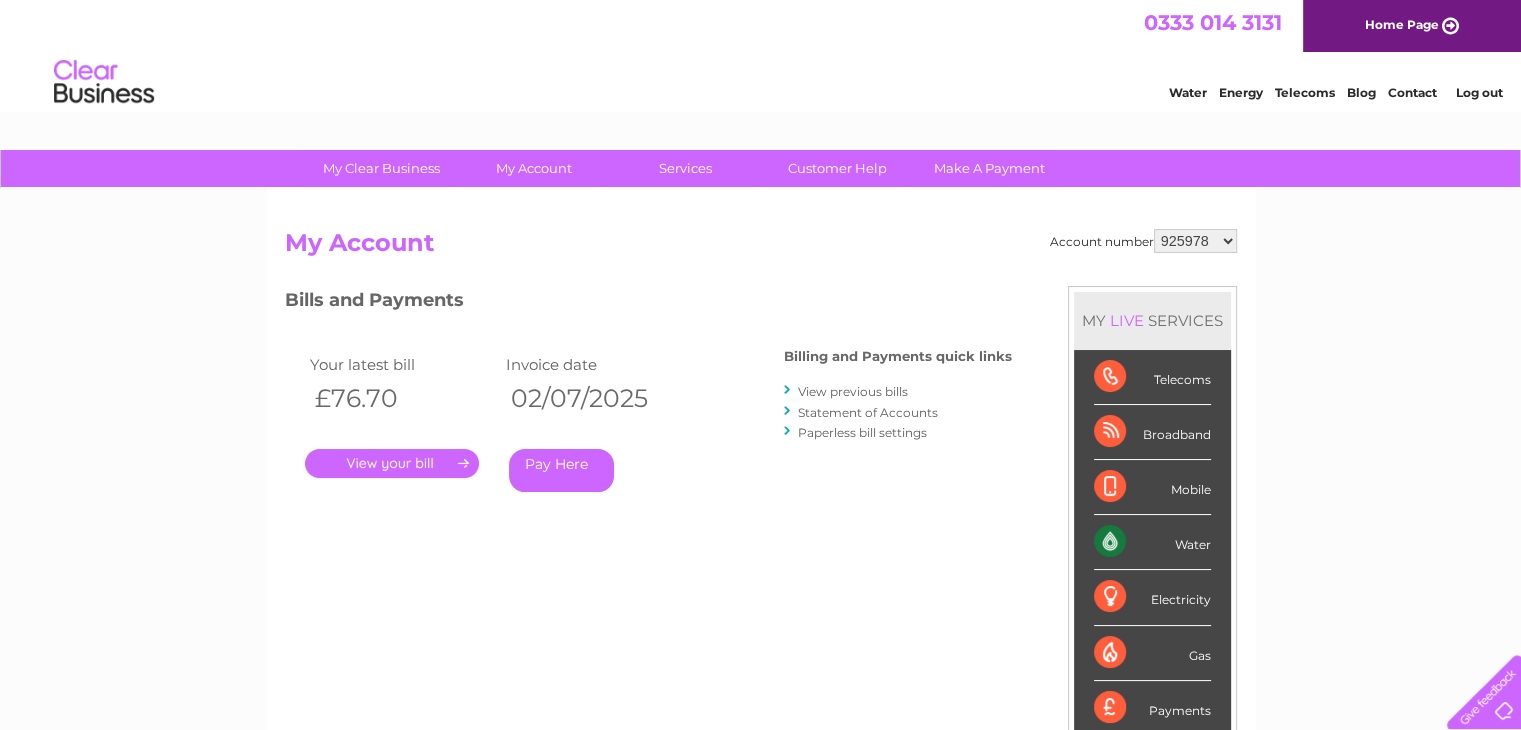click on "." at bounding box center [392, 463] 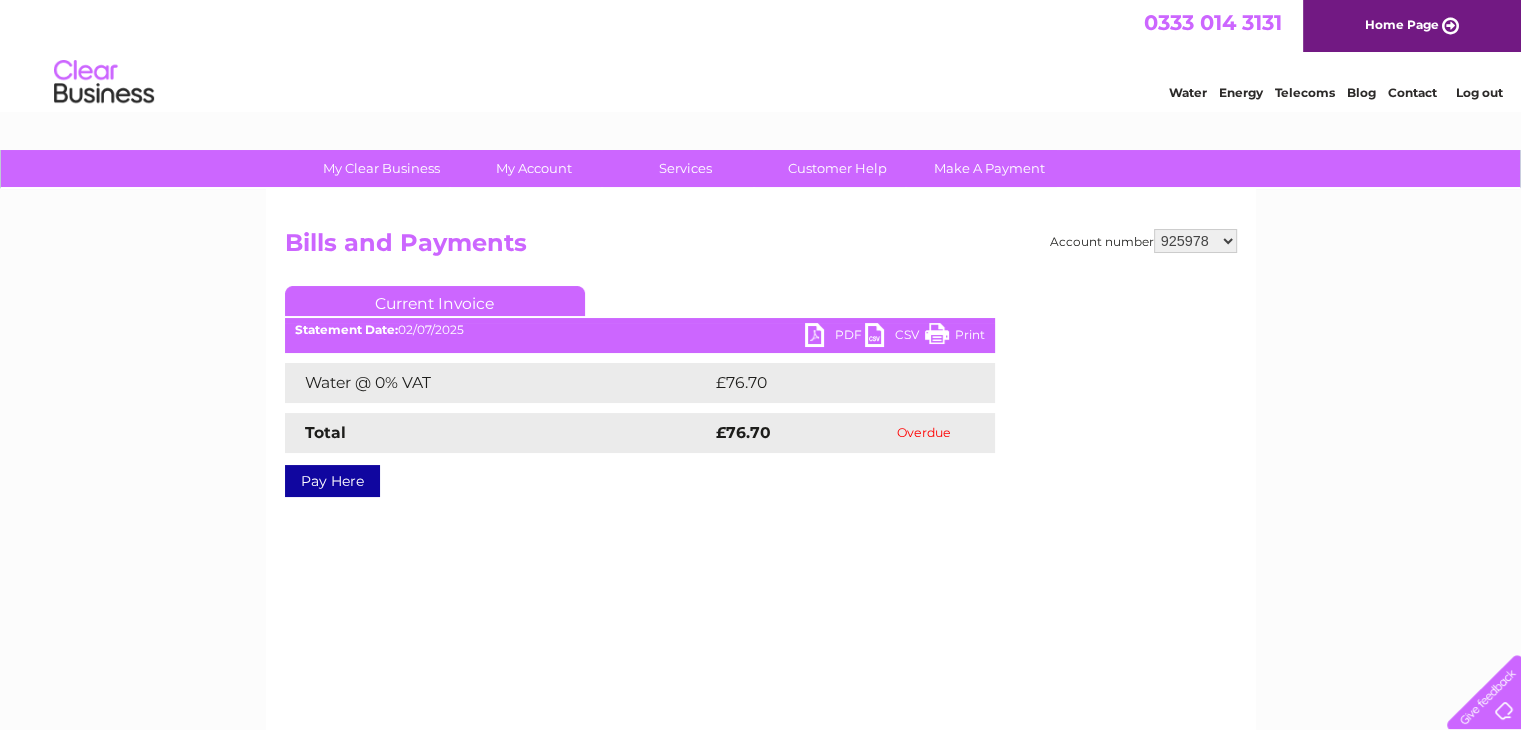 scroll, scrollTop: 0, scrollLeft: 0, axis: both 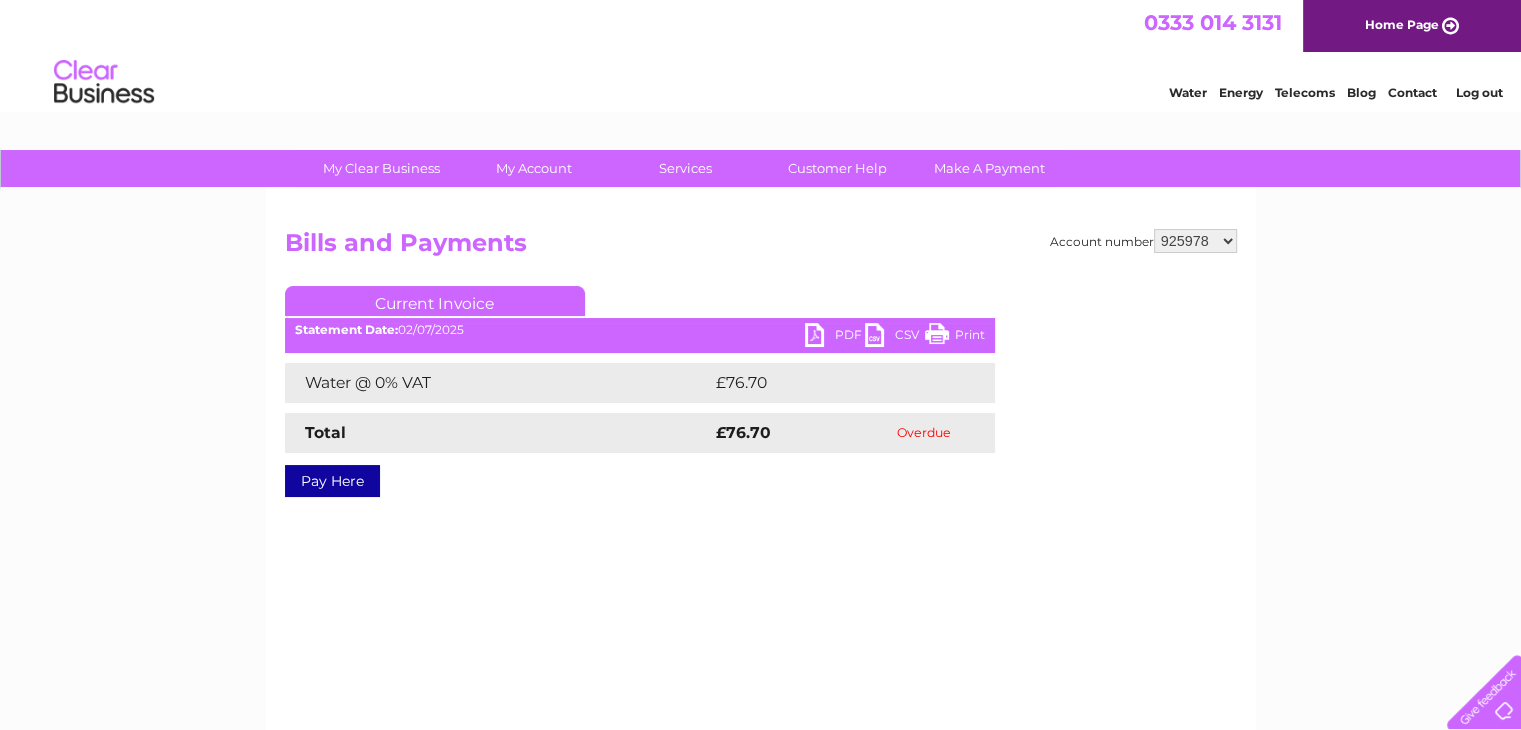 click on "Pay Here" at bounding box center [332, 481] 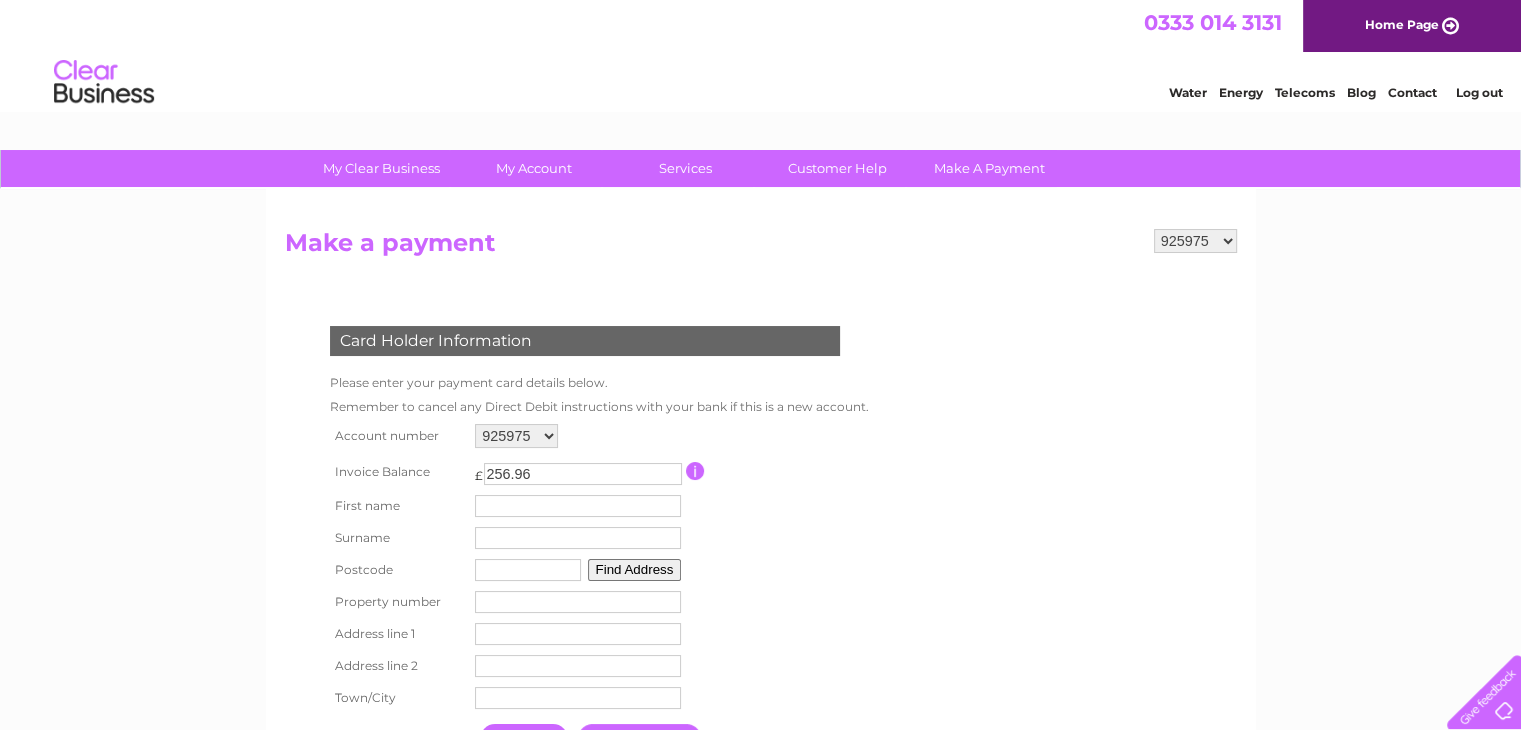 scroll, scrollTop: 0, scrollLeft: 0, axis: both 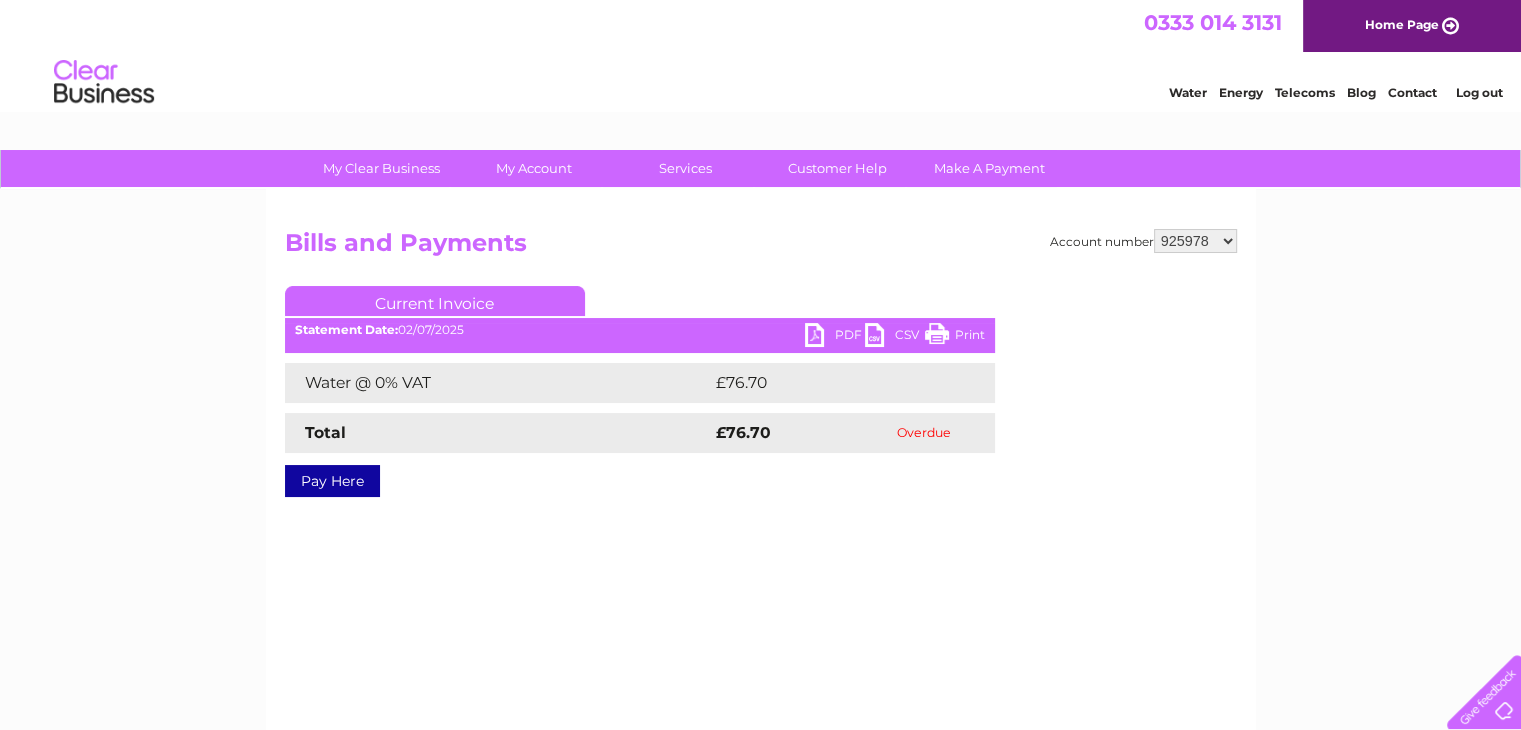 click on "Pay Here" at bounding box center (332, 481) 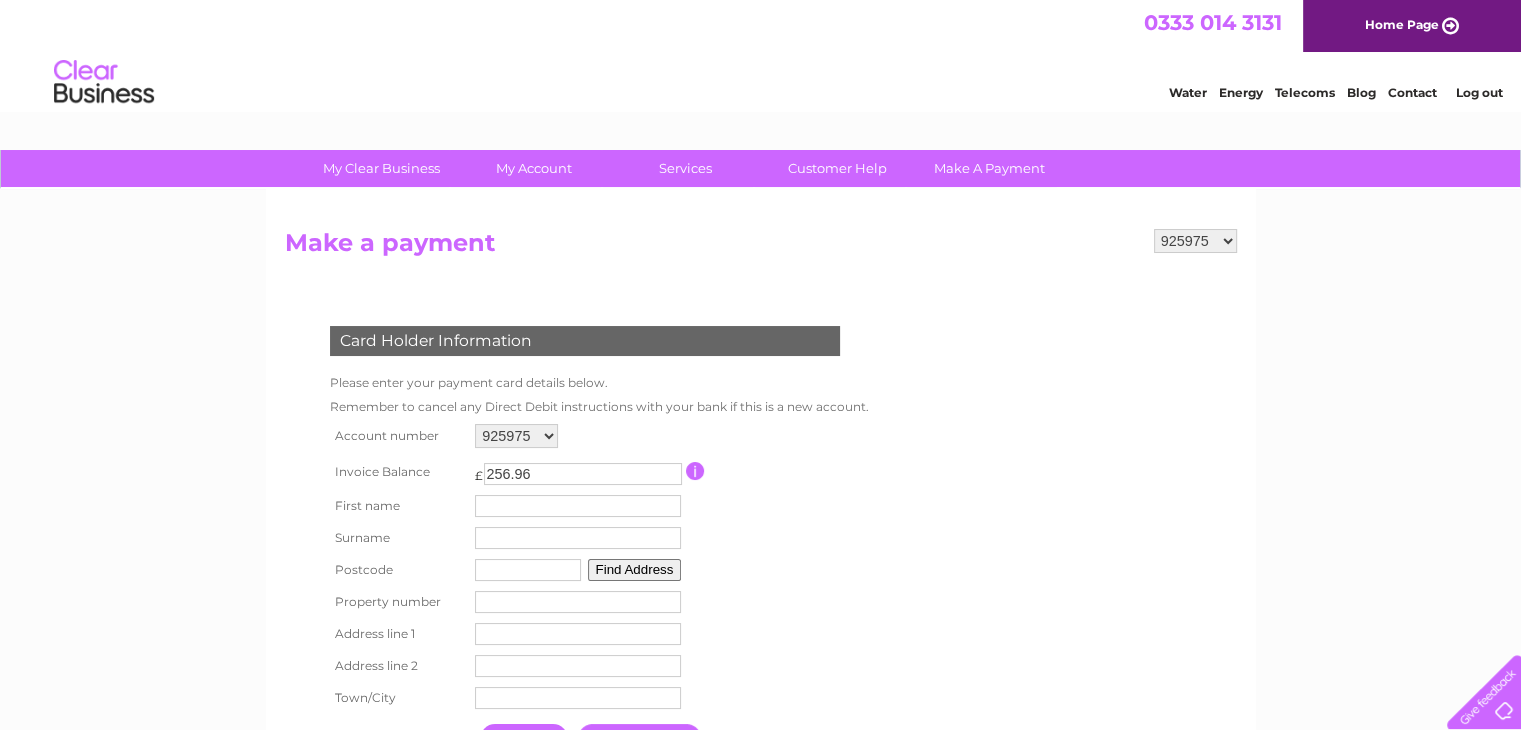 scroll, scrollTop: 0, scrollLeft: 0, axis: both 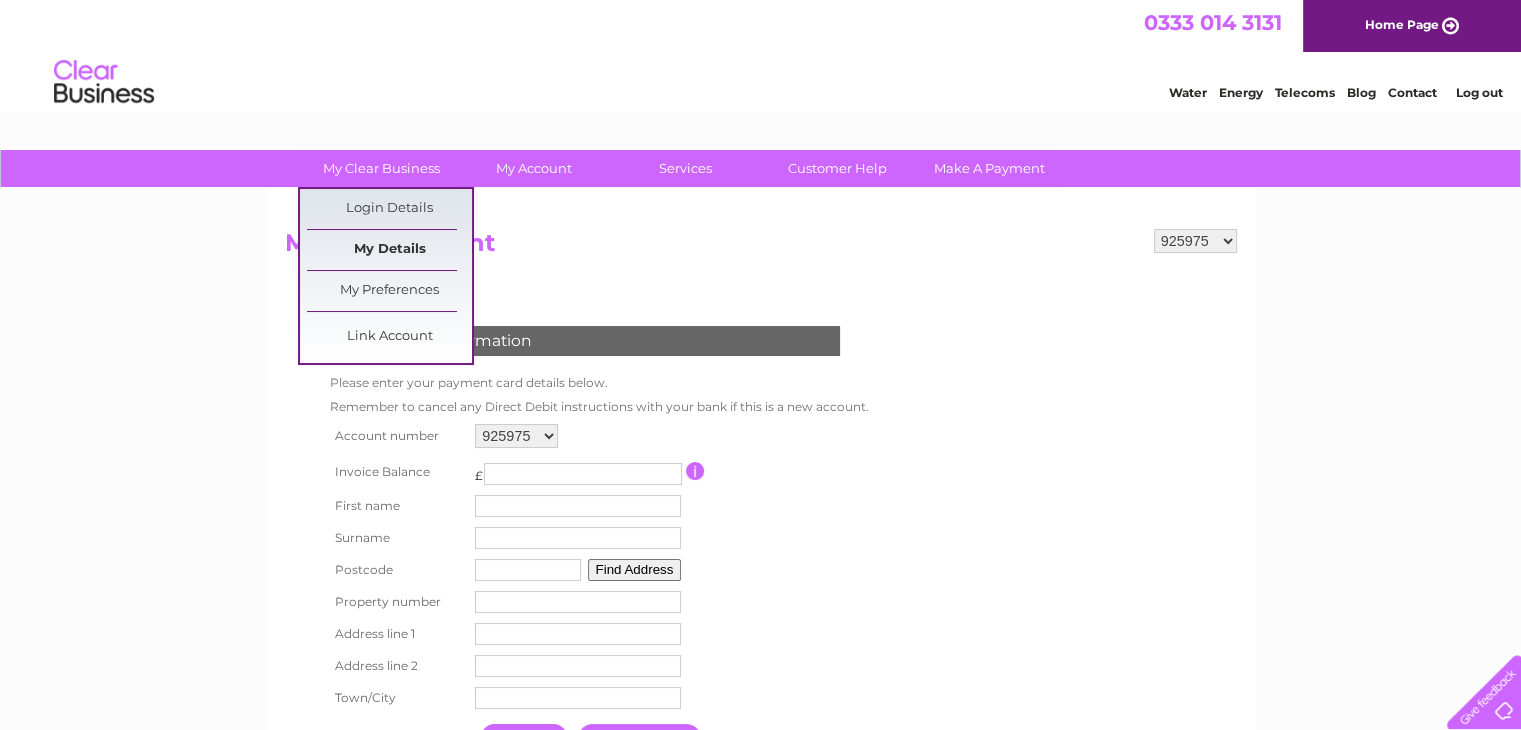 type 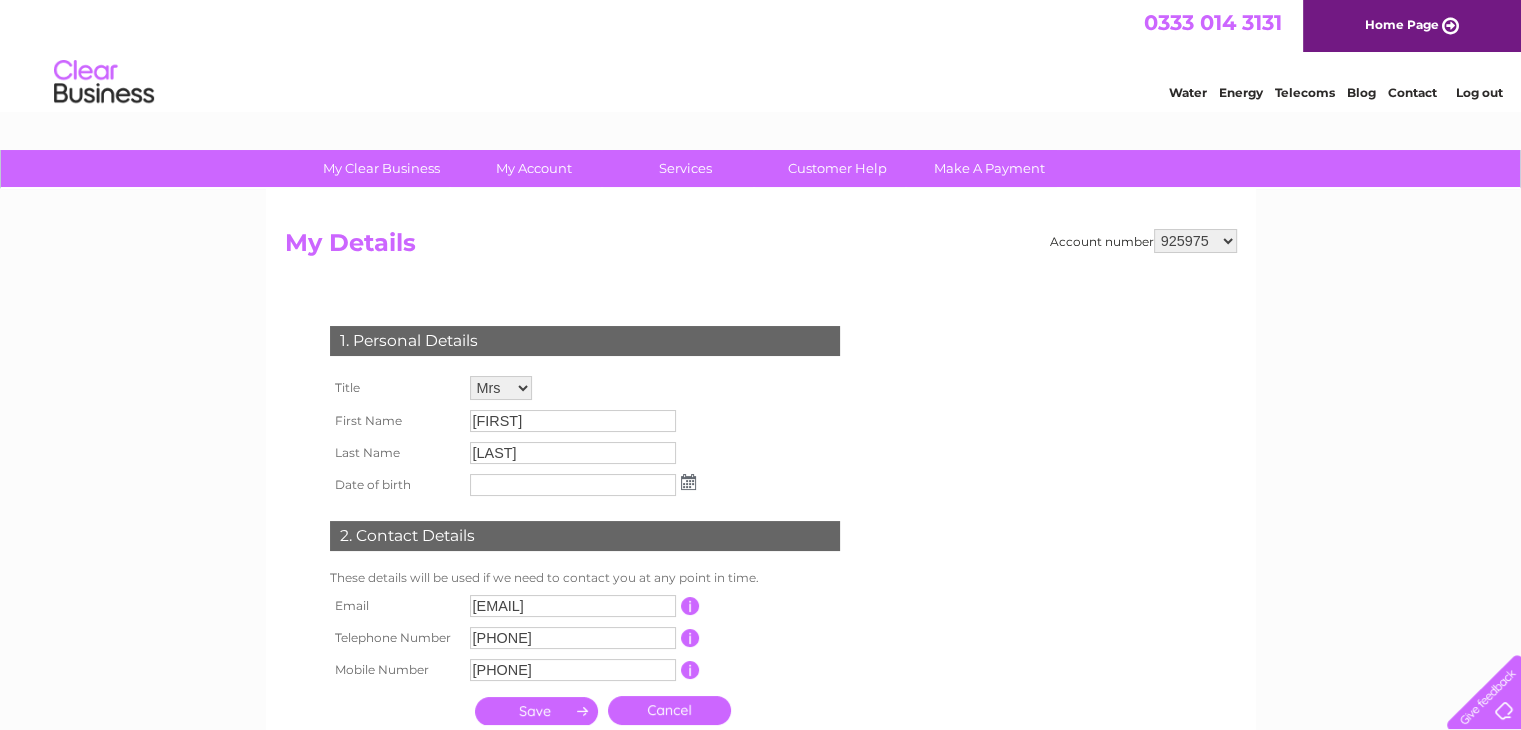 scroll, scrollTop: 0, scrollLeft: 0, axis: both 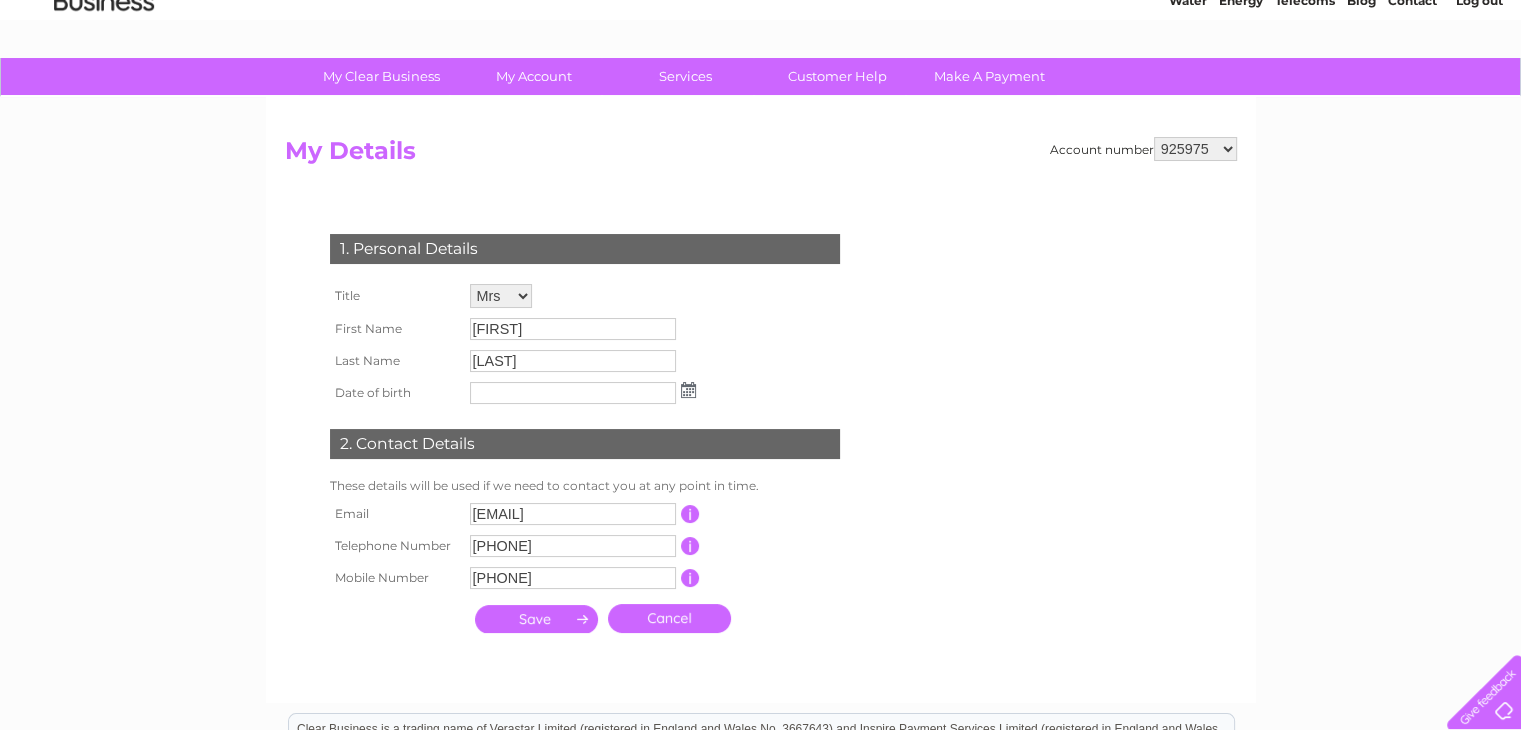 click at bounding box center (688, 390) 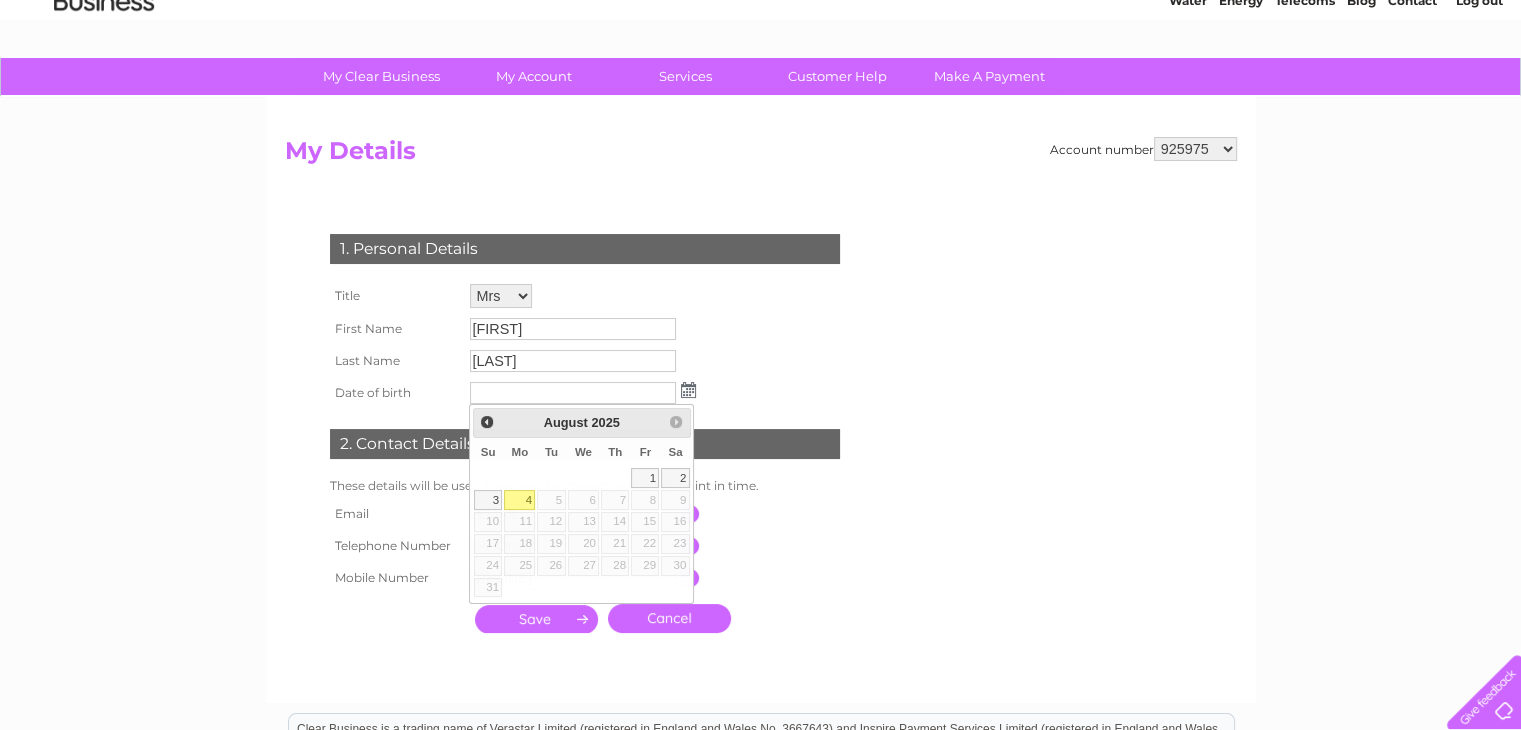 click on "1. Personal Details
Title
Mr
Mrs
Ms
Miss
Dr
Rev
Prof
Other
First Name
Linda
Last Name
Fraser
Date of birth
Email   Cancel" at bounding box center (589, 428) 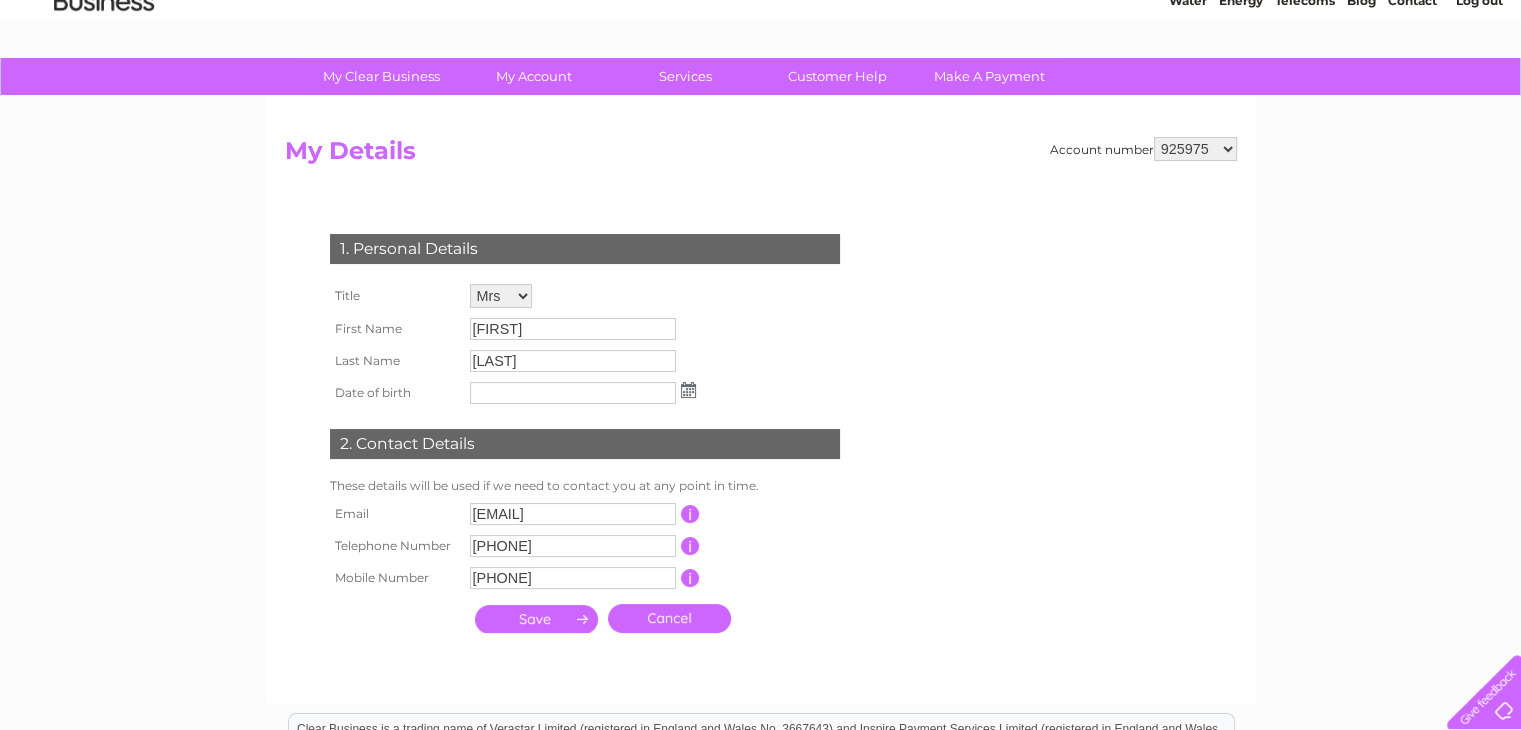 click on "925975
925978
1135986
1135990
1135993
1136001" at bounding box center [1195, 149] 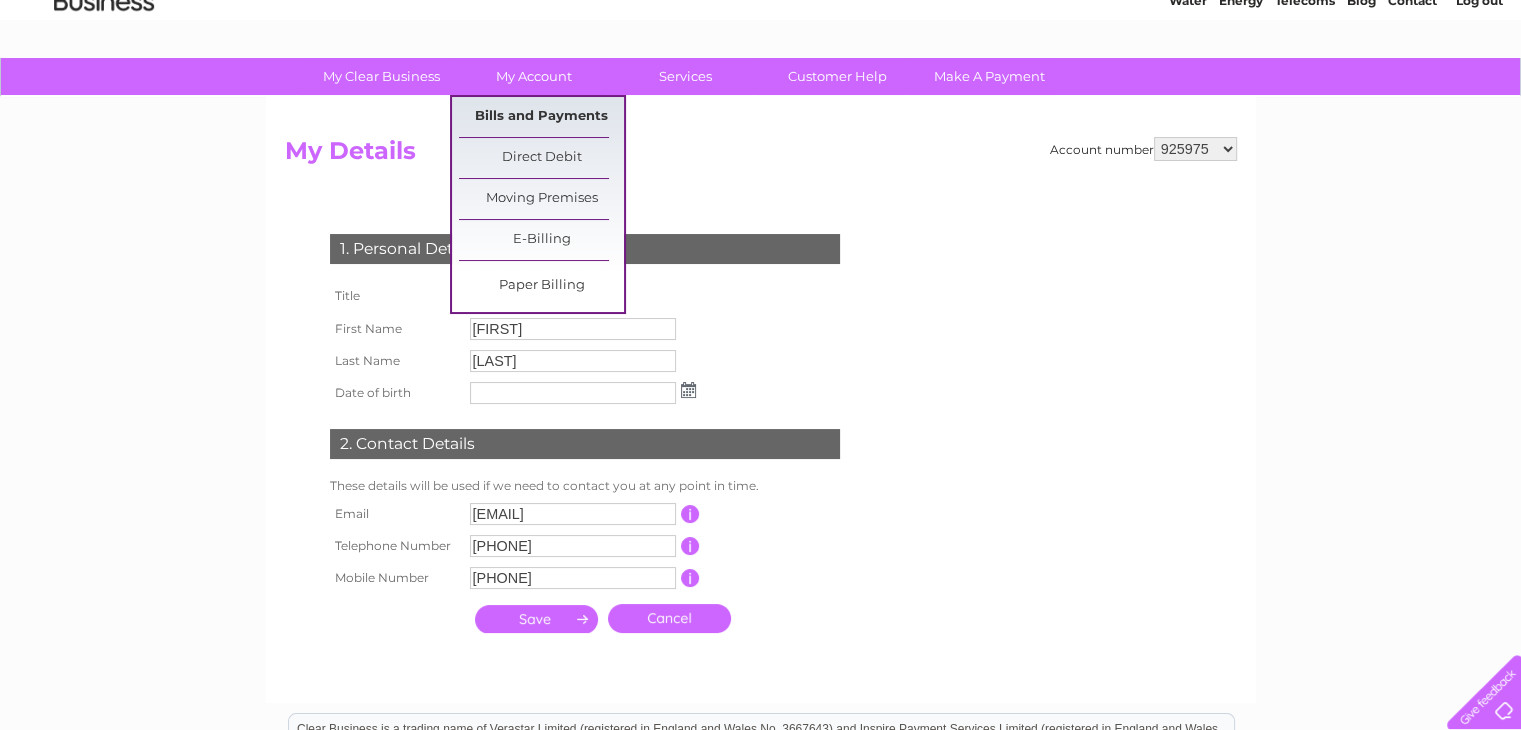 click on "Bills and Payments" at bounding box center [541, 117] 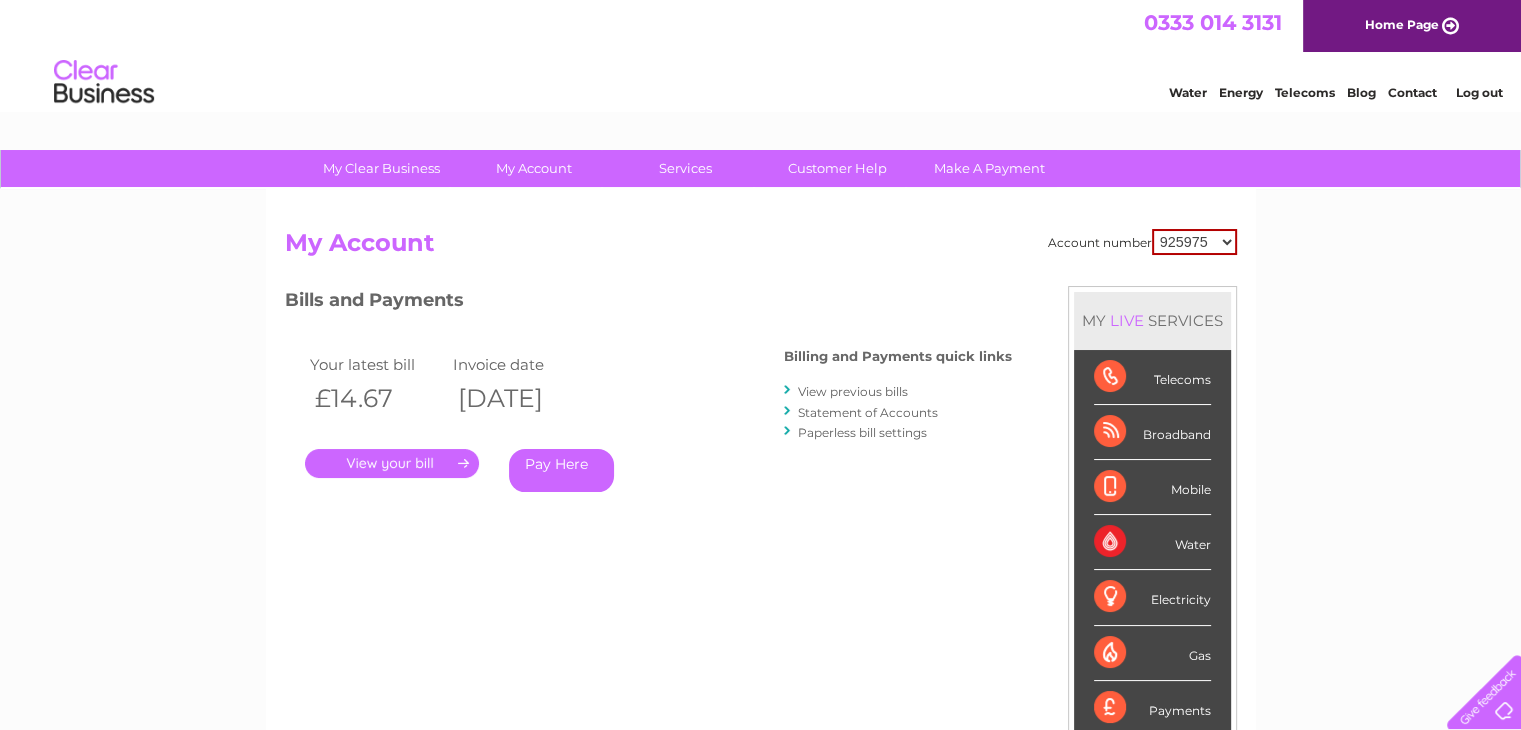 scroll, scrollTop: 0, scrollLeft: 0, axis: both 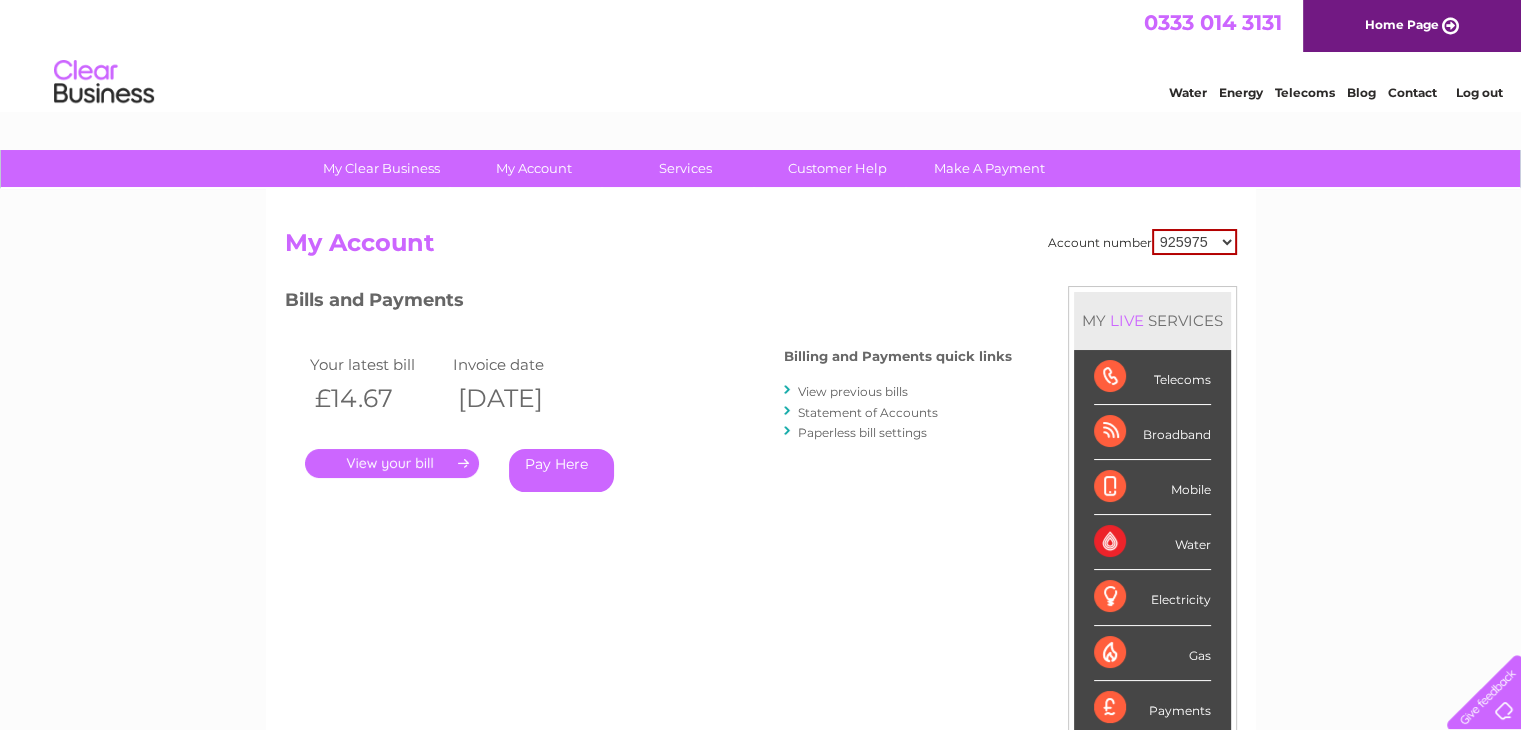 click on "Water
Energy
Telecoms
Blog
Contact
Log out" at bounding box center (760, 84) 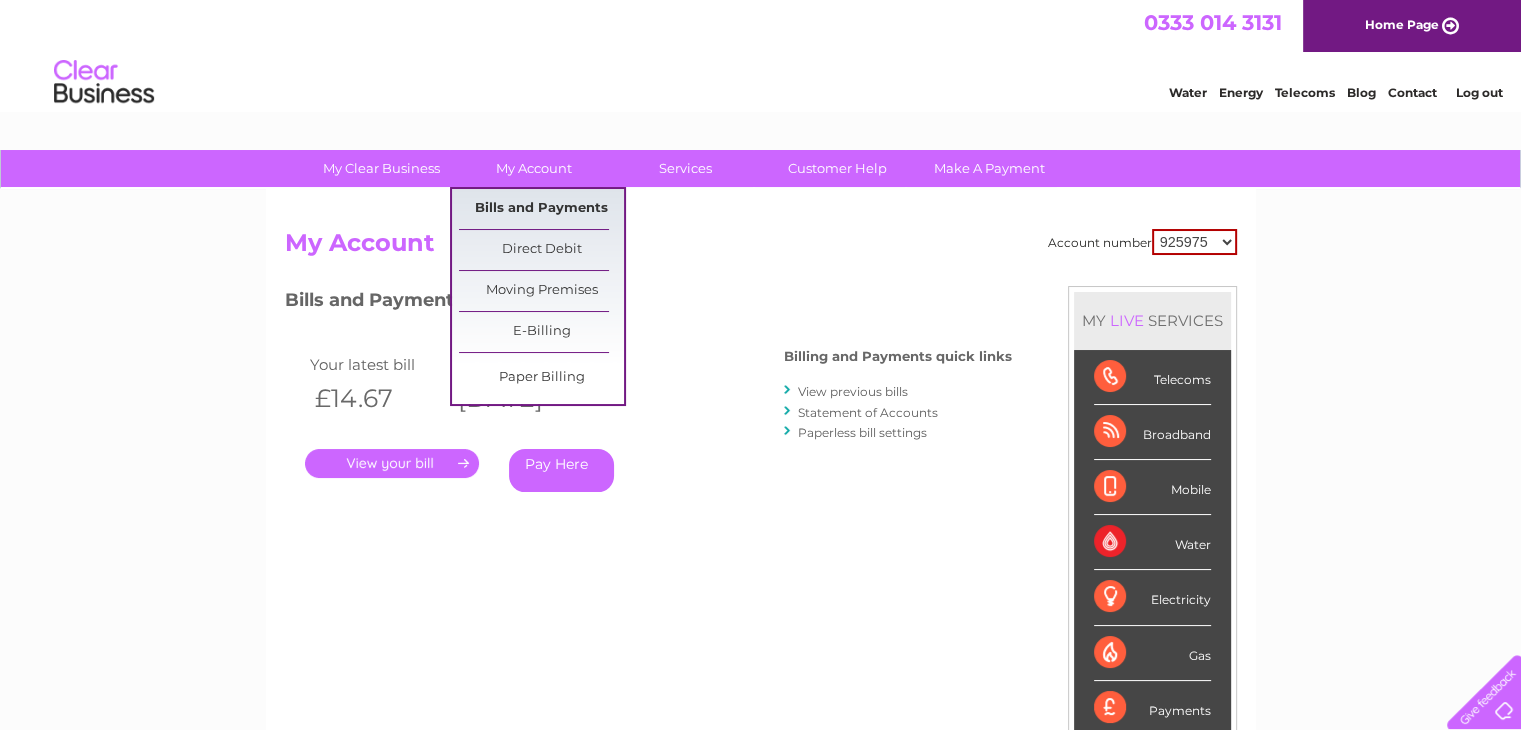 click on "Bills and Payments" at bounding box center [541, 209] 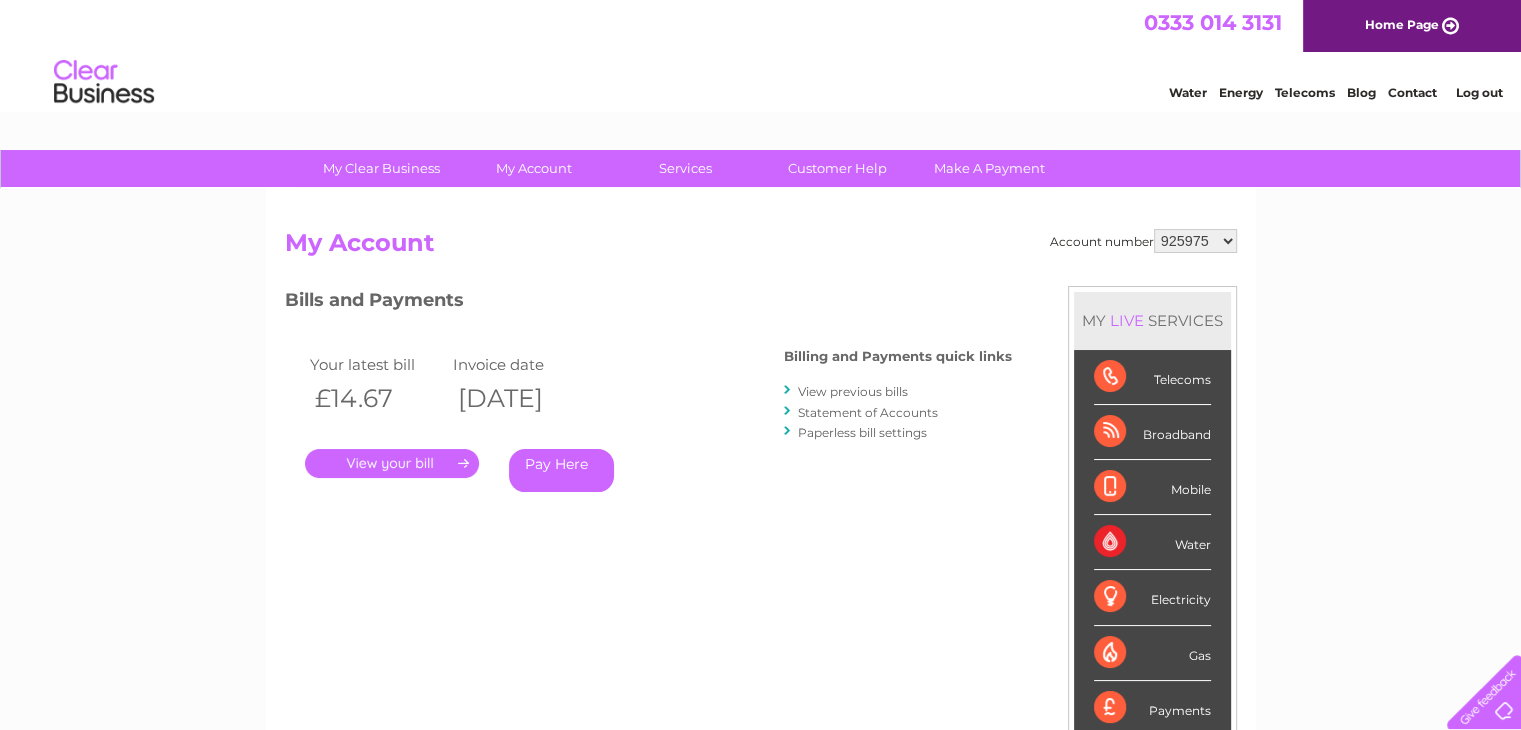 scroll, scrollTop: 0, scrollLeft: 0, axis: both 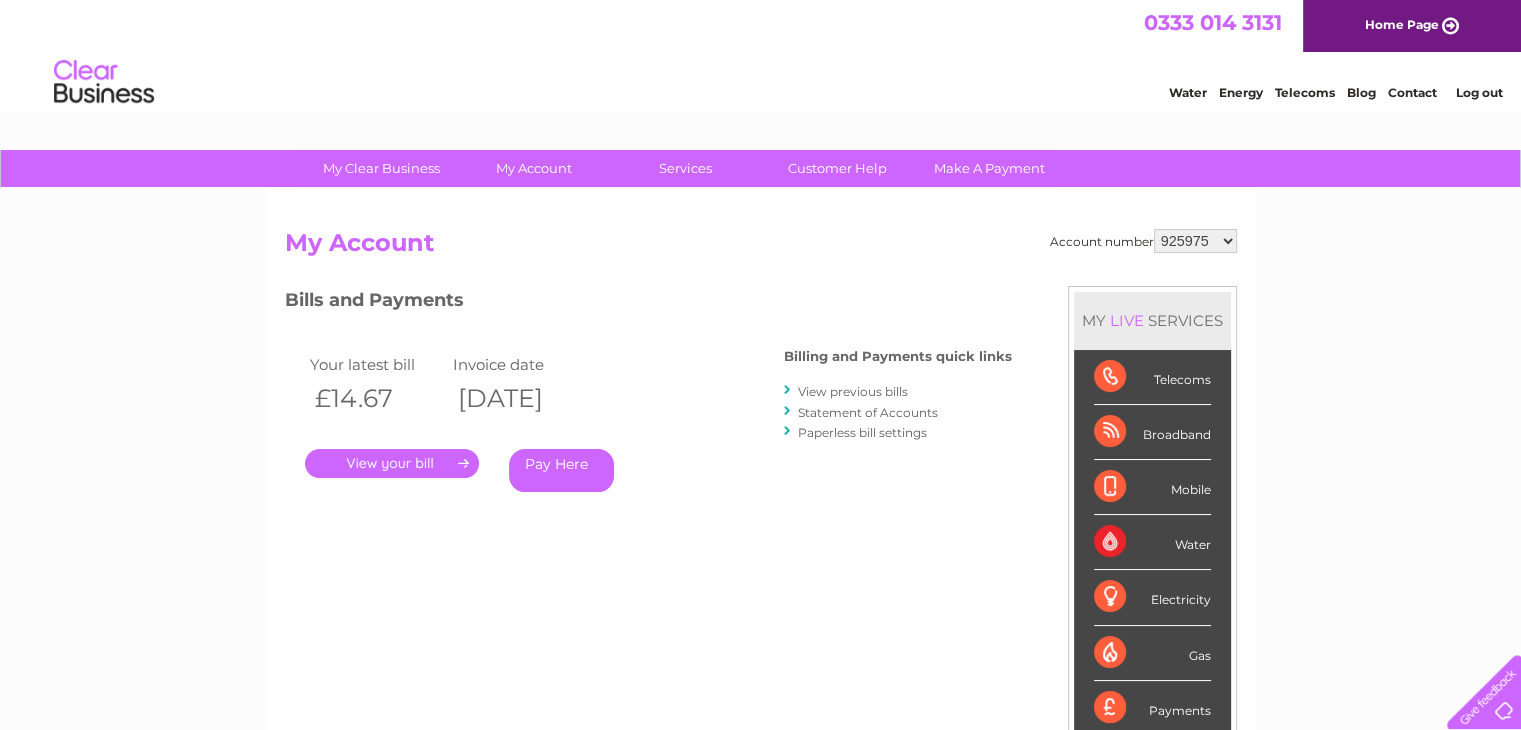click on "." at bounding box center [392, 463] 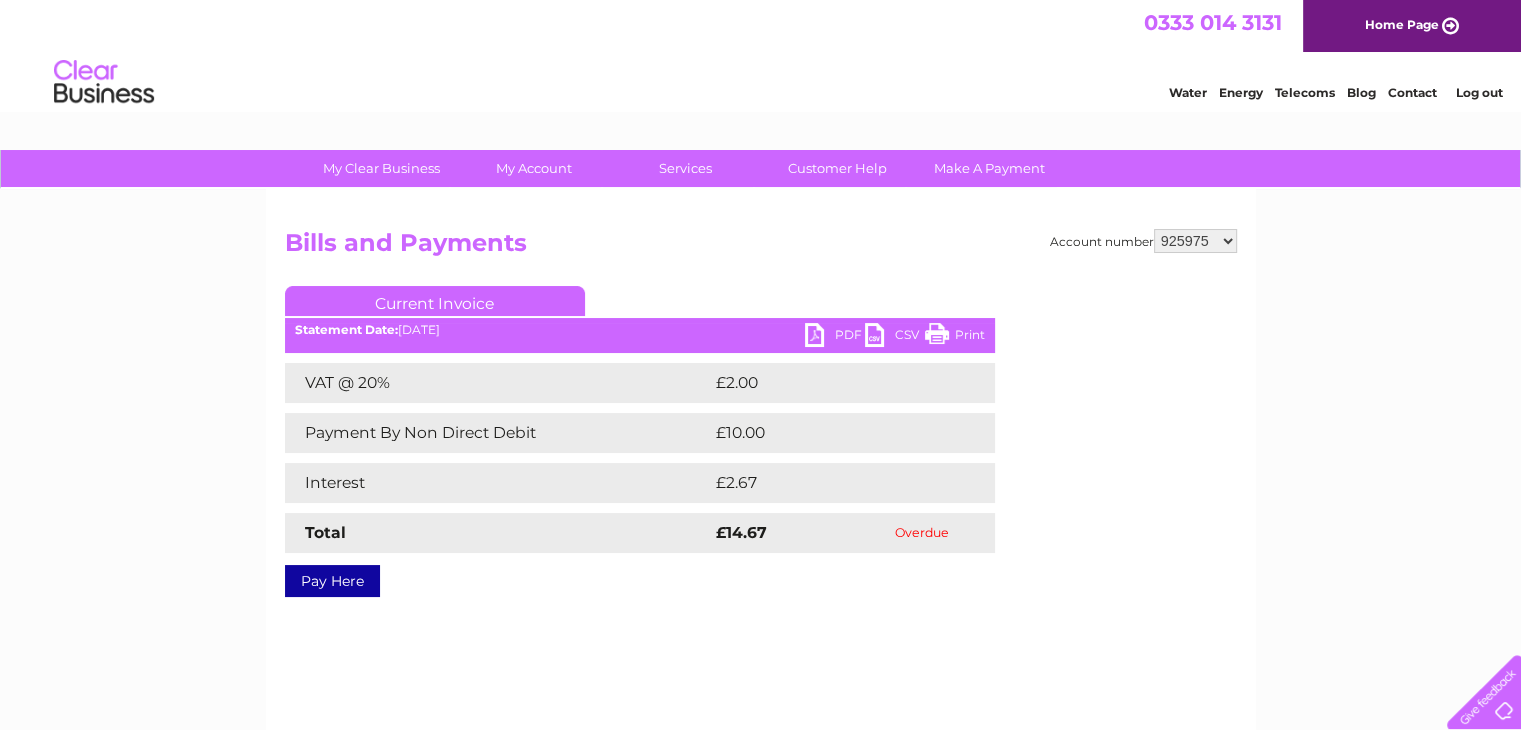 scroll, scrollTop: 0, scrollLeft: 0, axis: both 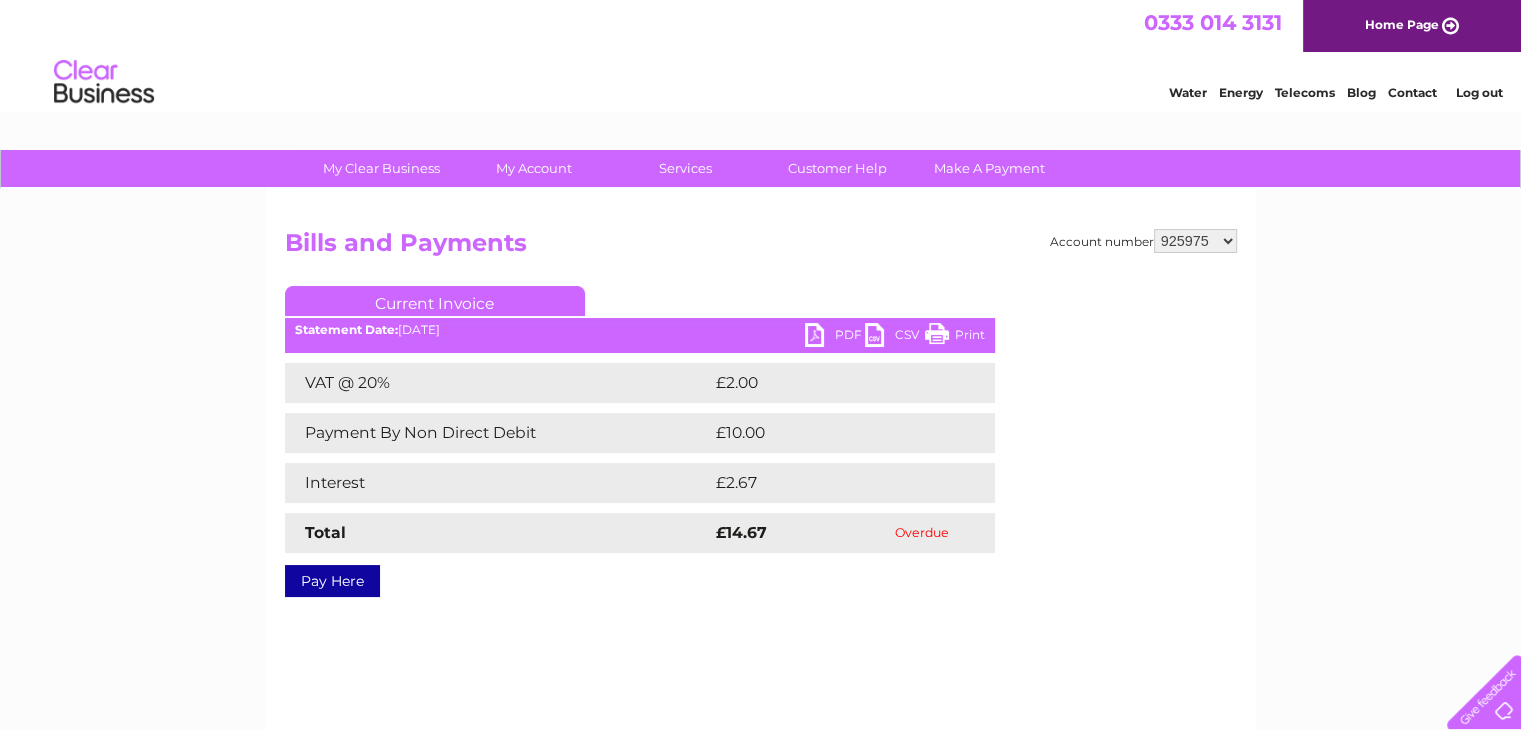 click on "PDF" at bounding box center (835, 337) 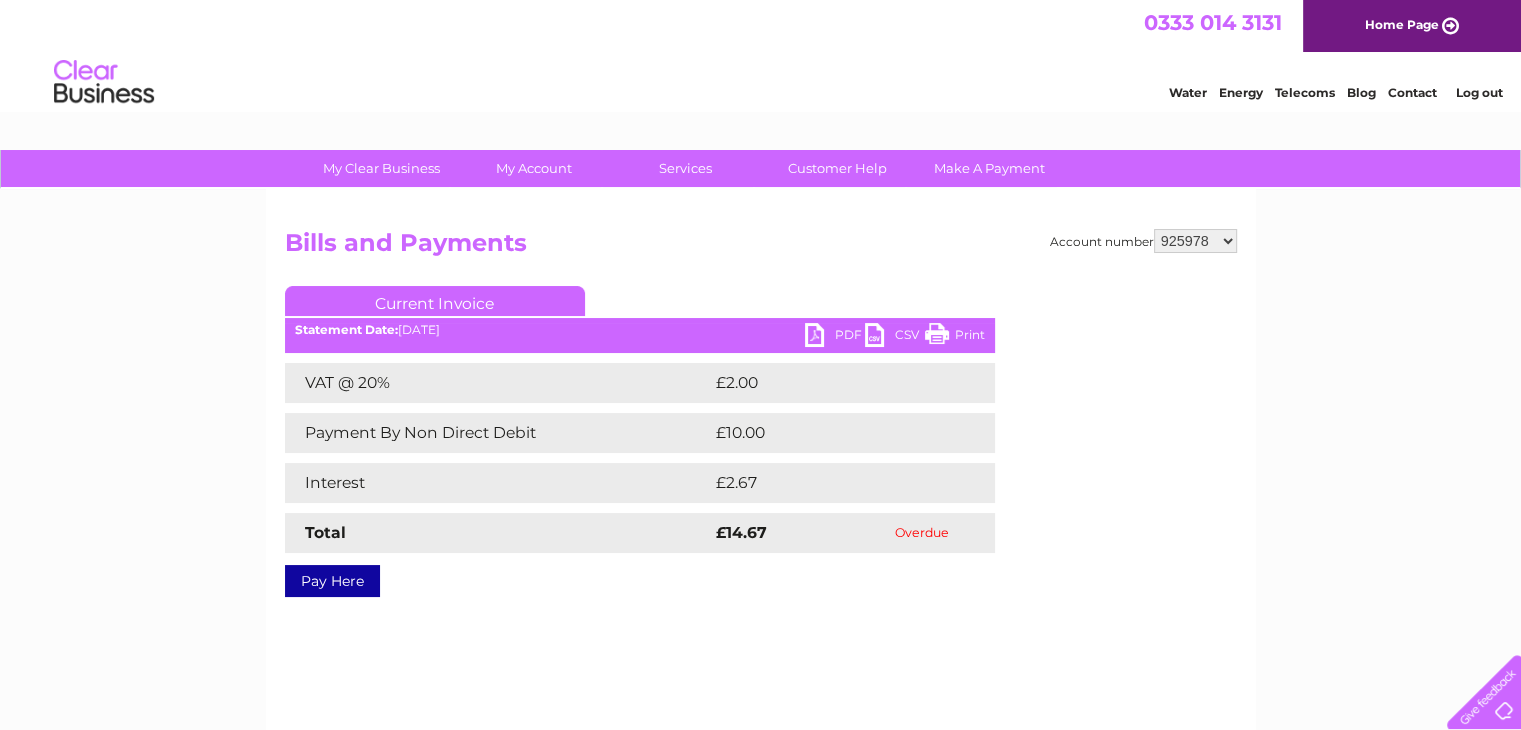 click on "925975
925978
1135986
1135990
1135993
1136001" at bounding box center [1195, 241] 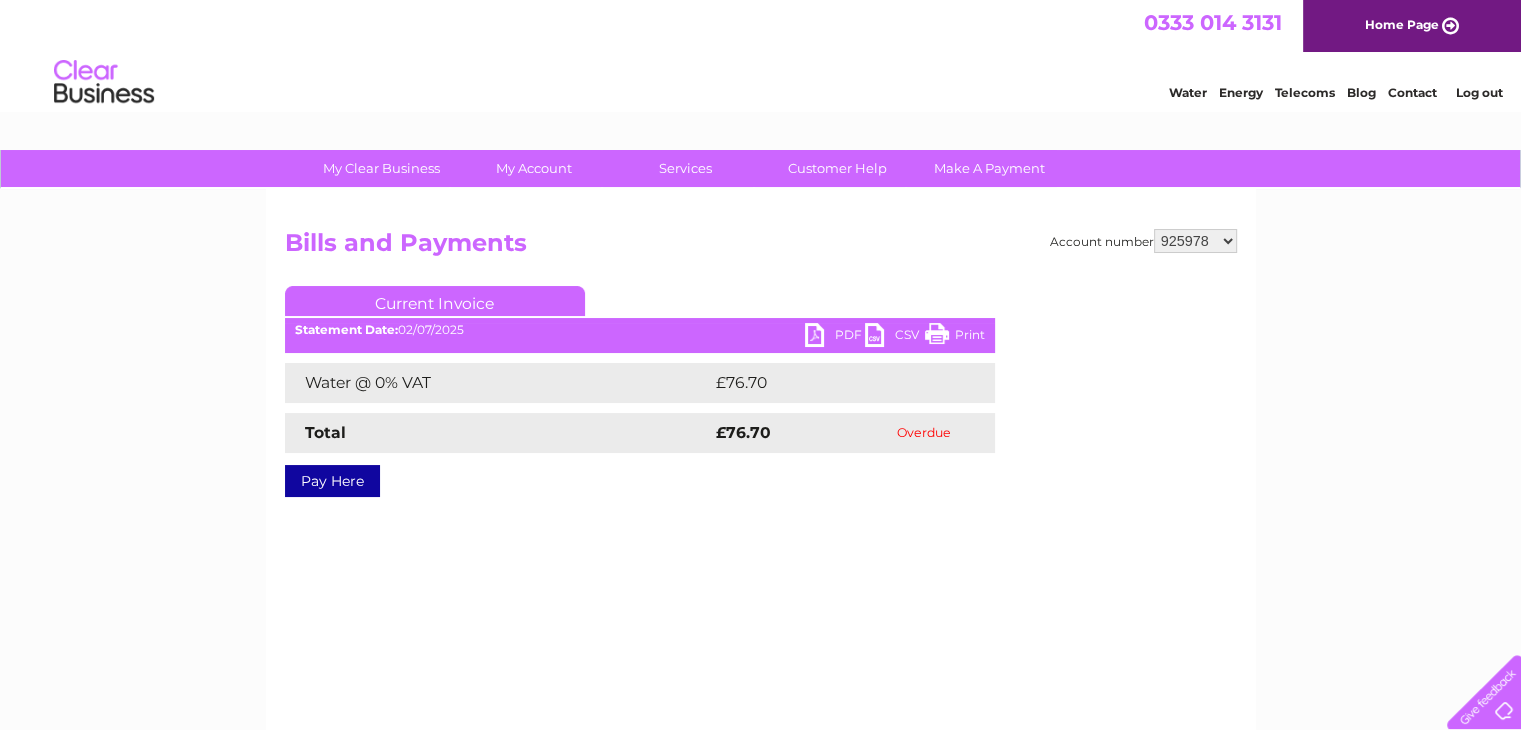 scroll, scrollTop: 0, scrollLeft: 0, axis: both 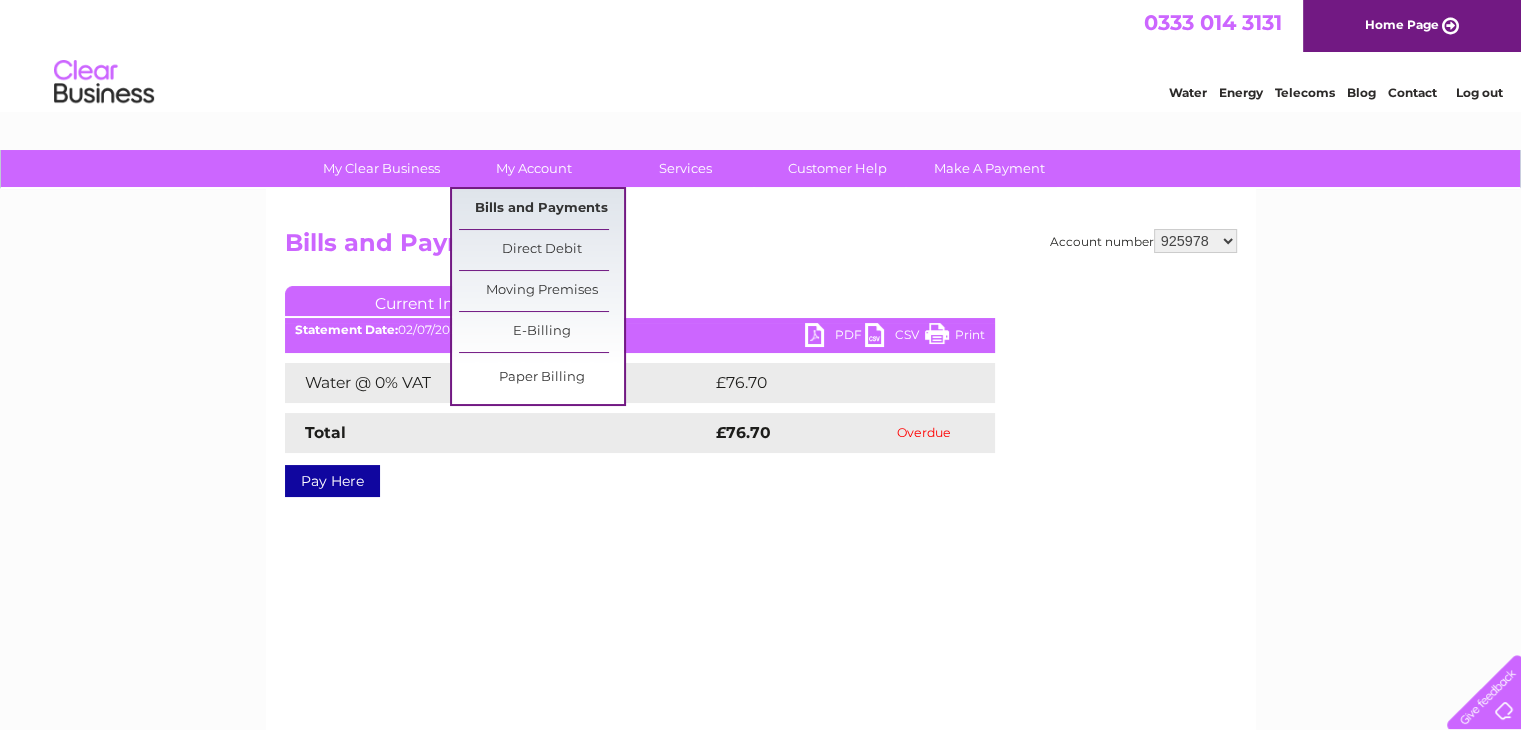 click on "Bills and Payments" at bounding box center (541, 209) 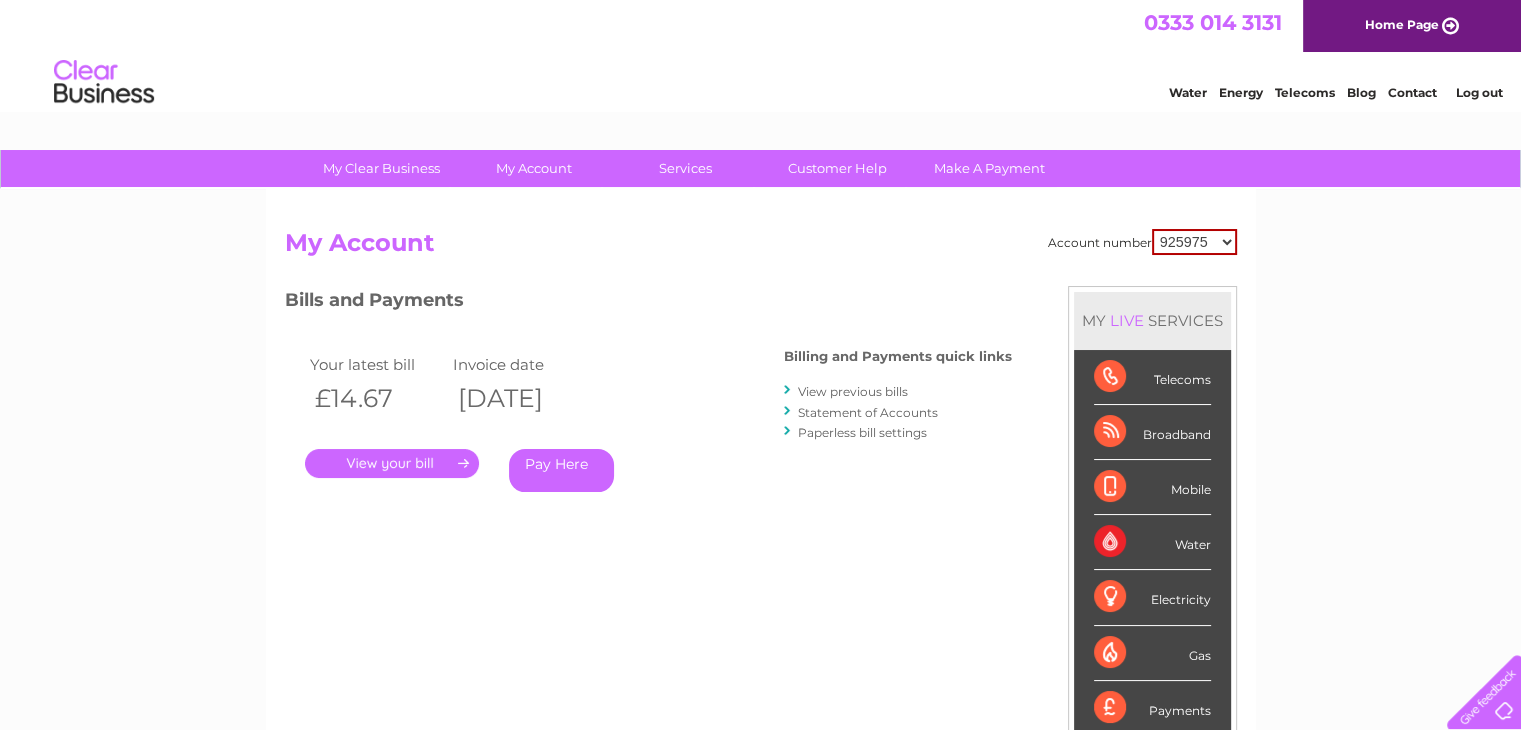 scroll, scrollTop: 0, scrollLeft: 0, axis: both 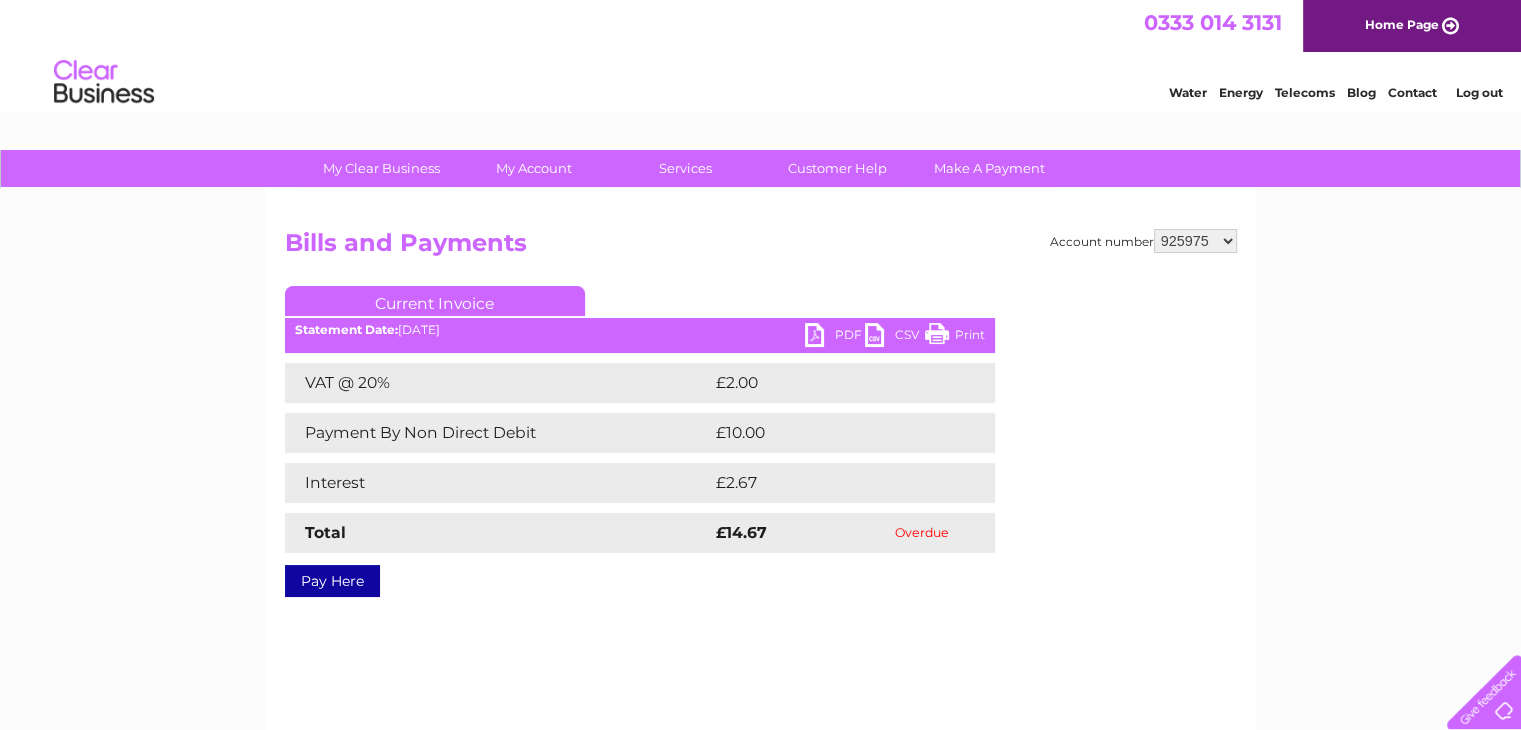 click on "PDF" at bounding box center [835, 337] 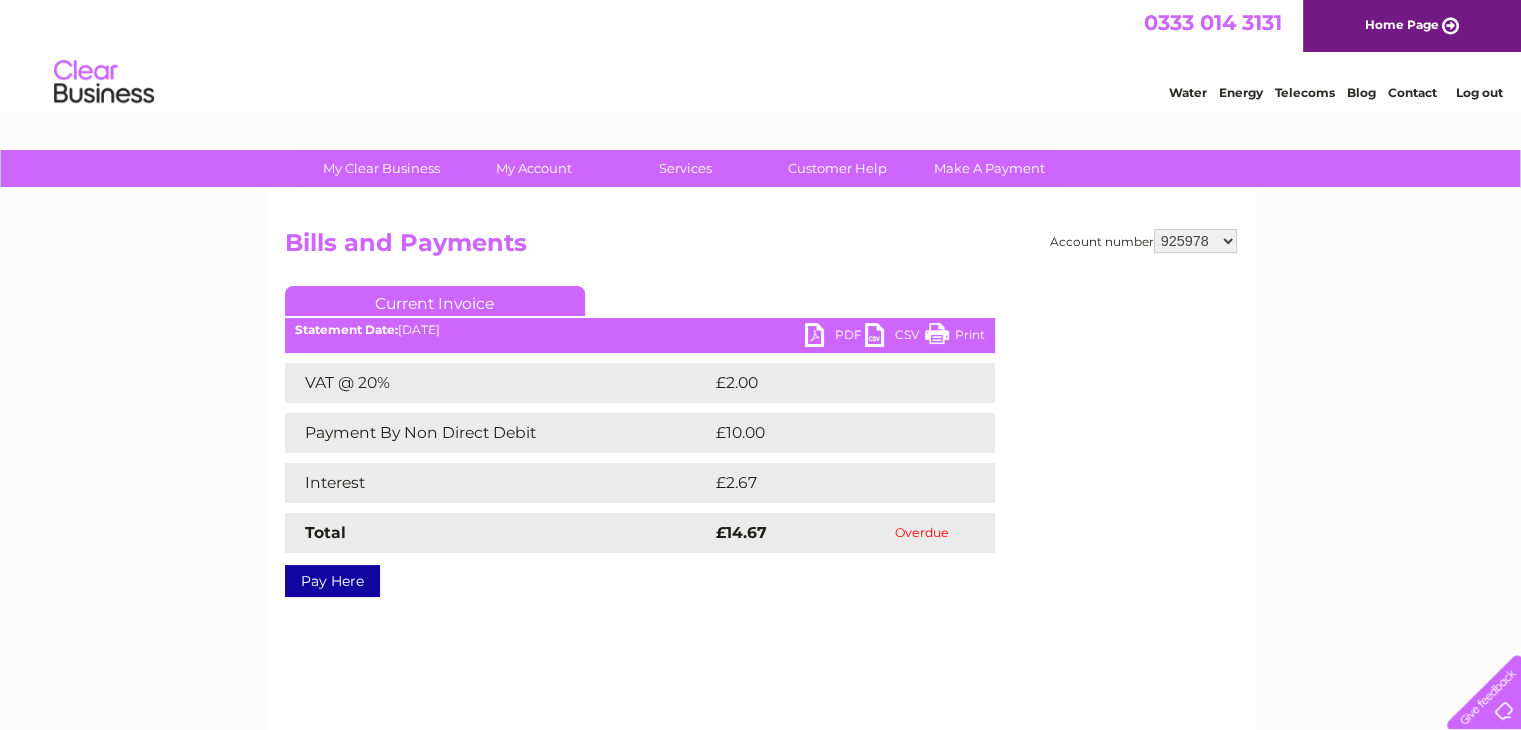 click on "925975
925978
1135986
1135990
1135993
1136001" at bounding box center [1195, 241] 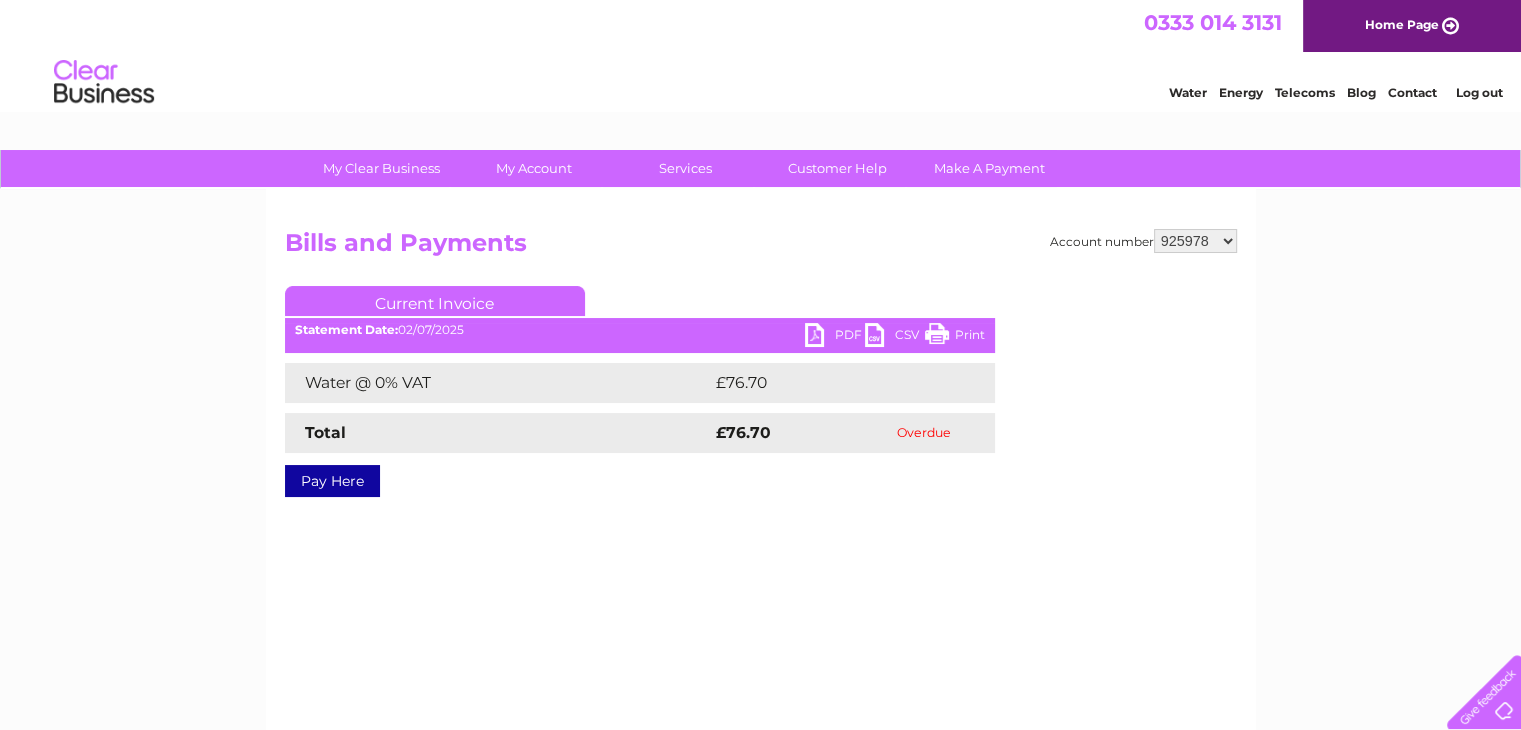scroll, scrollTop: 0, scrollLeft: 0, axis: both 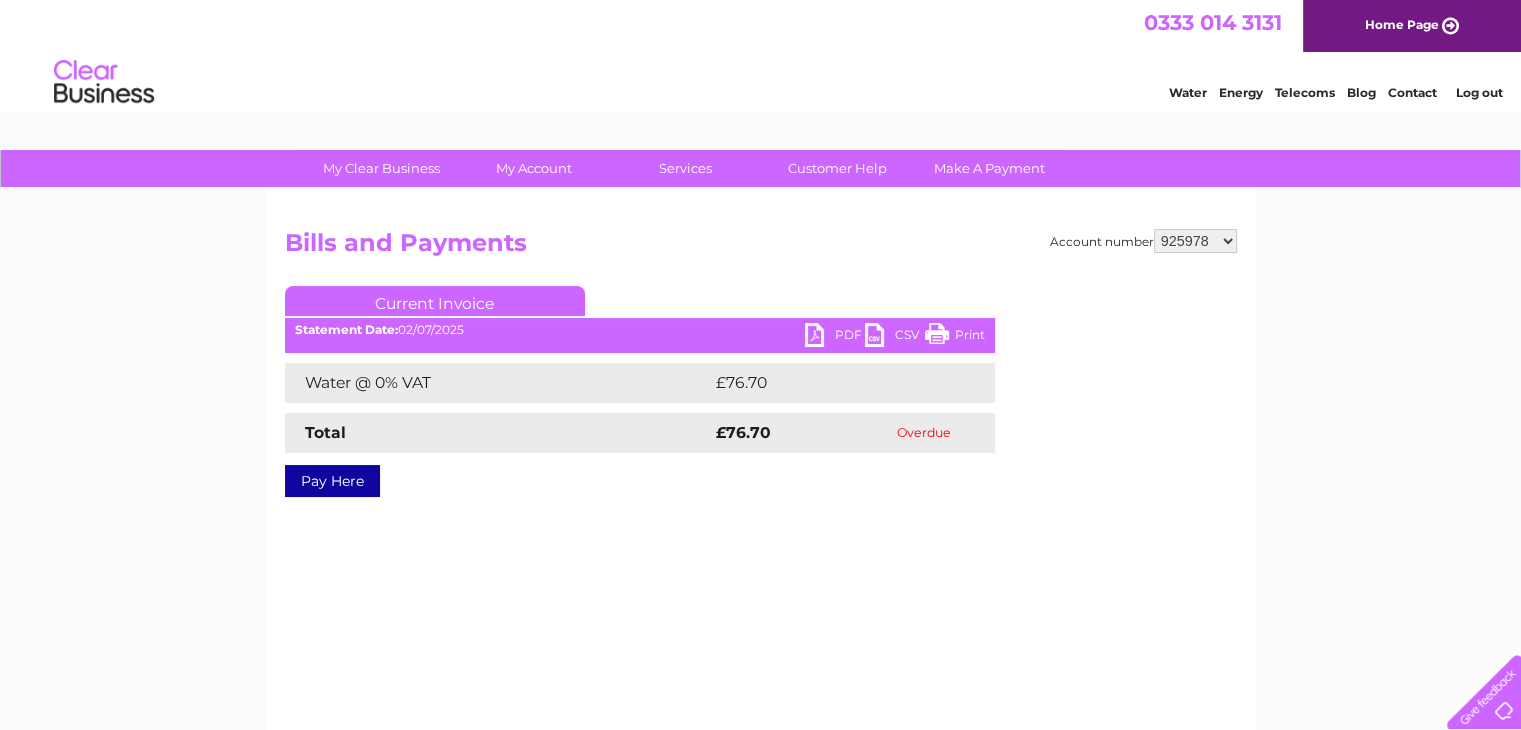 click on "PDF" at bounding box center (835, 337) 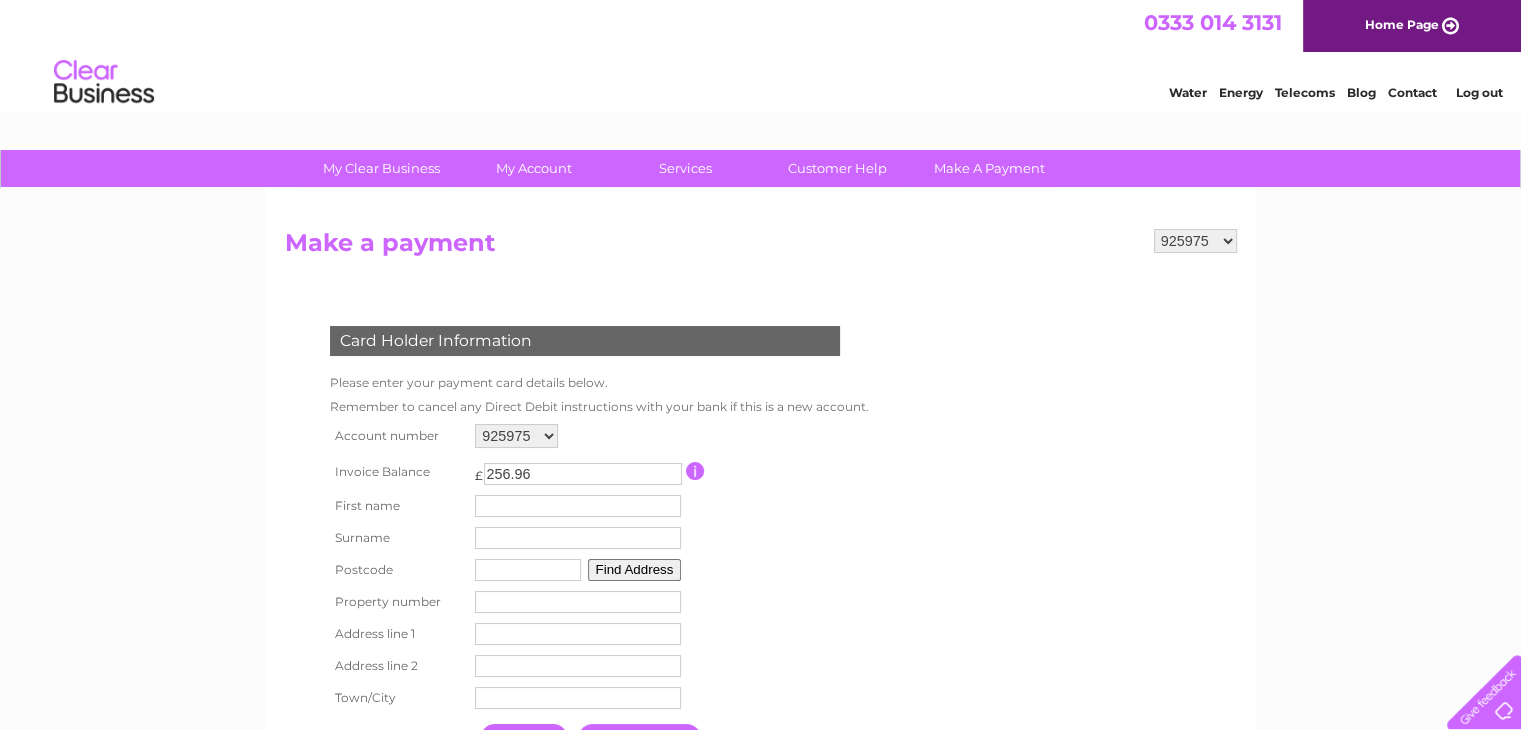 scroll, scrollTop: 0, scrollLeft: 0, axis: both 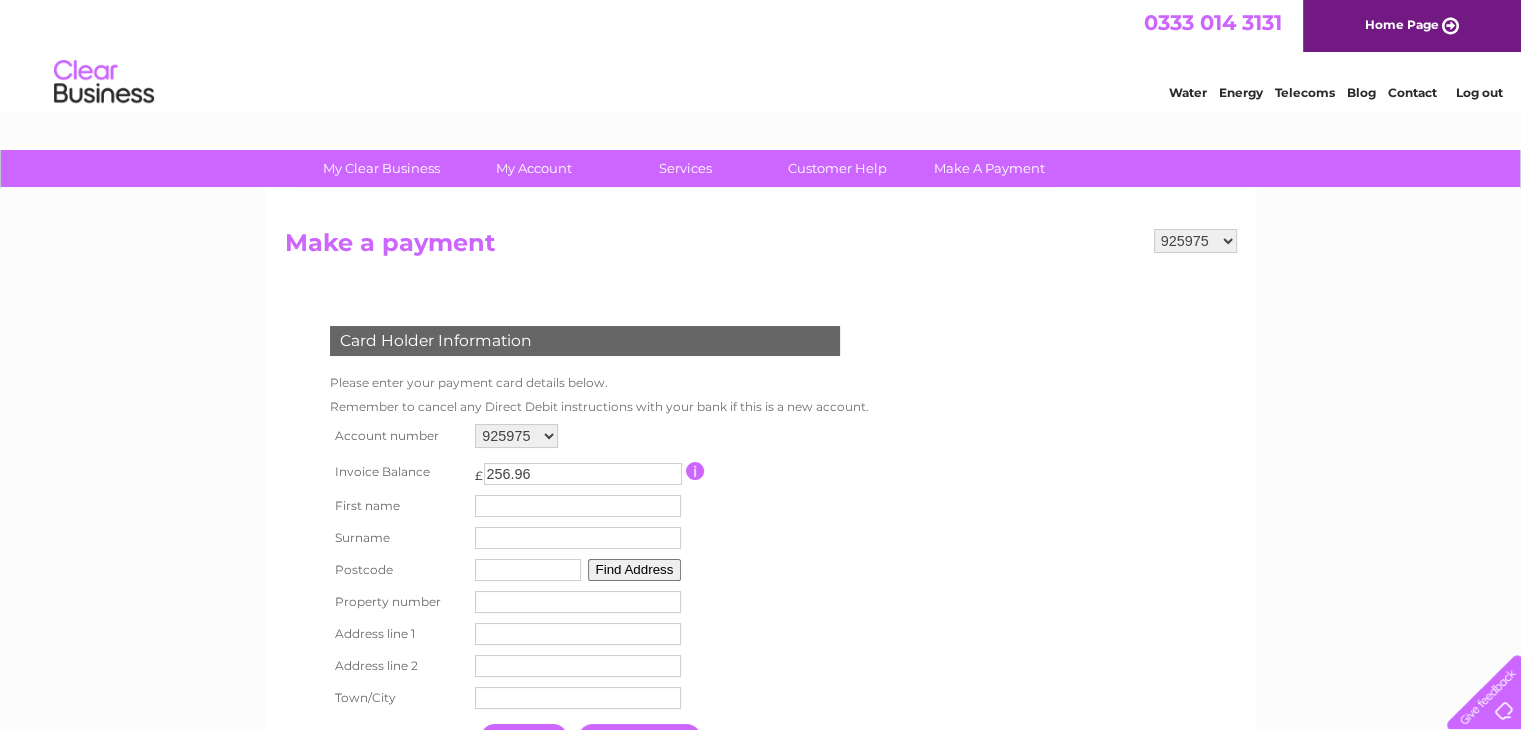 drag, startPoint x: 537, startPoint y: 465, endPoint x: 318, endPoint y: 451, distance: 219.44704 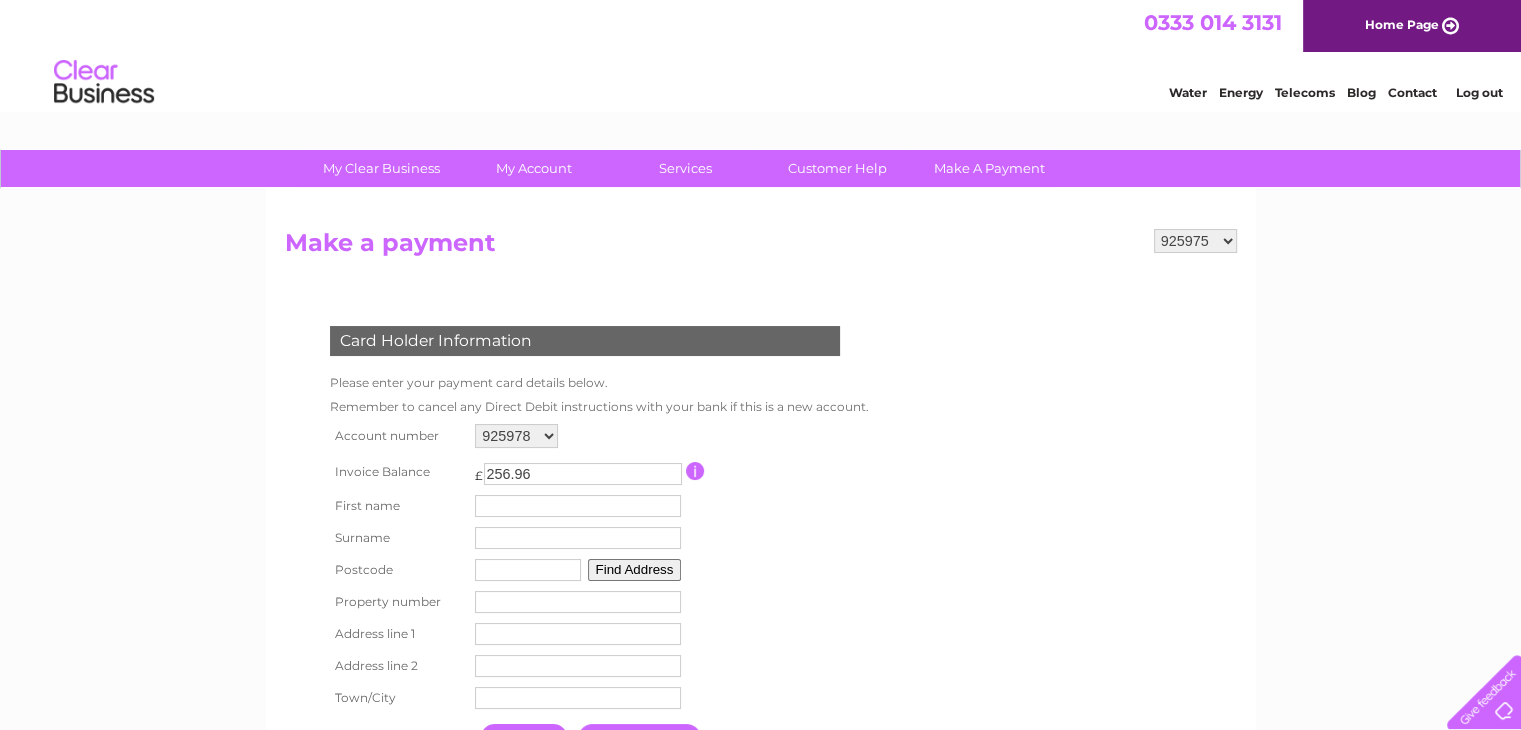 click on "925975
925978
1135986
1135990
1135993
1136001" at bounding box center (516, 436) 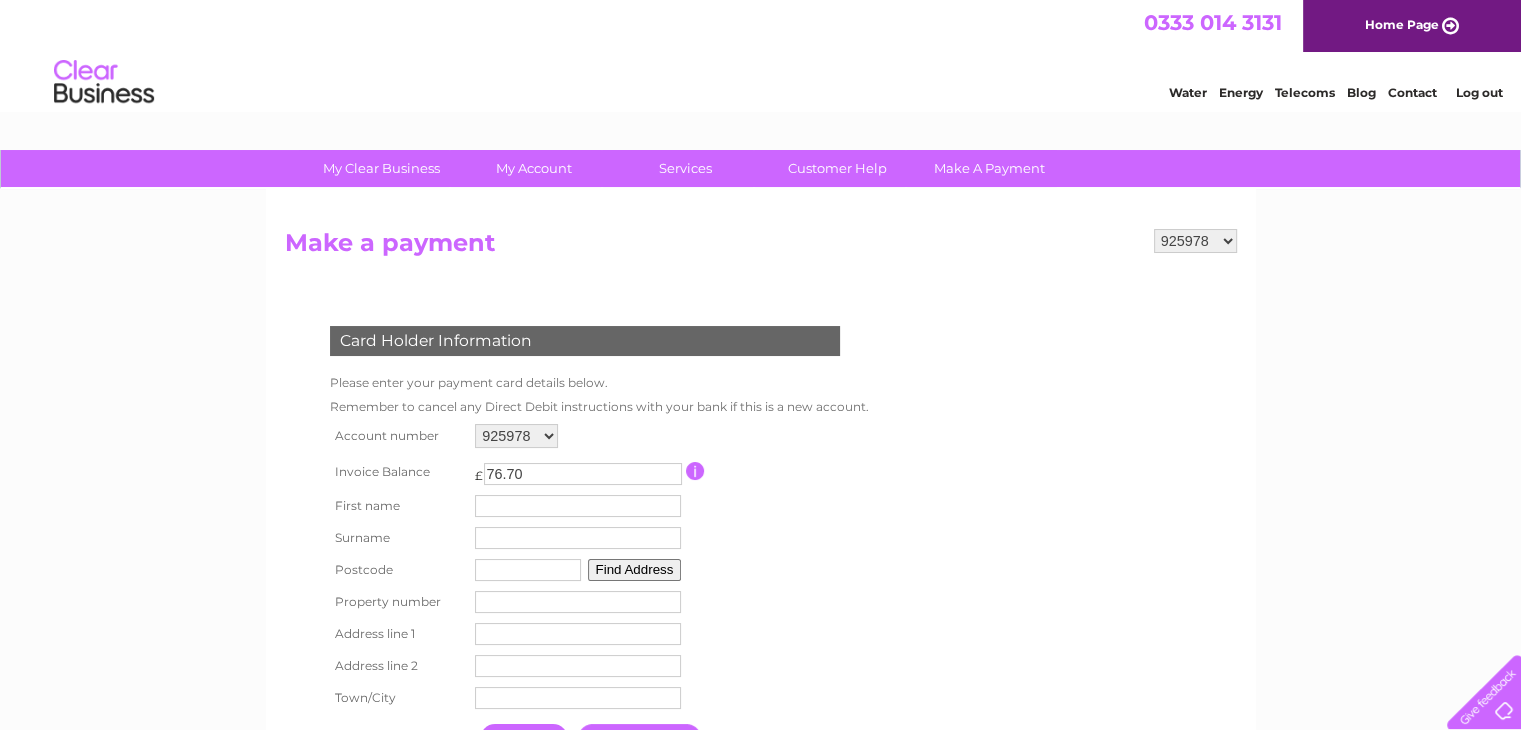 scroll, scrollTop: 0, scrollLeft: 0, axis: both 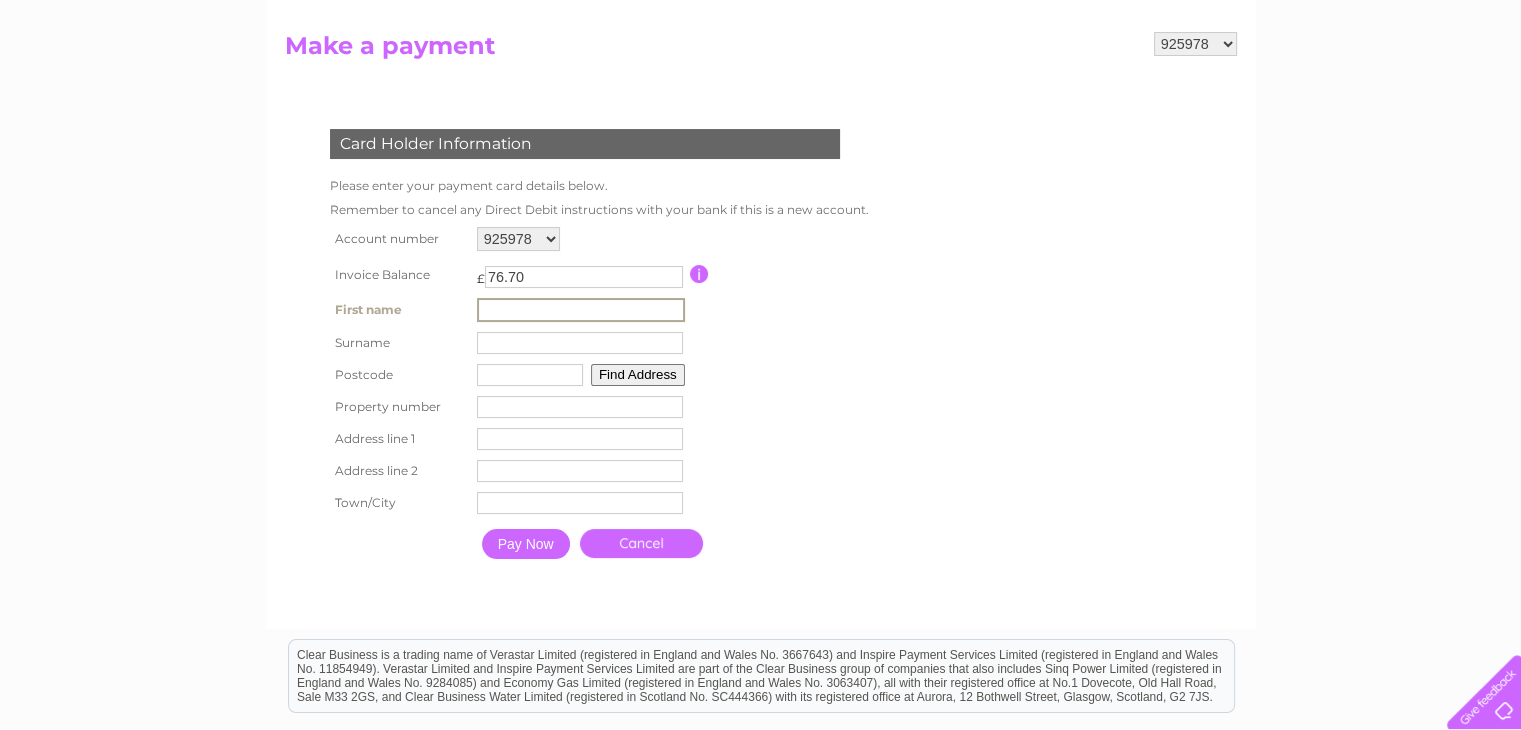 click at bounding box center (581, 310) 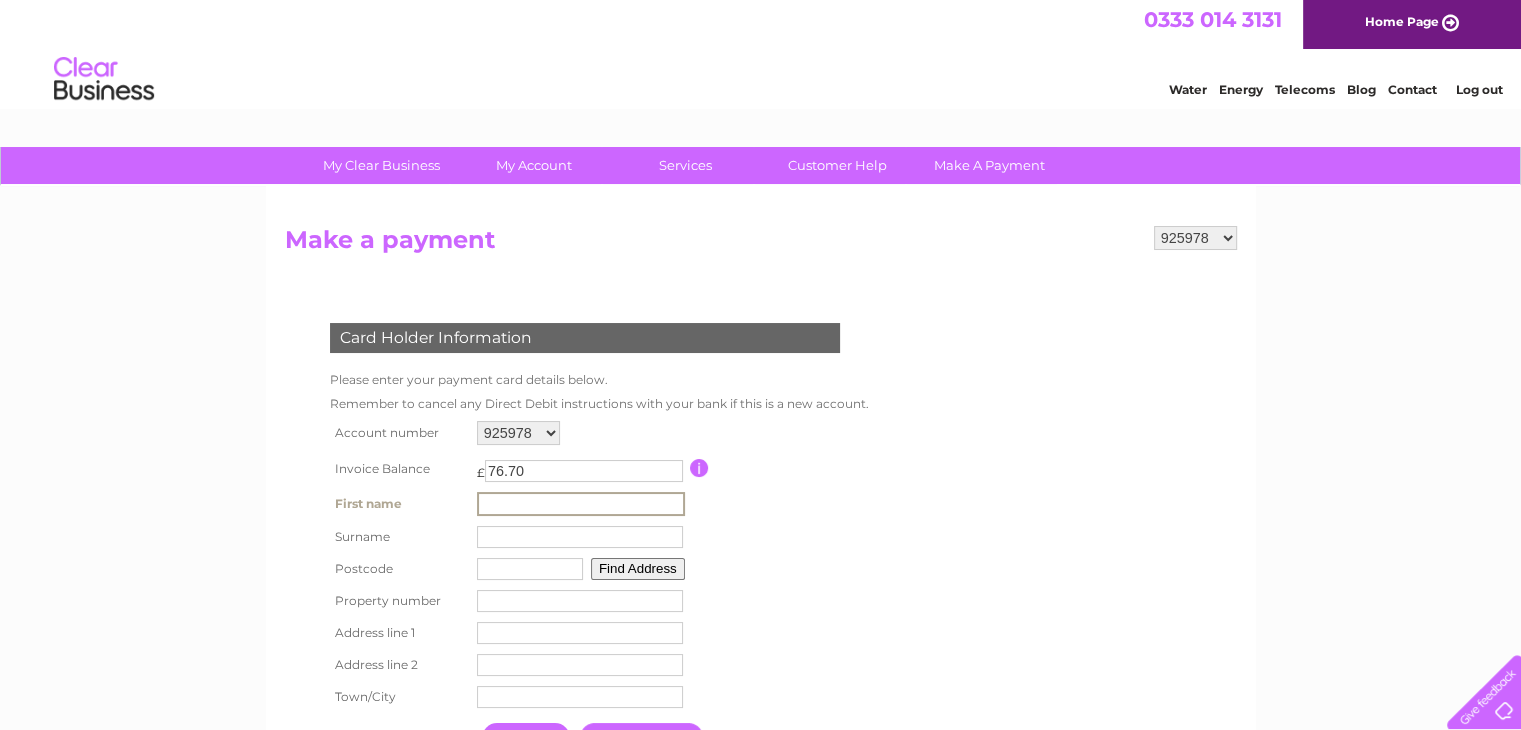 scroll, scrollTop: 0, scrollLeft: 0, axis: both 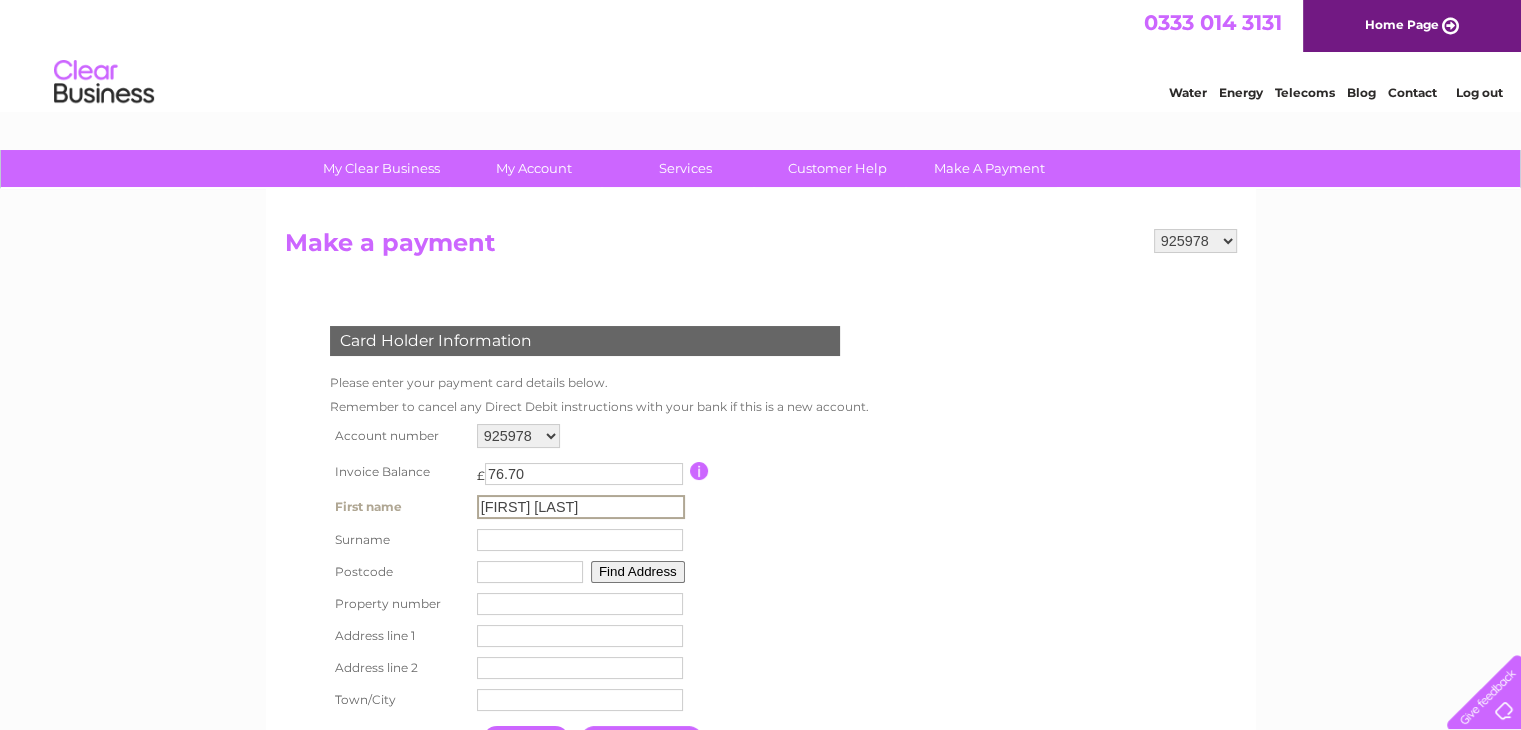 type on "Linda Fraser" 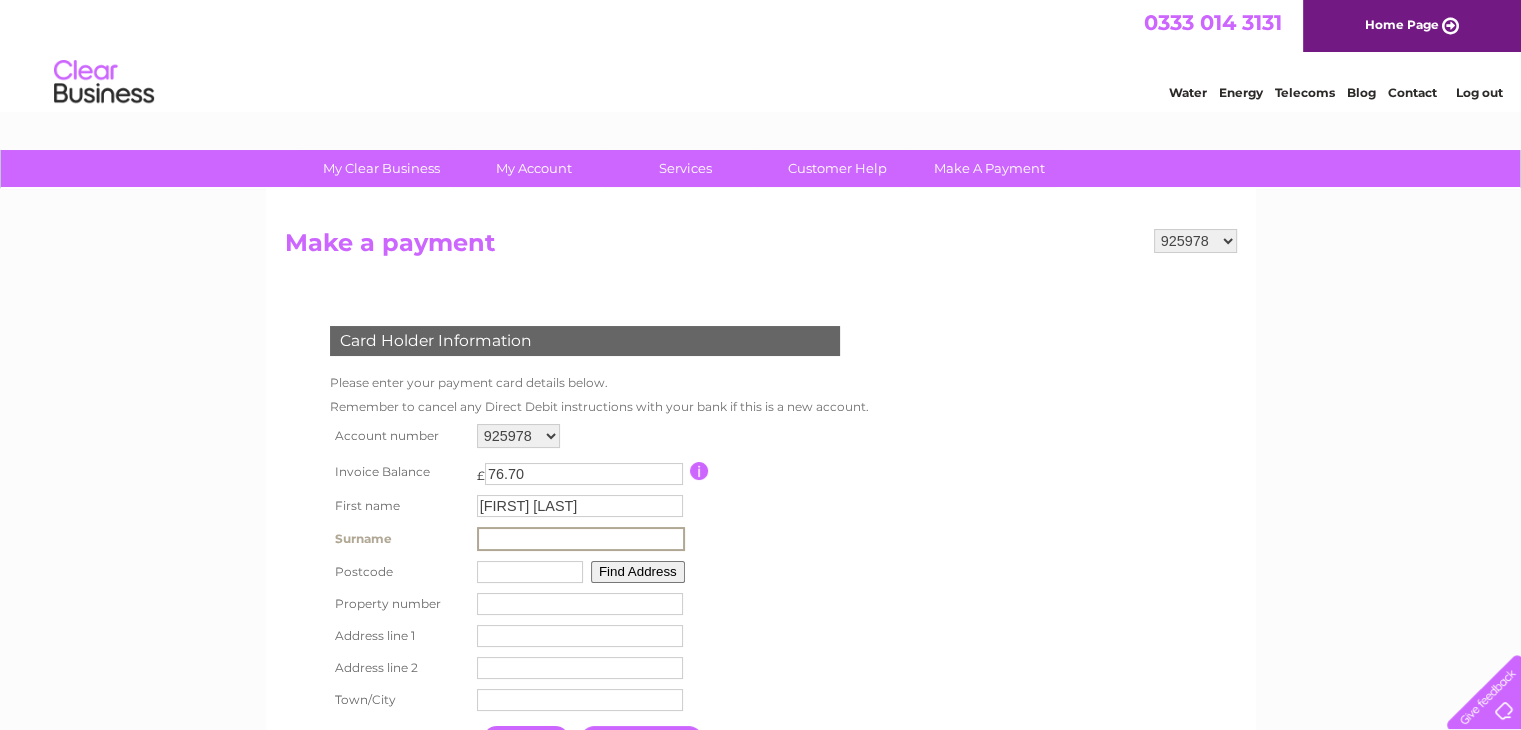 click at bounding box center (581, 539) 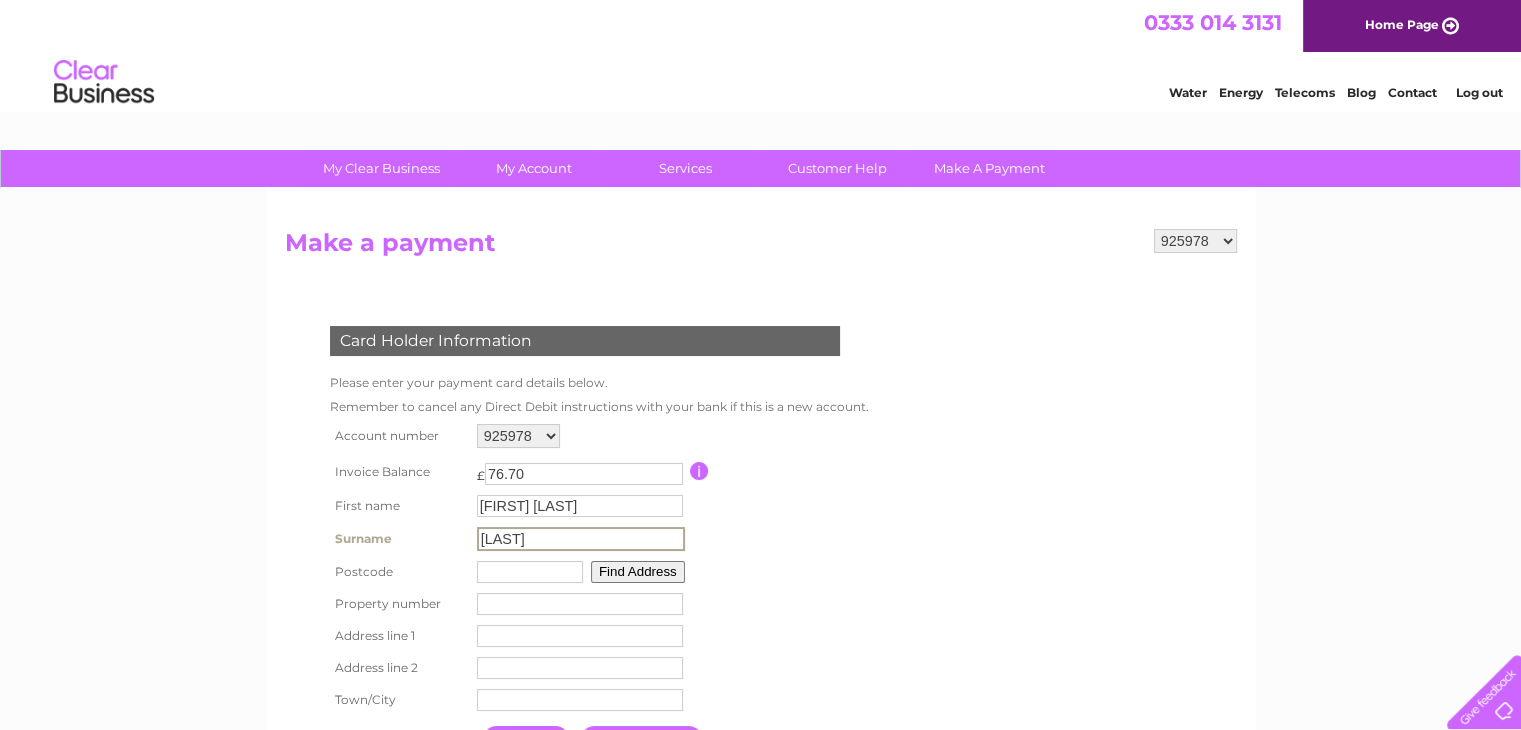 type on "Fraser" 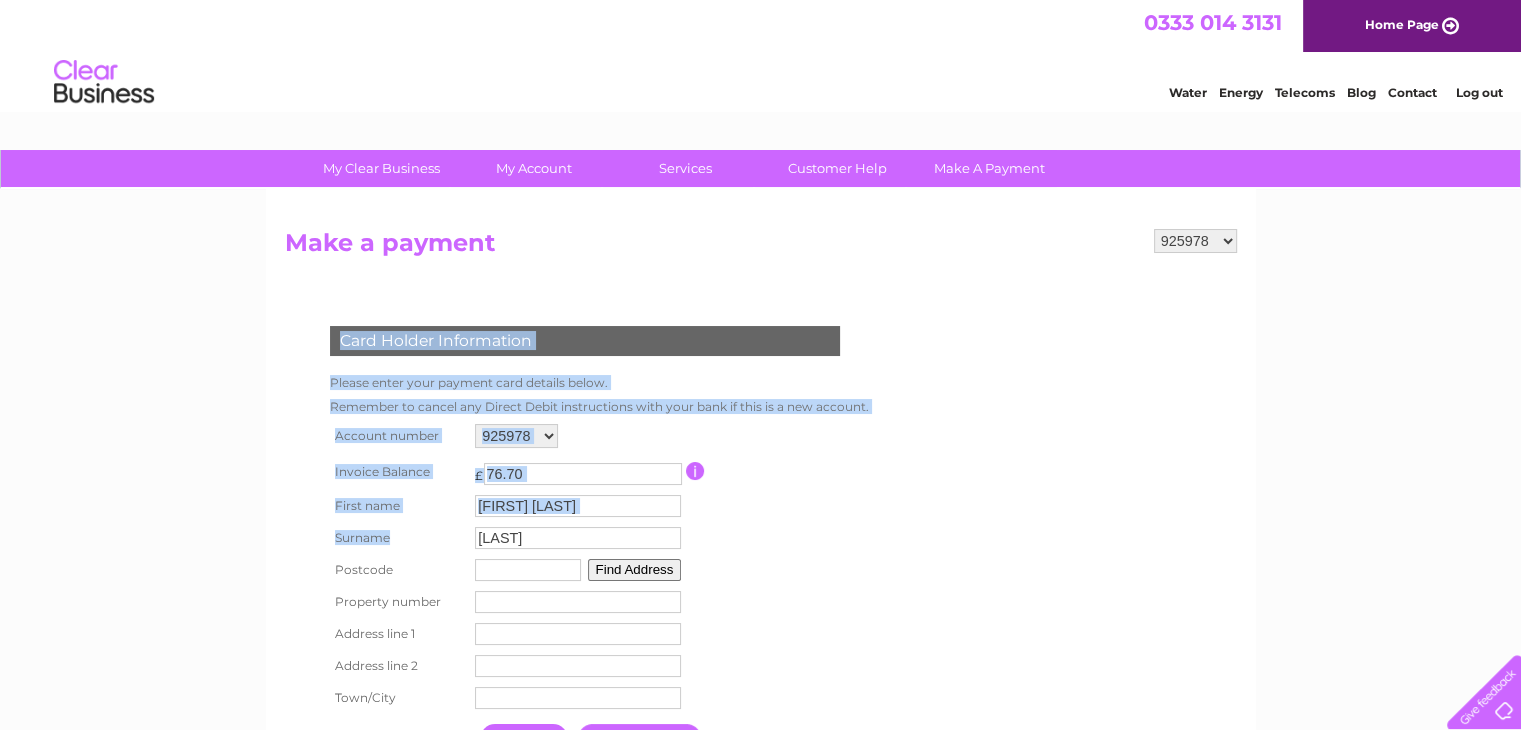 drag, startPoint x: 920, startPoint y: 529, endPoint x: 624, endPoint y: 506, distance: 296.89224 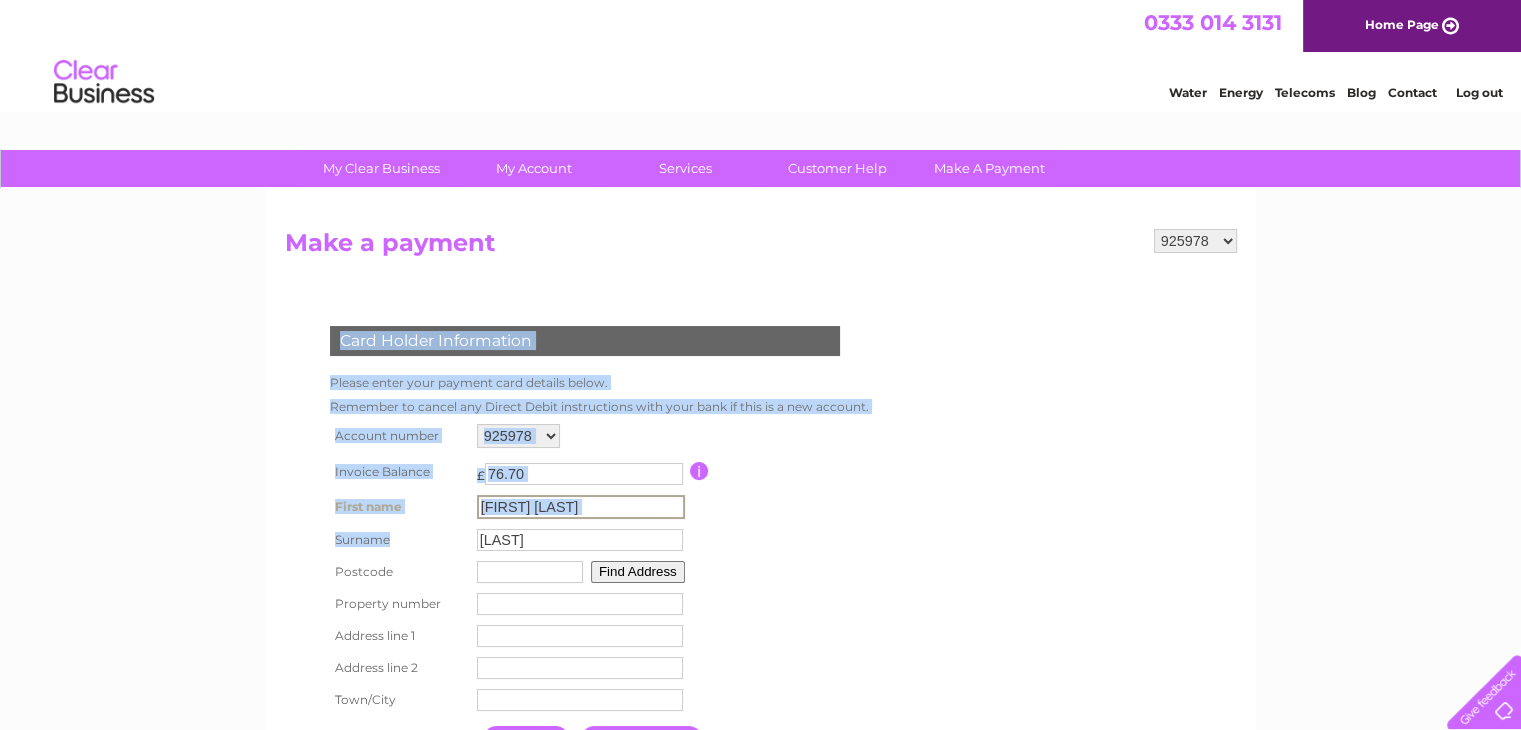click on "Linda Fraser" at bounding box center [581, 507] 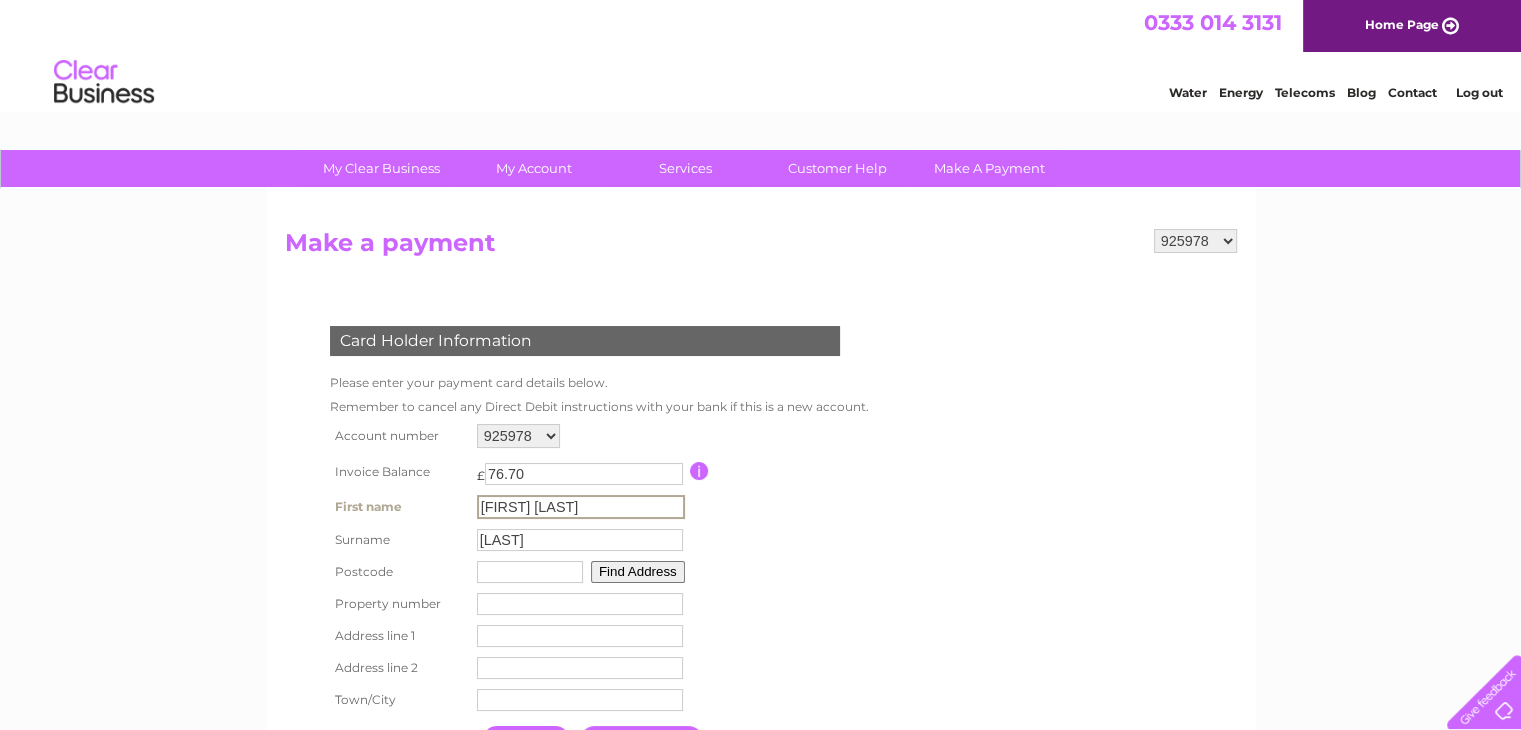 click on "Linda Fraser" at bounding box center (581, 507) 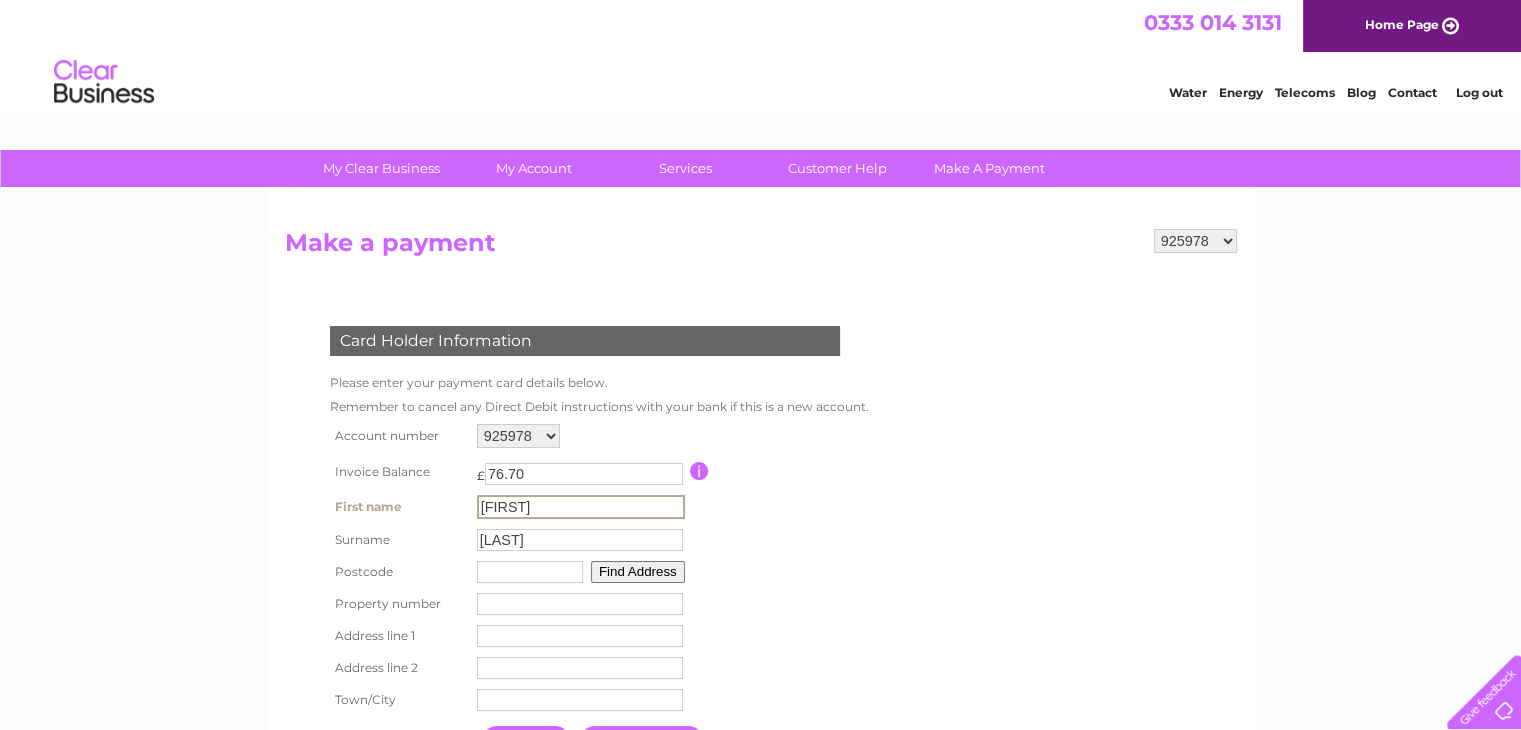 type on "Linda" 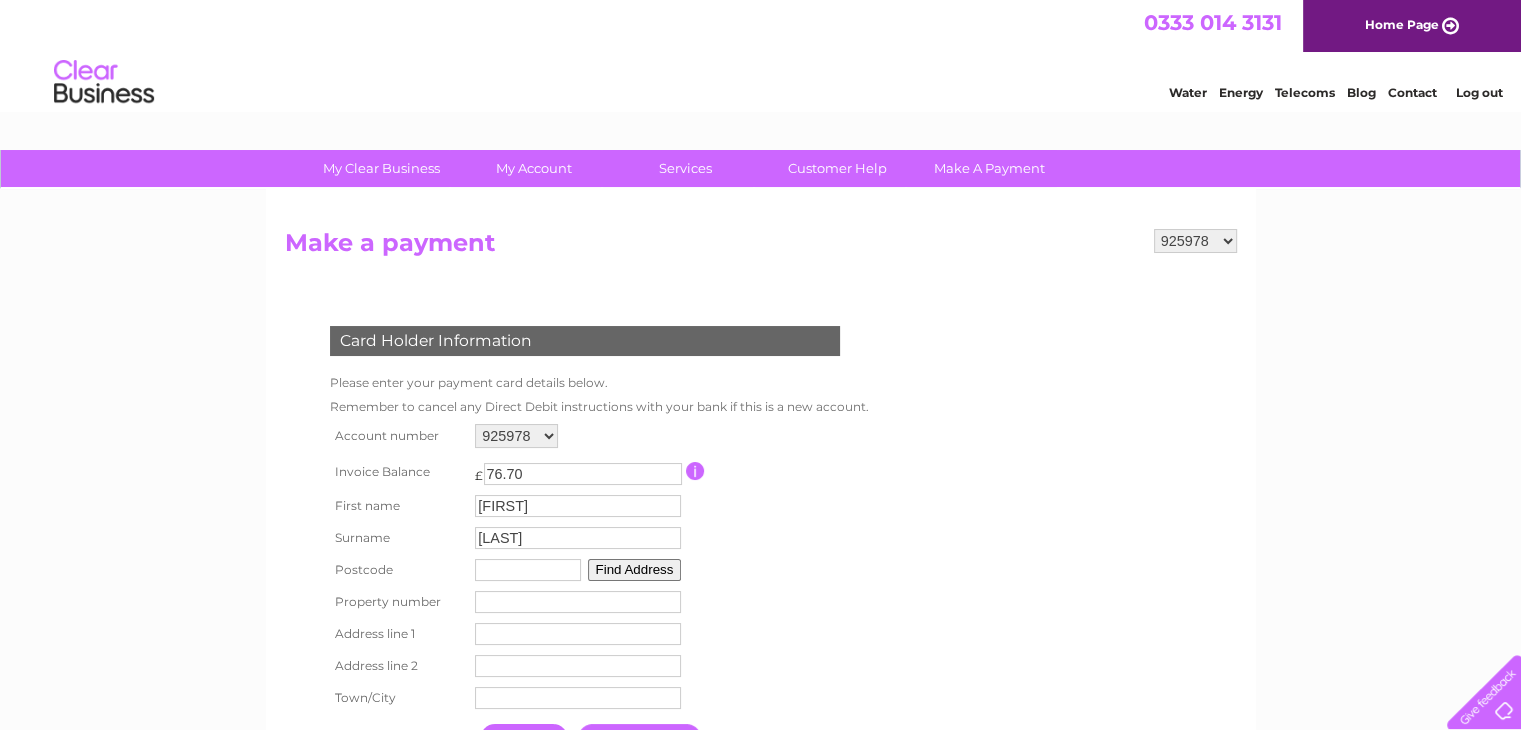 click at bounding box center (528, 570) 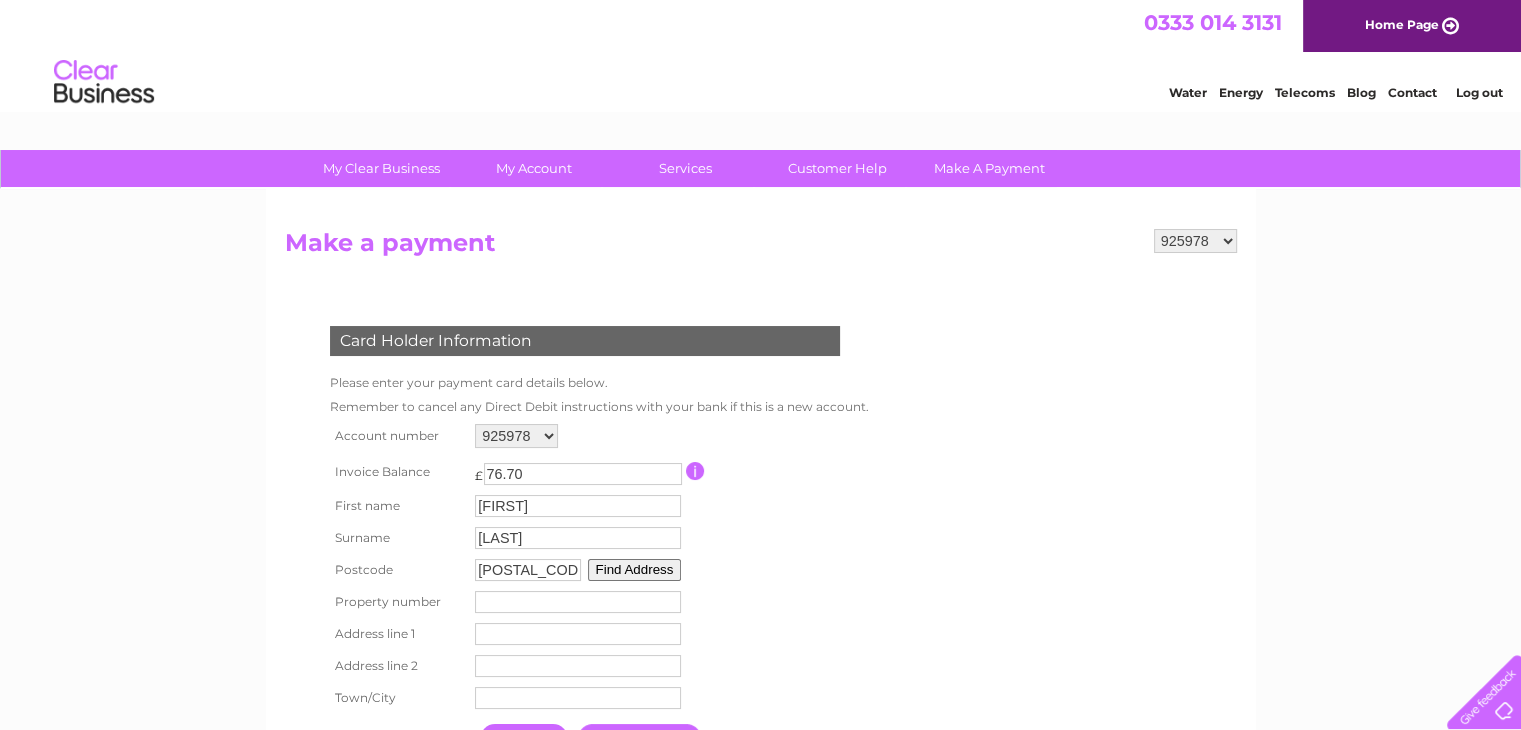 type on "KY1 1XD" 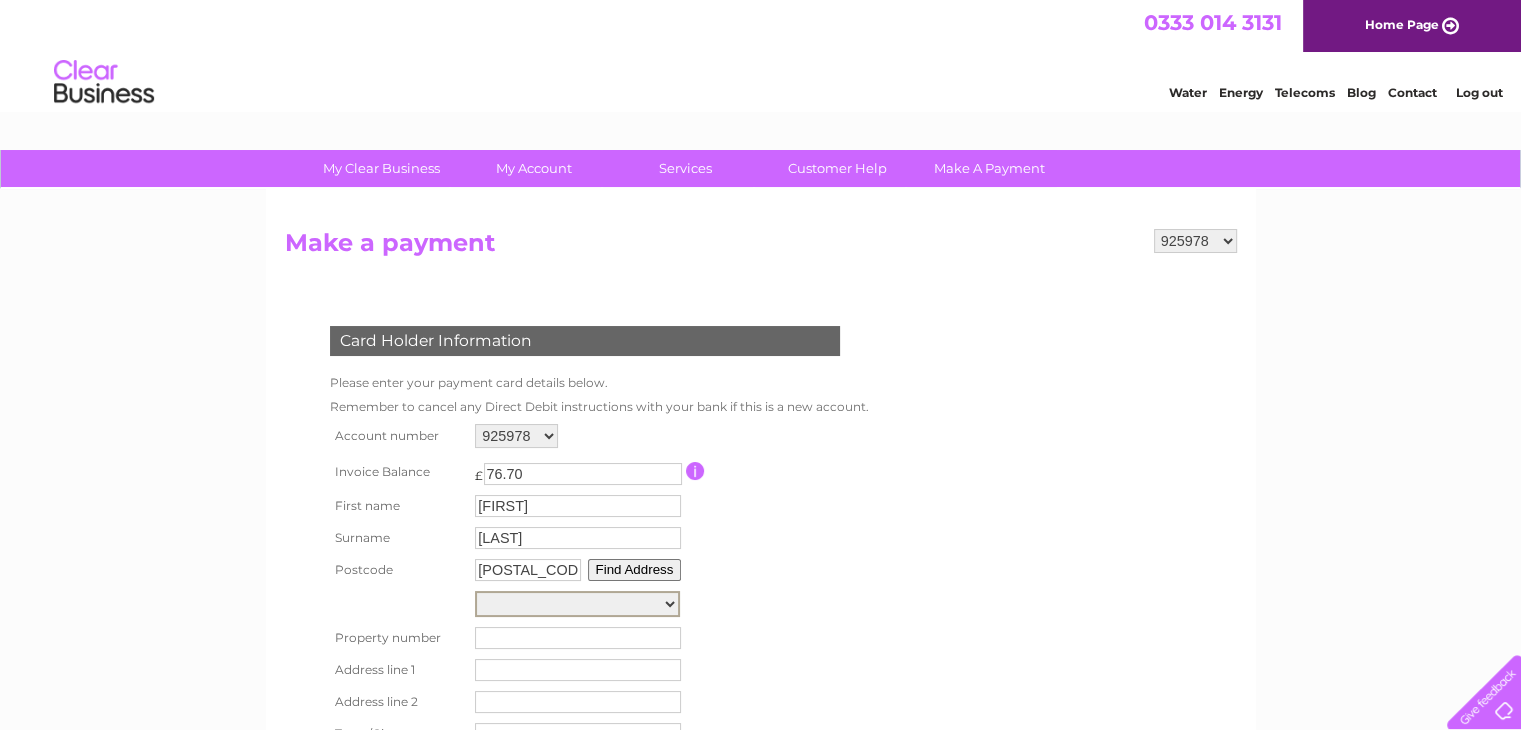 click on "Street Record, Wemyssfield Public Telephone 5M From Fife, Whytescauseway 47, Whytescauseway Royal Insurance Uk Ltd, 47, Whytescauseway 47, Whytescauseway 47, Whytescauseway Edward Jones Office, 47, Whytescauseway 49, Whytescauseway Mandela House Apartments, 49, Whytescauseway Apartment 1, Mandela House Apartments, 49, Whytescauseway Apartment 2, Mandela House Apartments, 49, Whytescauseway Apartment 3, Mandela House Apartments, 49, Whytescauseway Apartment 4, Mandela House Apartments, 49, Whytescauseway" at bounding box center (577, 604) 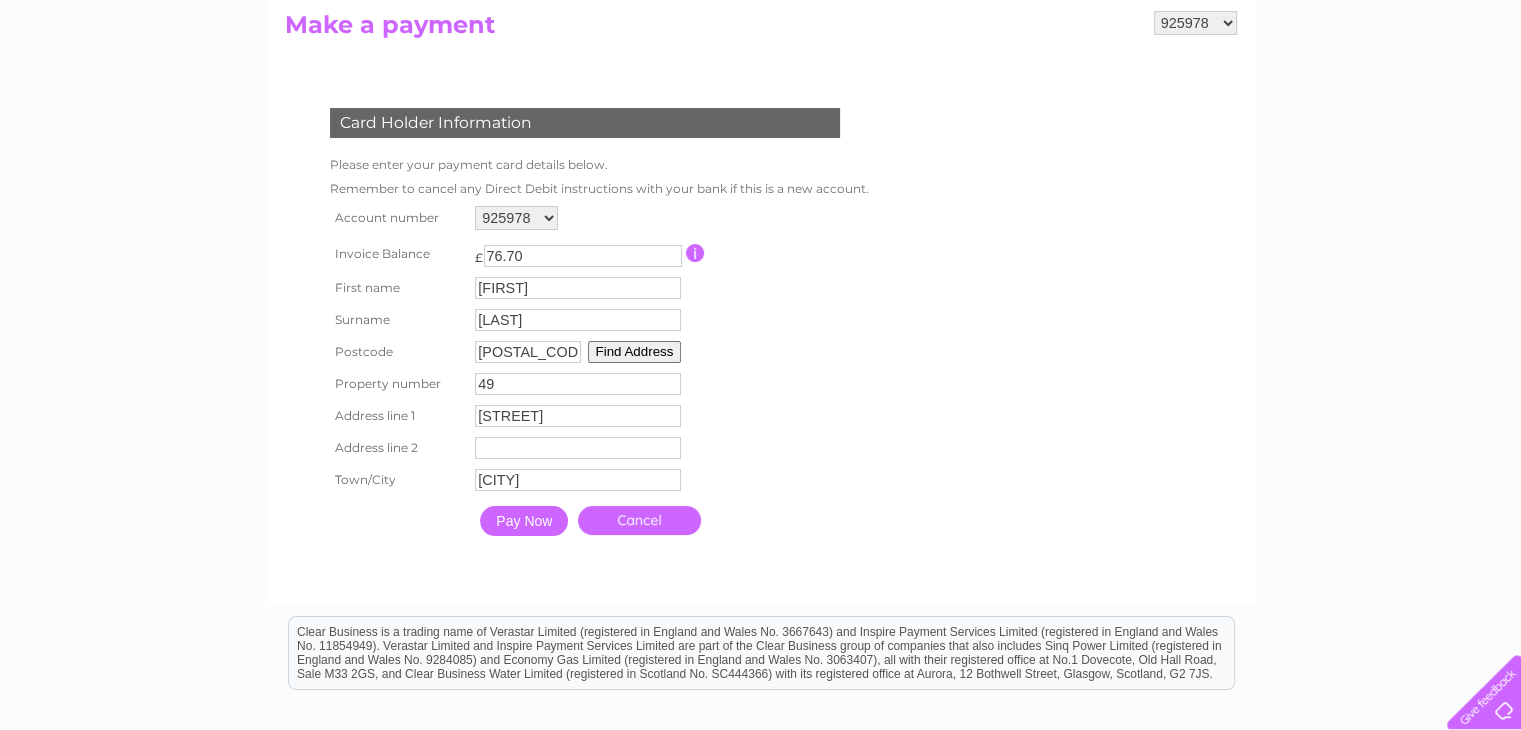 scroll, scrollTop: 220, scrollLeft: 0, axis: vertical 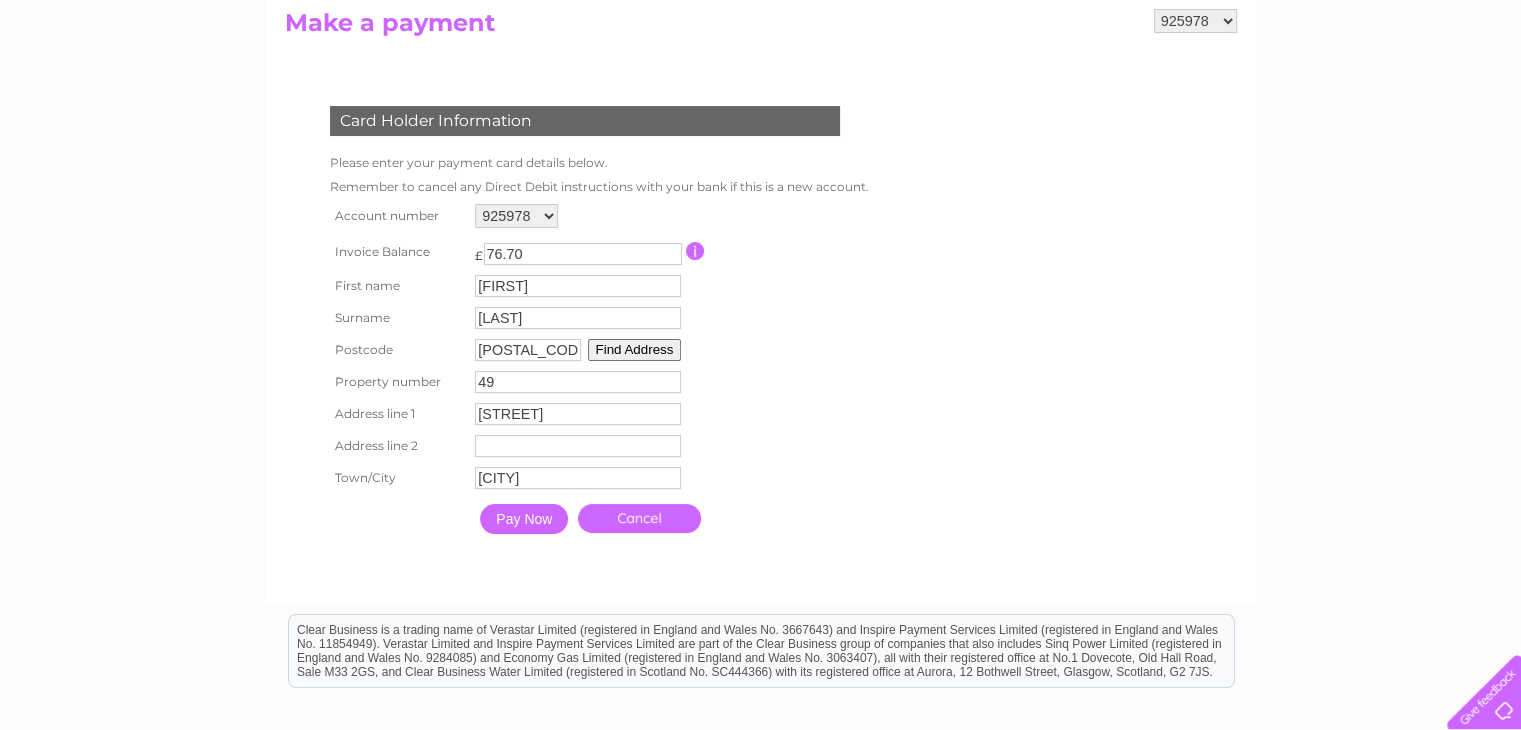 click on "Pay Now" at bounding box center (524, 519) 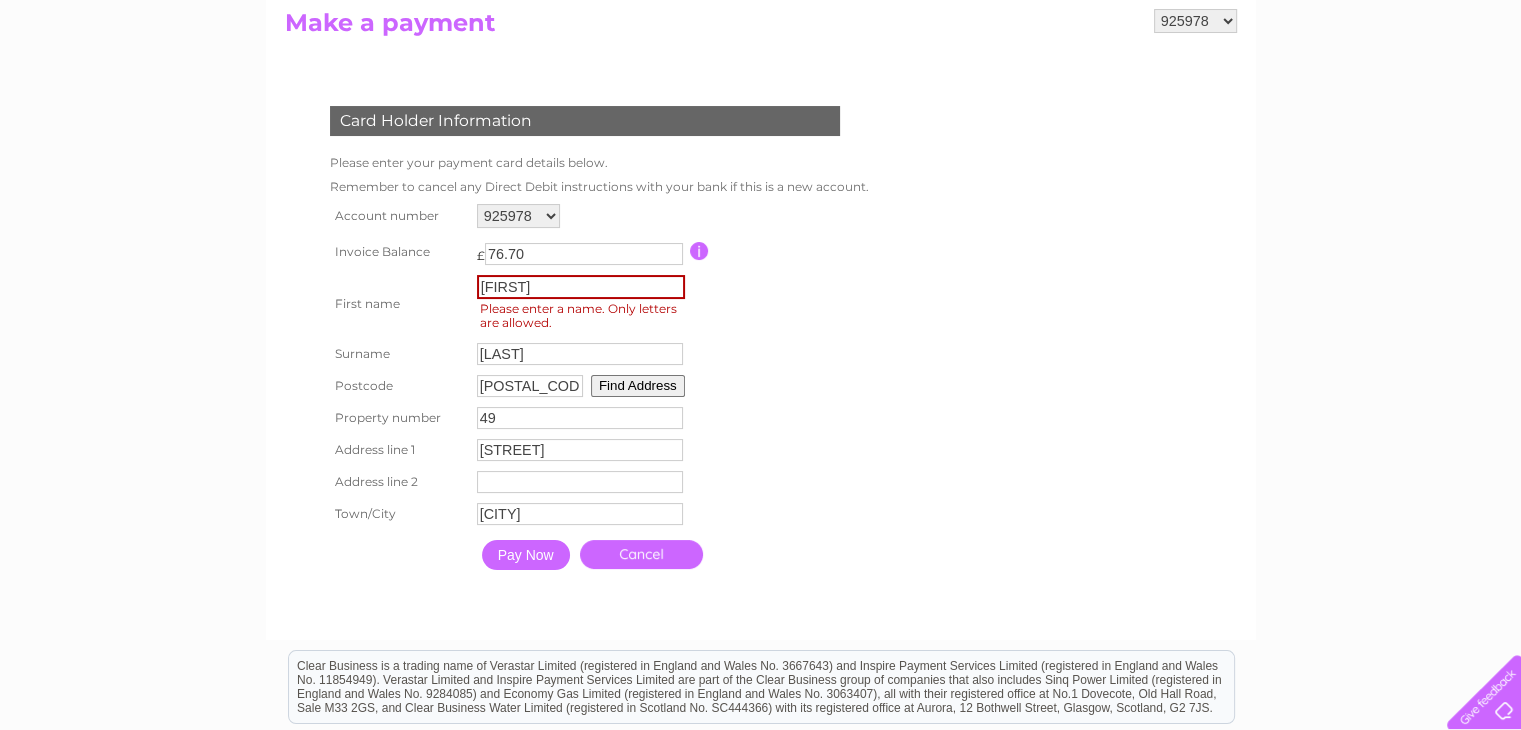 click on "Pay Now" at bounding box center (526, 555) 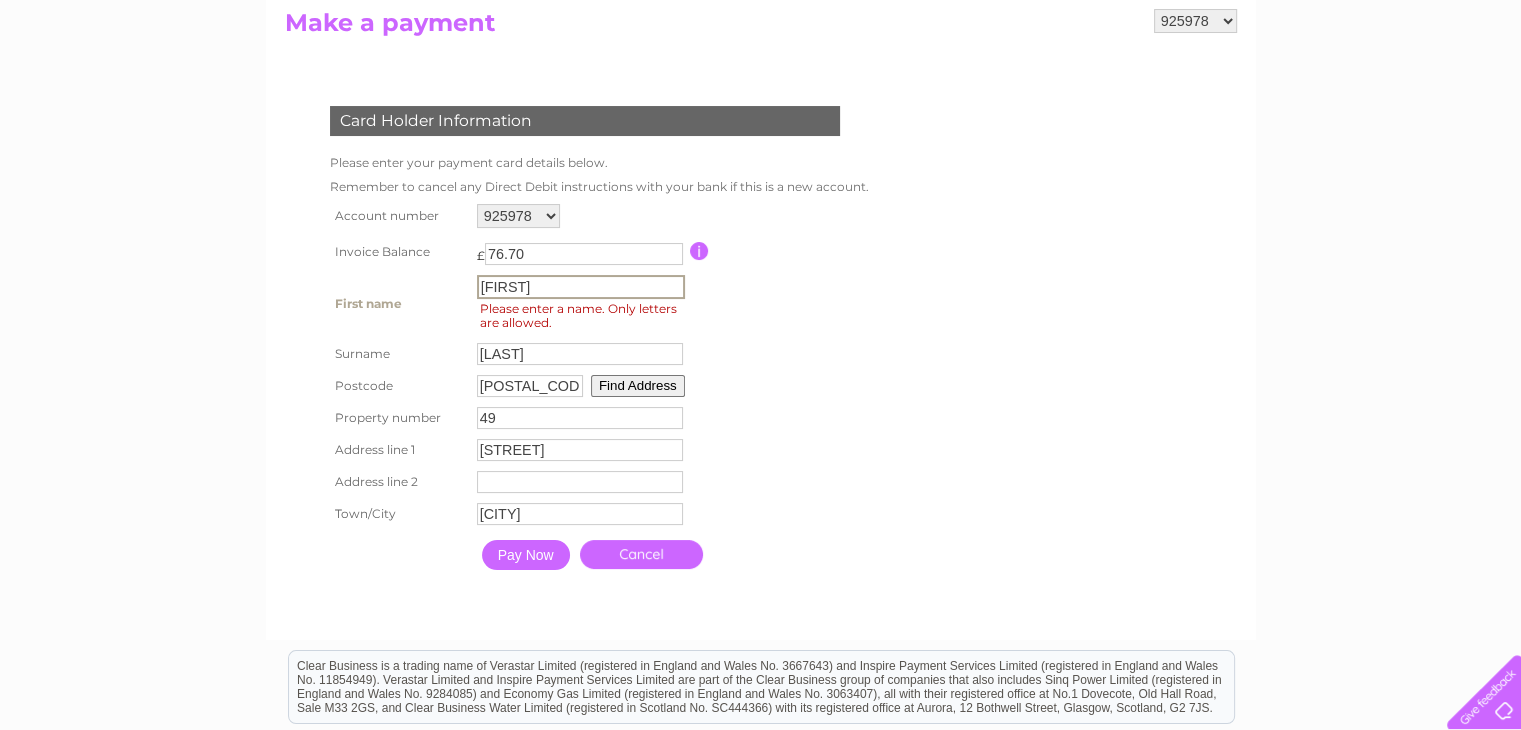 click on "Linda" at bounding box center [581, 287] 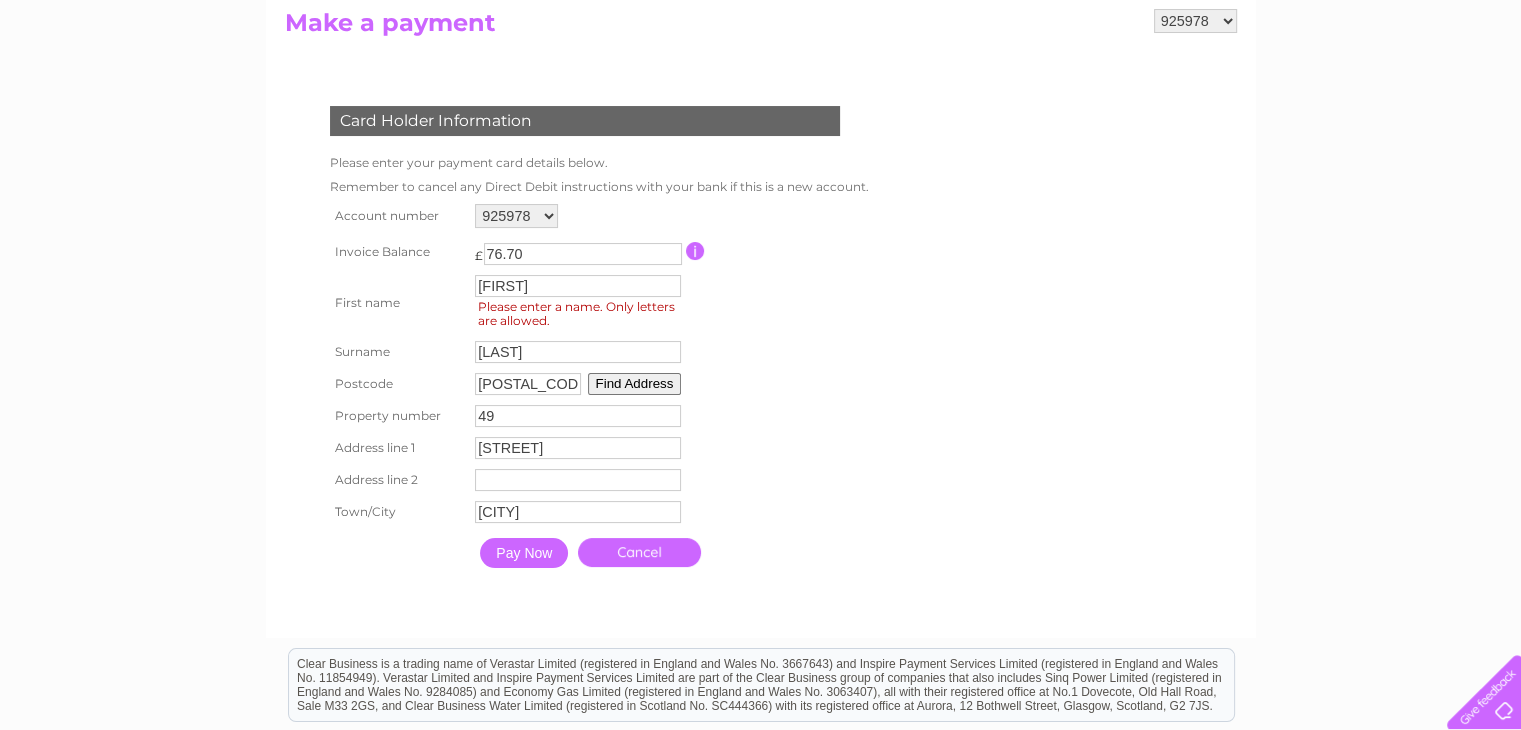 click on "925975
925978
1135986
1135990
1135993
1136001
Make a payment
Card Holder Information
Please enter your payment card details below.
Remember to cancel any Direct Debit instructions with your bank if this is a new account.
925975" at bounding box center (761, 313) 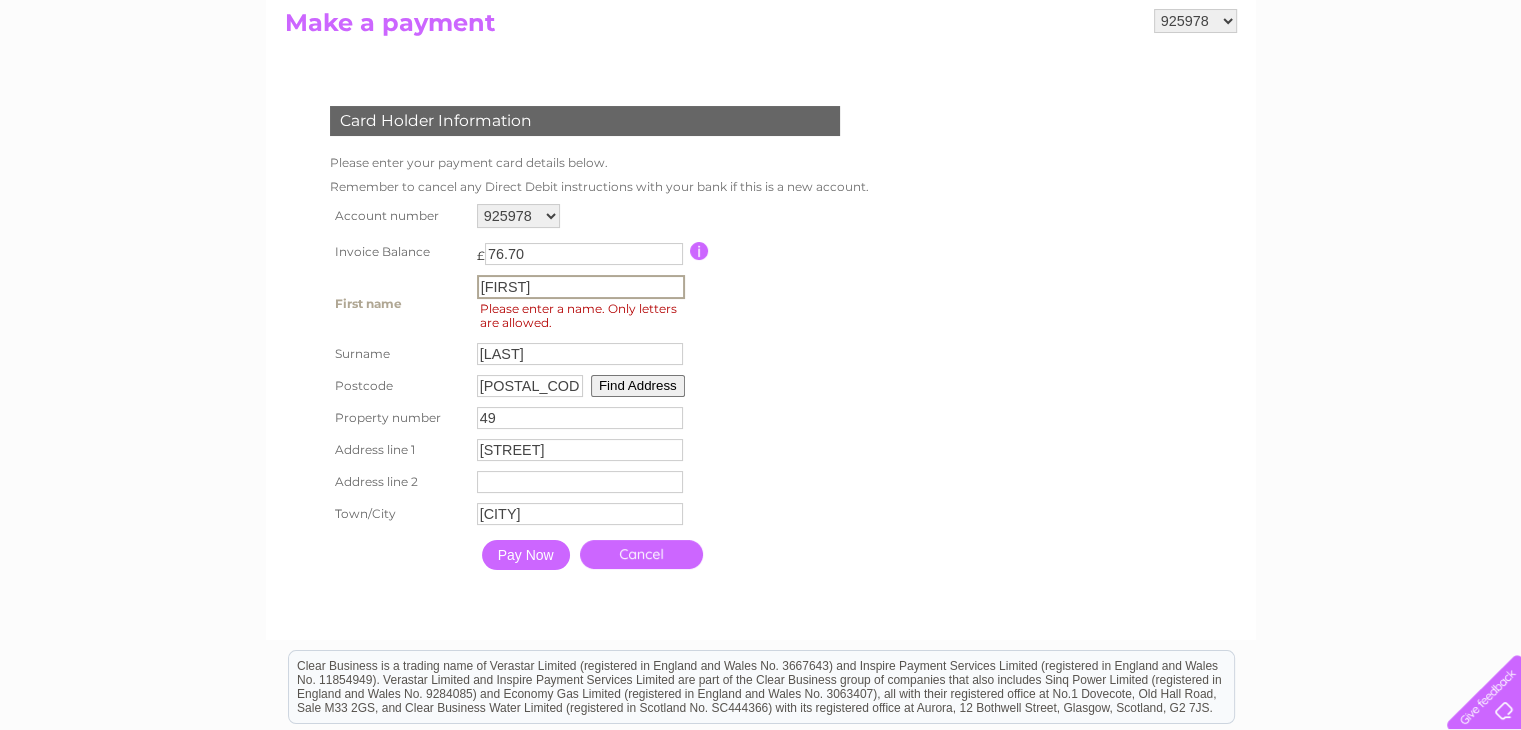 click on "Linda" at bounding box center [581, 287] 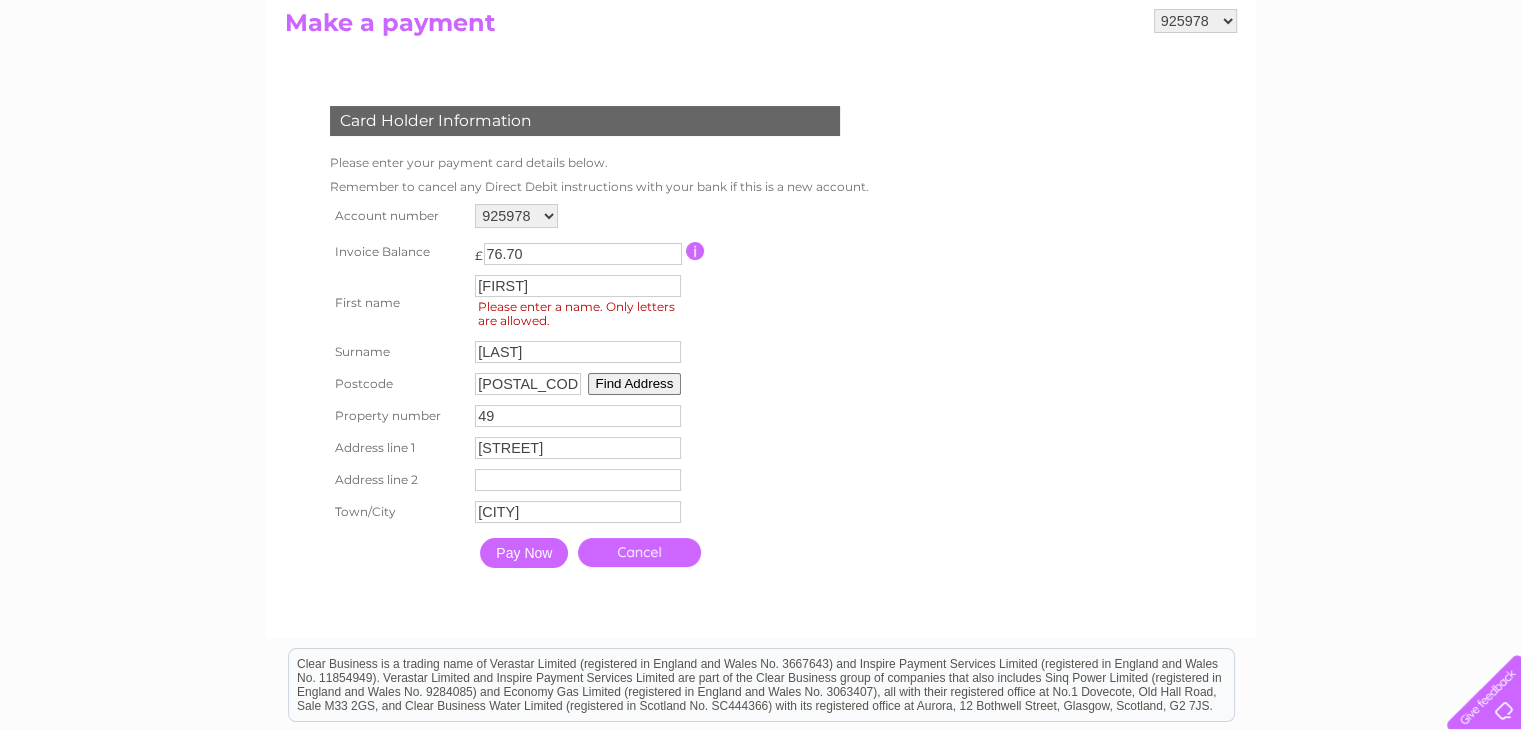 click on "Pay Now" at bounding box center [524, 553] 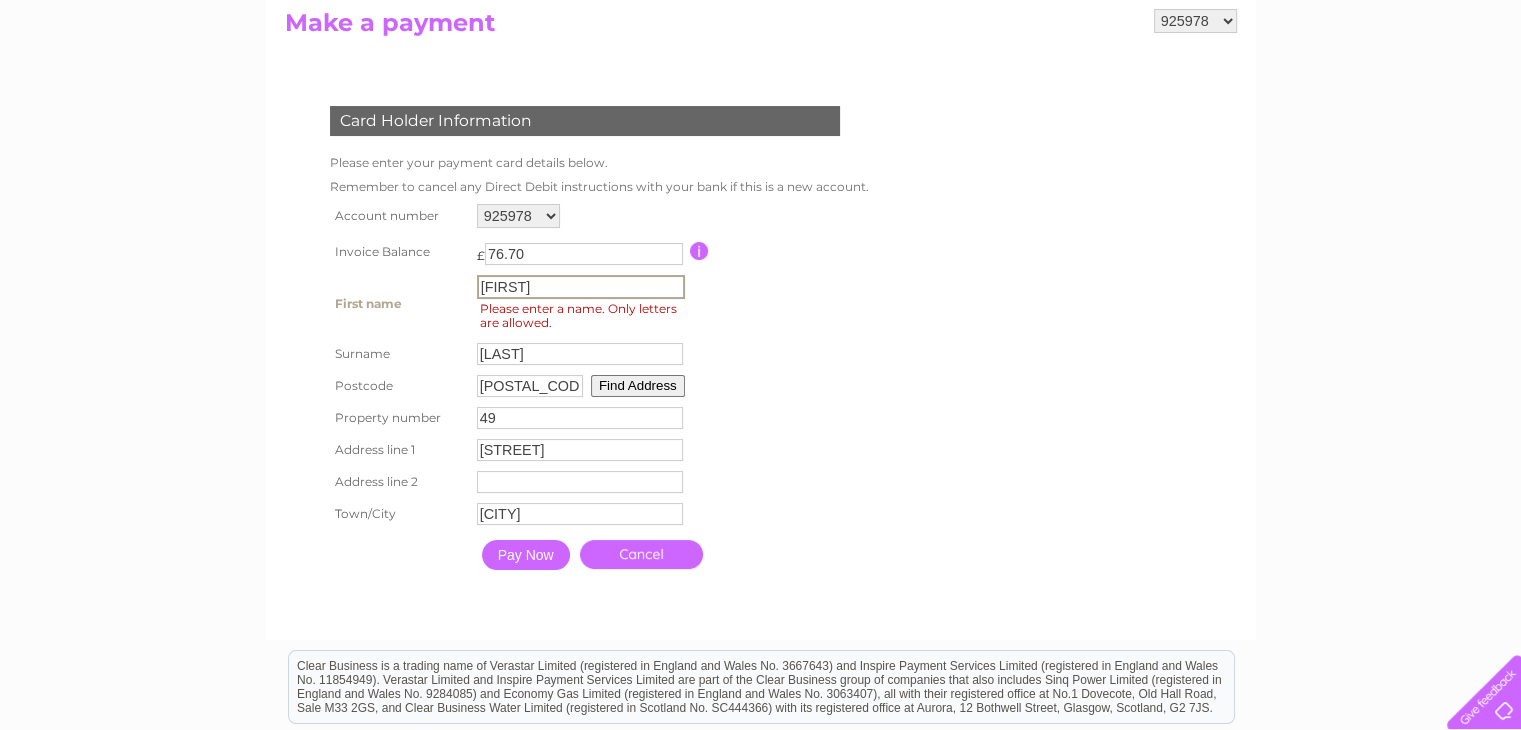 drag, startPoint x: 516, startPoint y: 286, endPoint x: 362, endPoint y: 304, distance: 155.04839 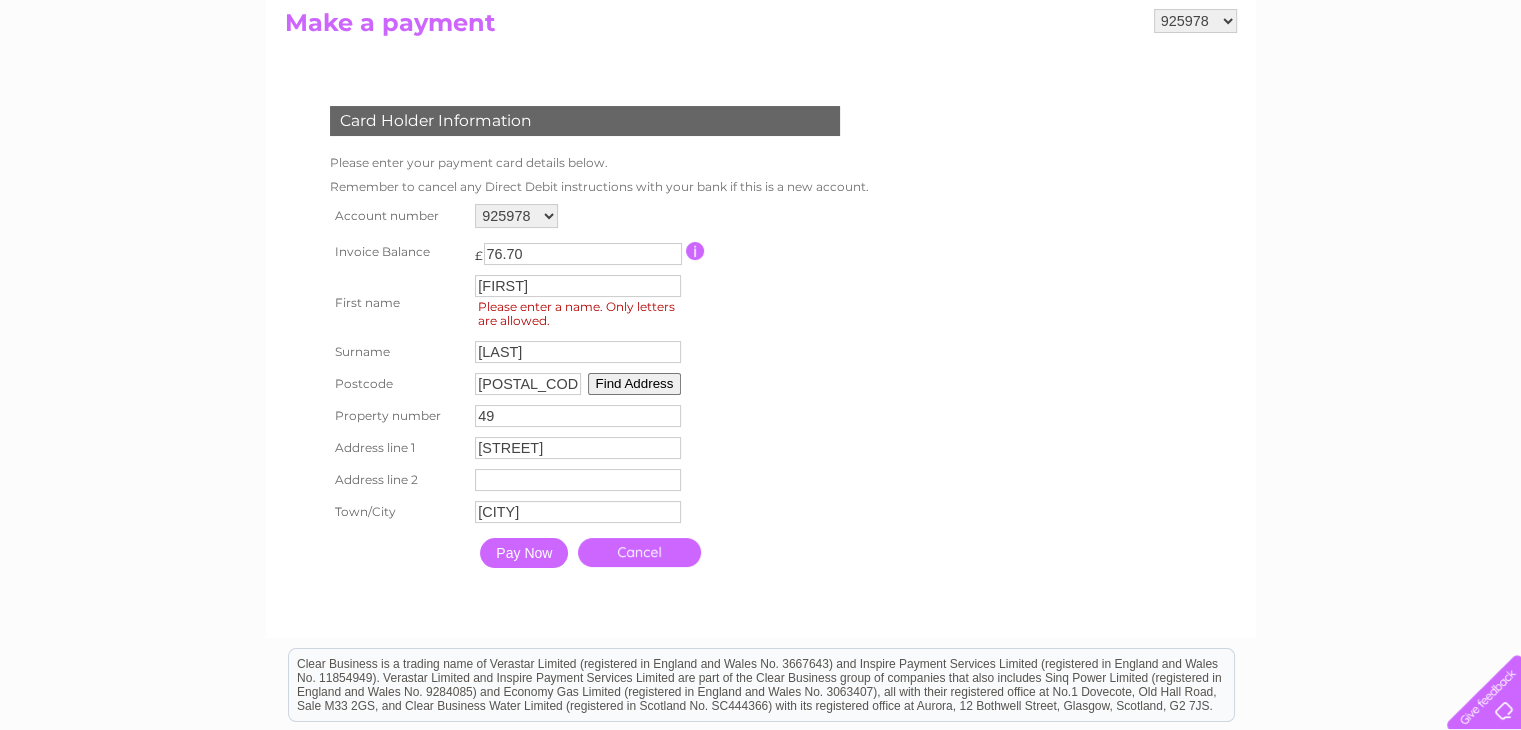 click on "Pay Now" at bounding box center (524, 553) 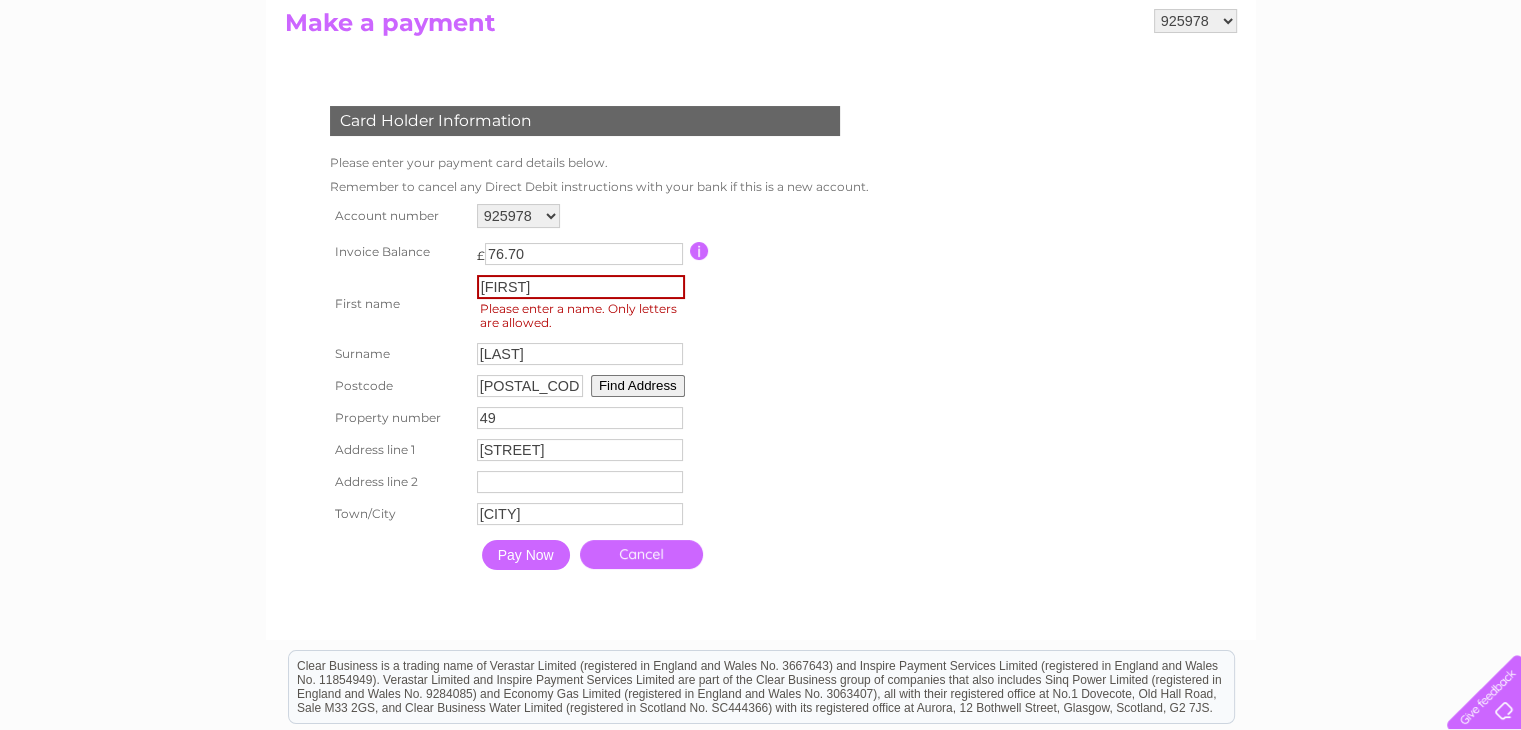 click on "[FIRST]" at bounding box center (581, 287) 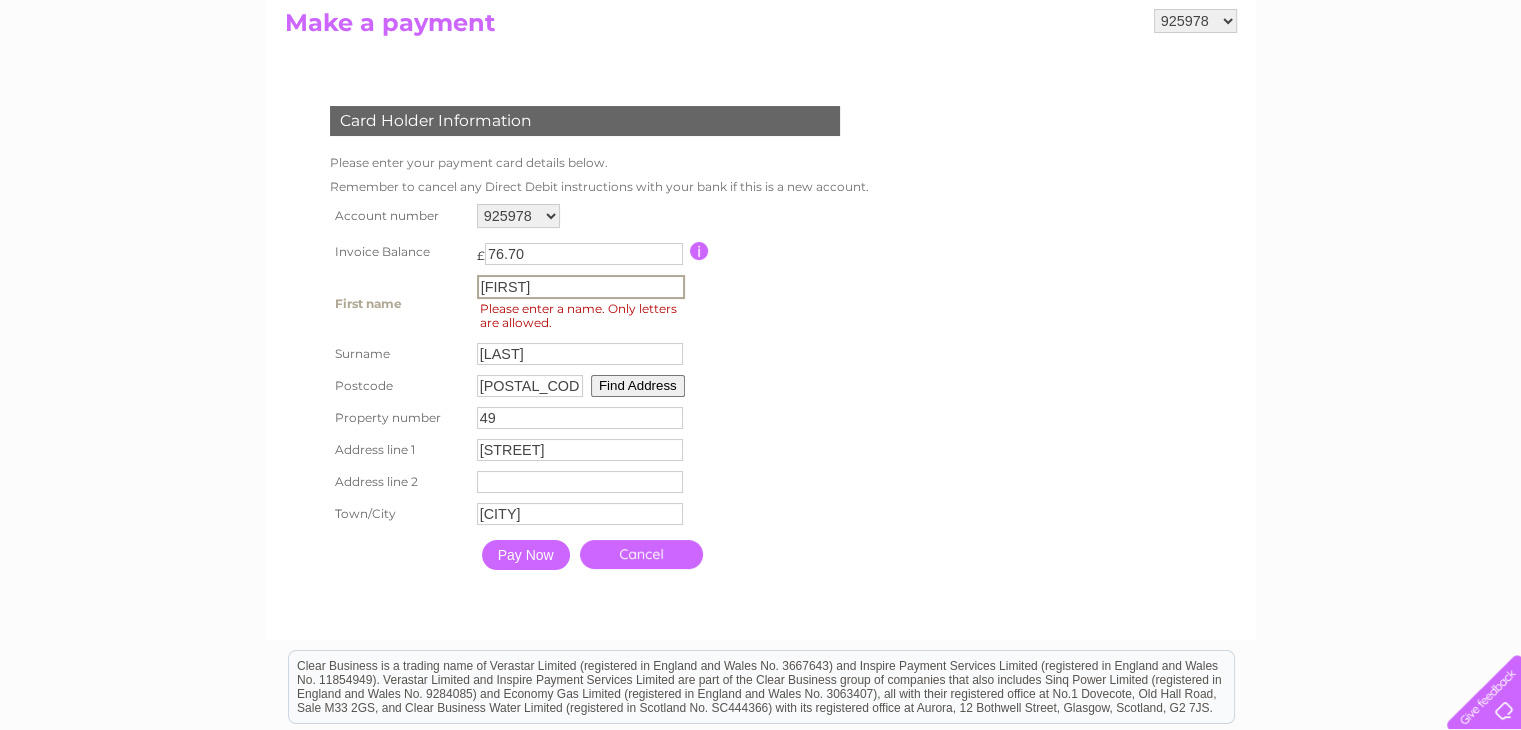type on "[FIRST]" 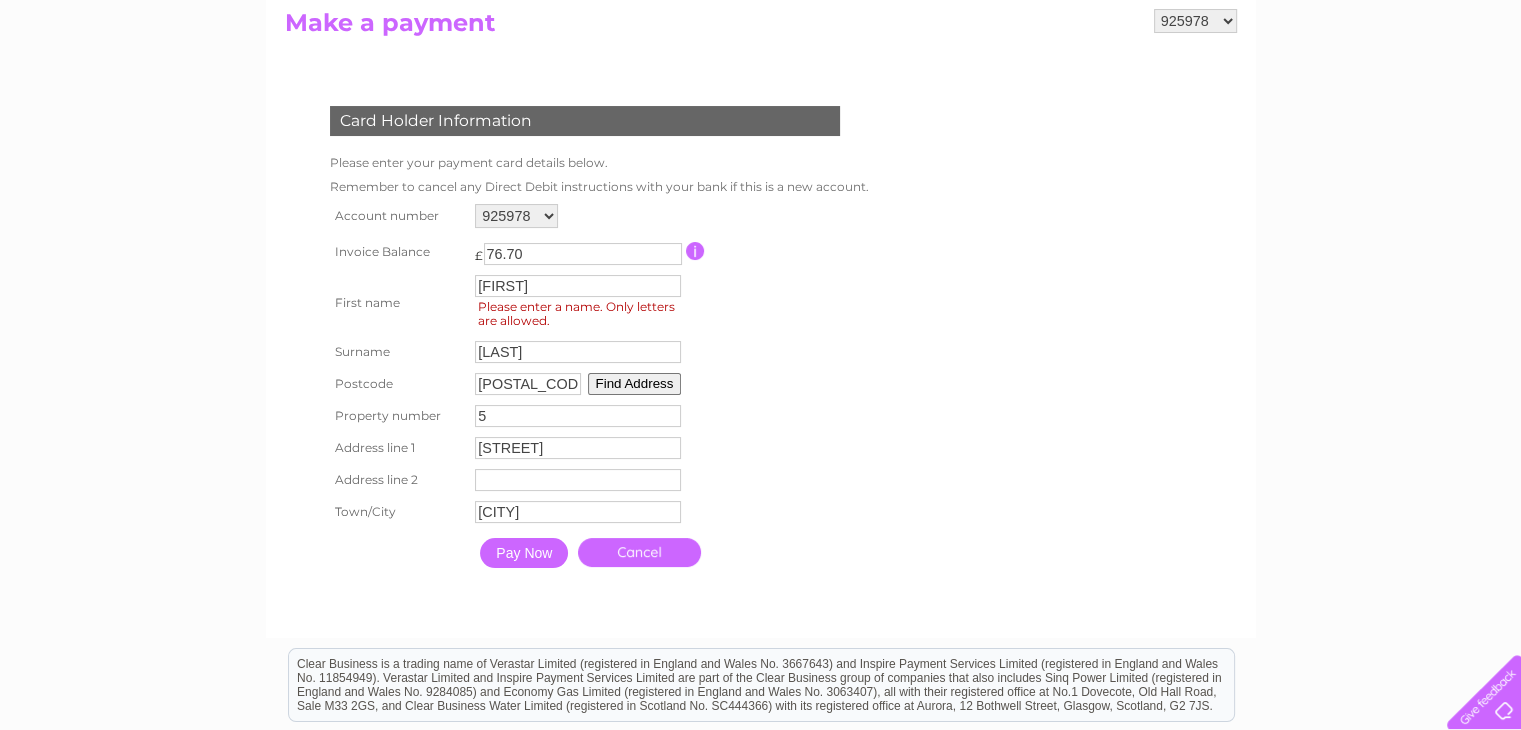 click on "5" at bounding box center [578, 416] 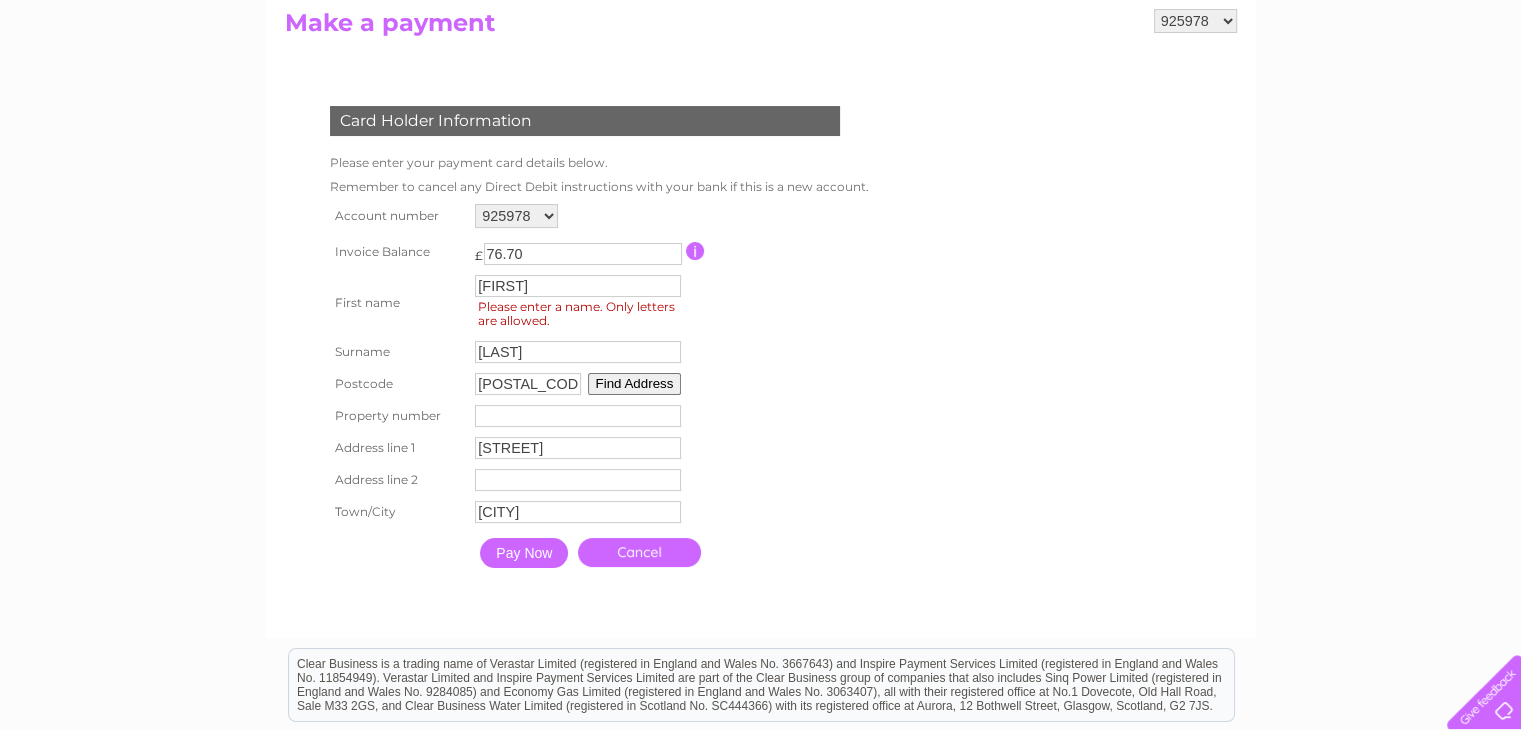 type 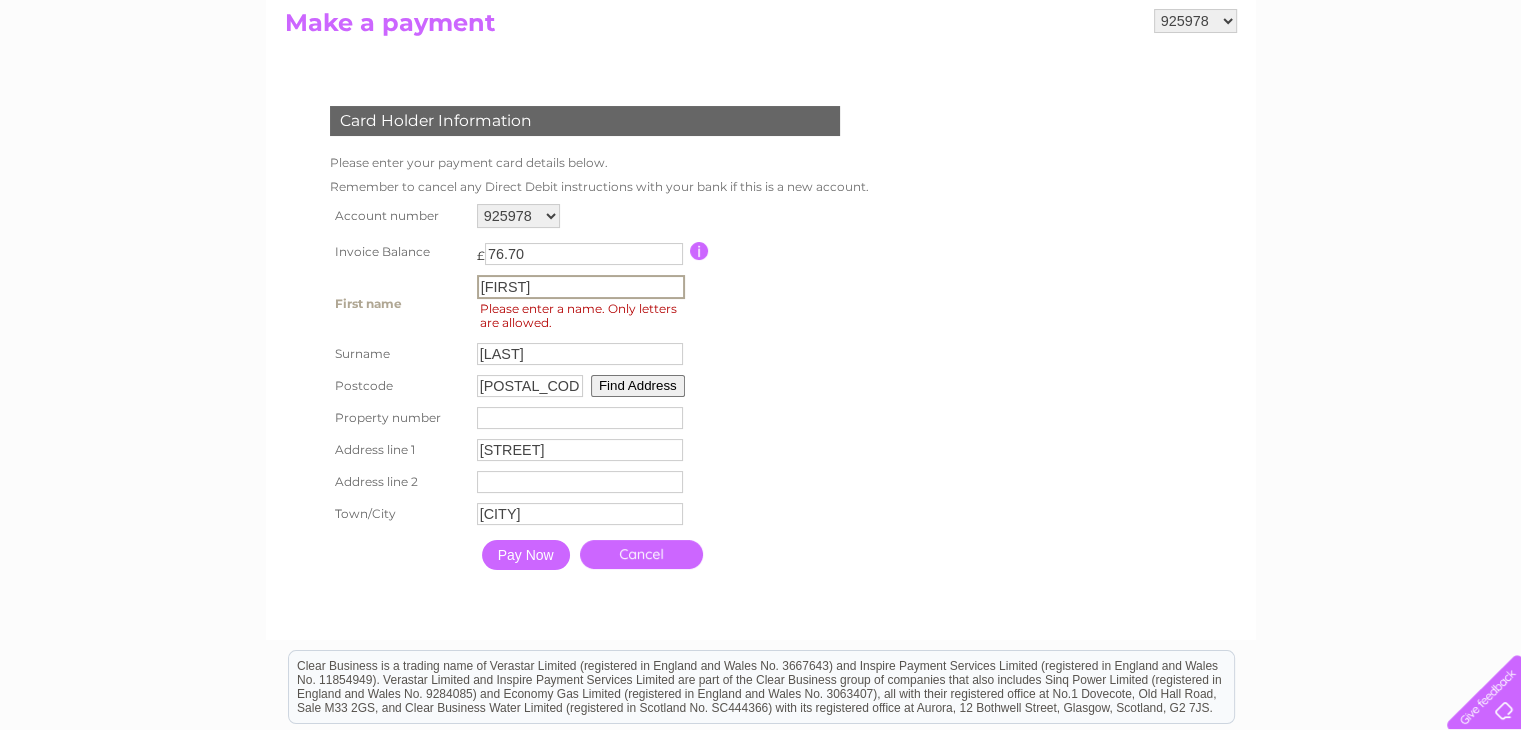 click on "[FIRST]" at bounding box center [581, 287] 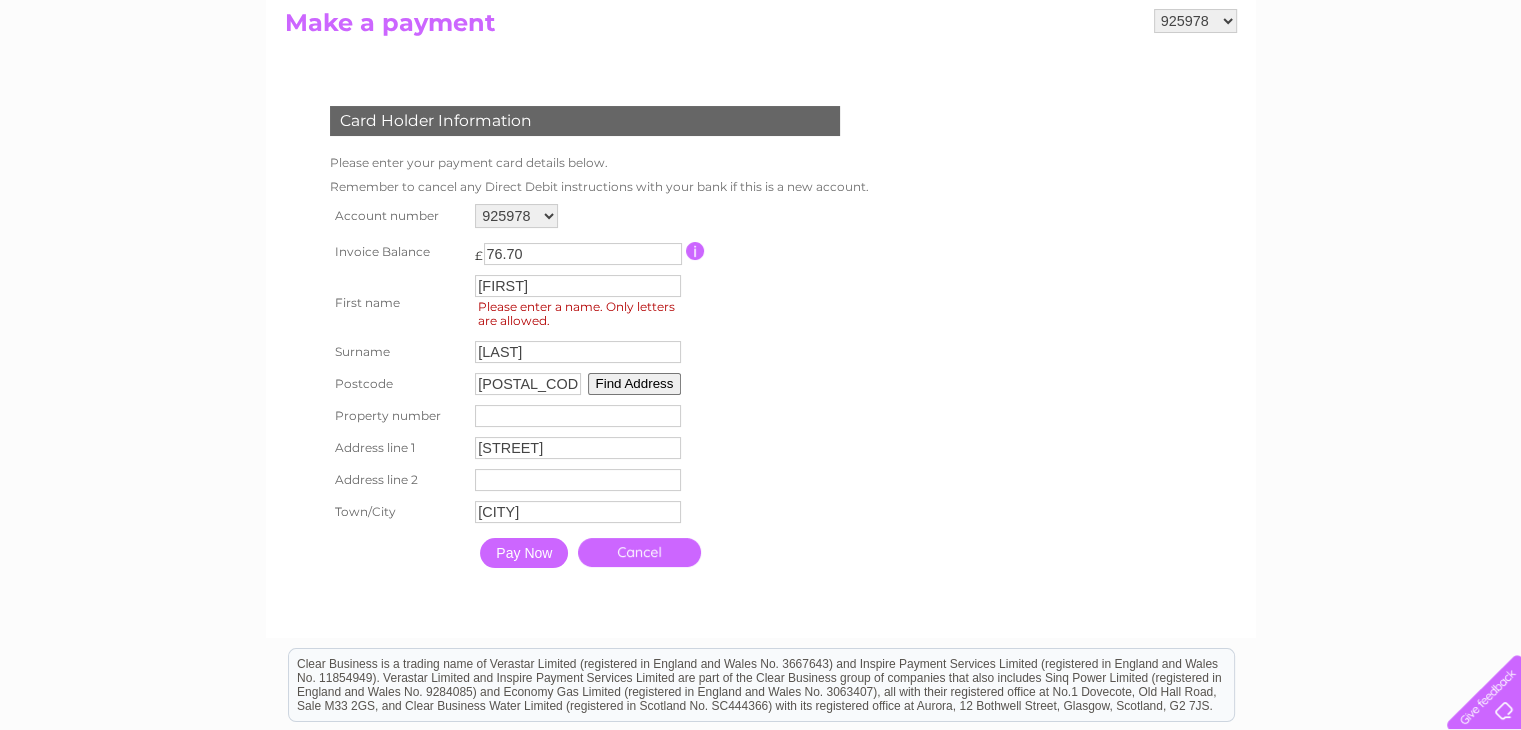click on "925975
925978
1135986
1135990
1135993
1136001
Make a payment
Card Holder Information
Please enter your payment card details below.
Remember to cancel any Direct Debit instructions with your bank if this is a new account.
925975" at bounding box center [761, 313] 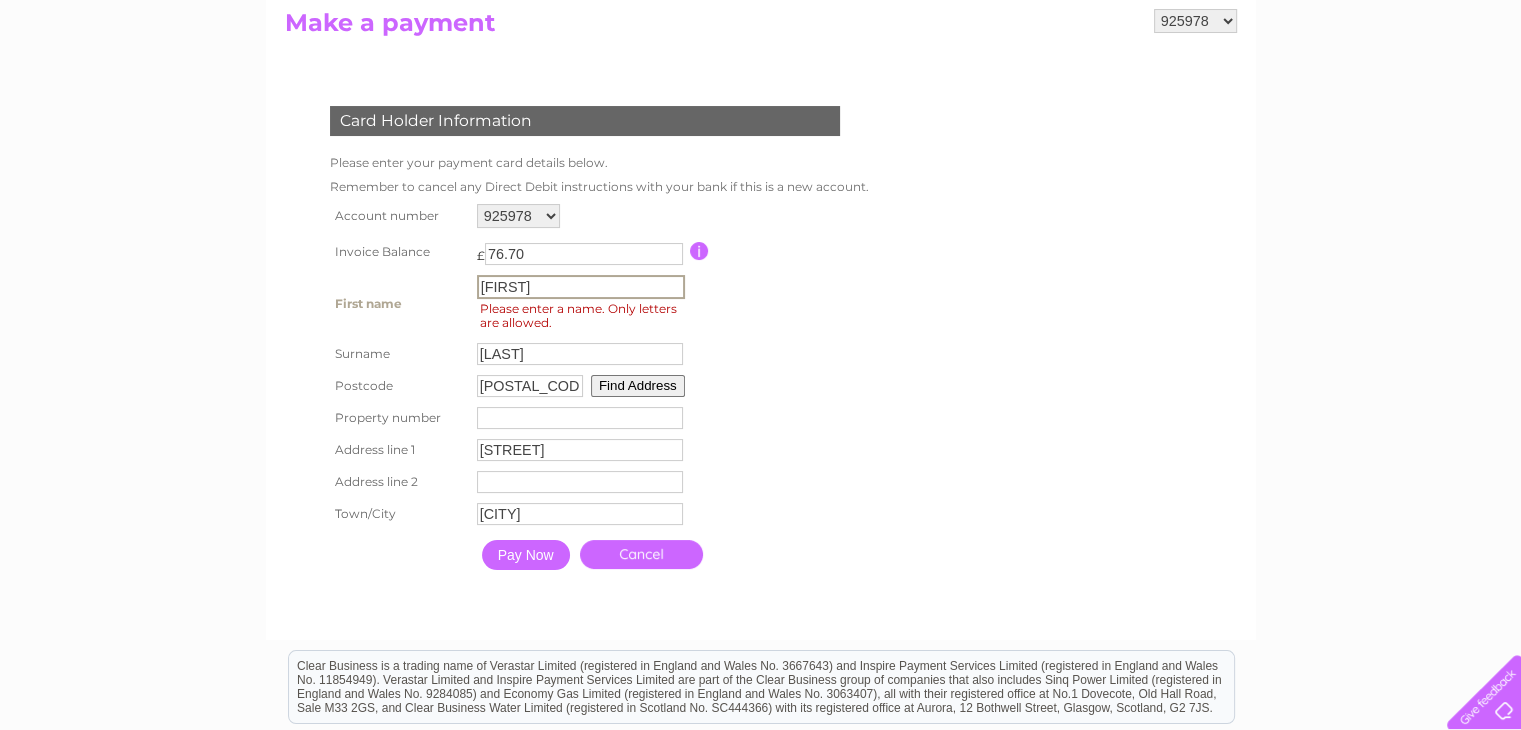 drag, startPoint x: 517, startPoint y: 287, endPoint x: 351, endPoint y: 302, distance: 166.67633 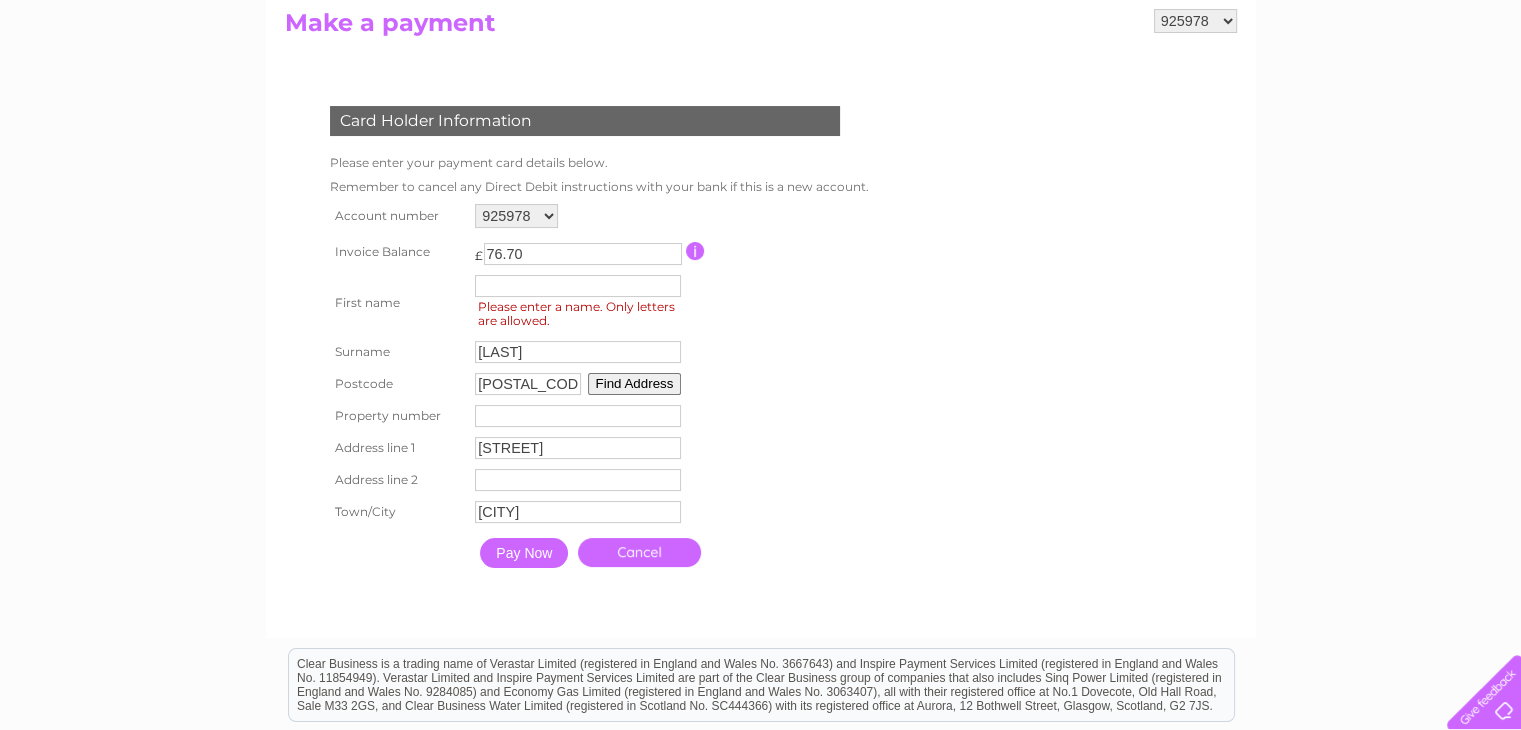 drag, startPoint x: 936, startPoint y: 340, endPoint x: 768, endPoint y: 526, distance: 250.63918 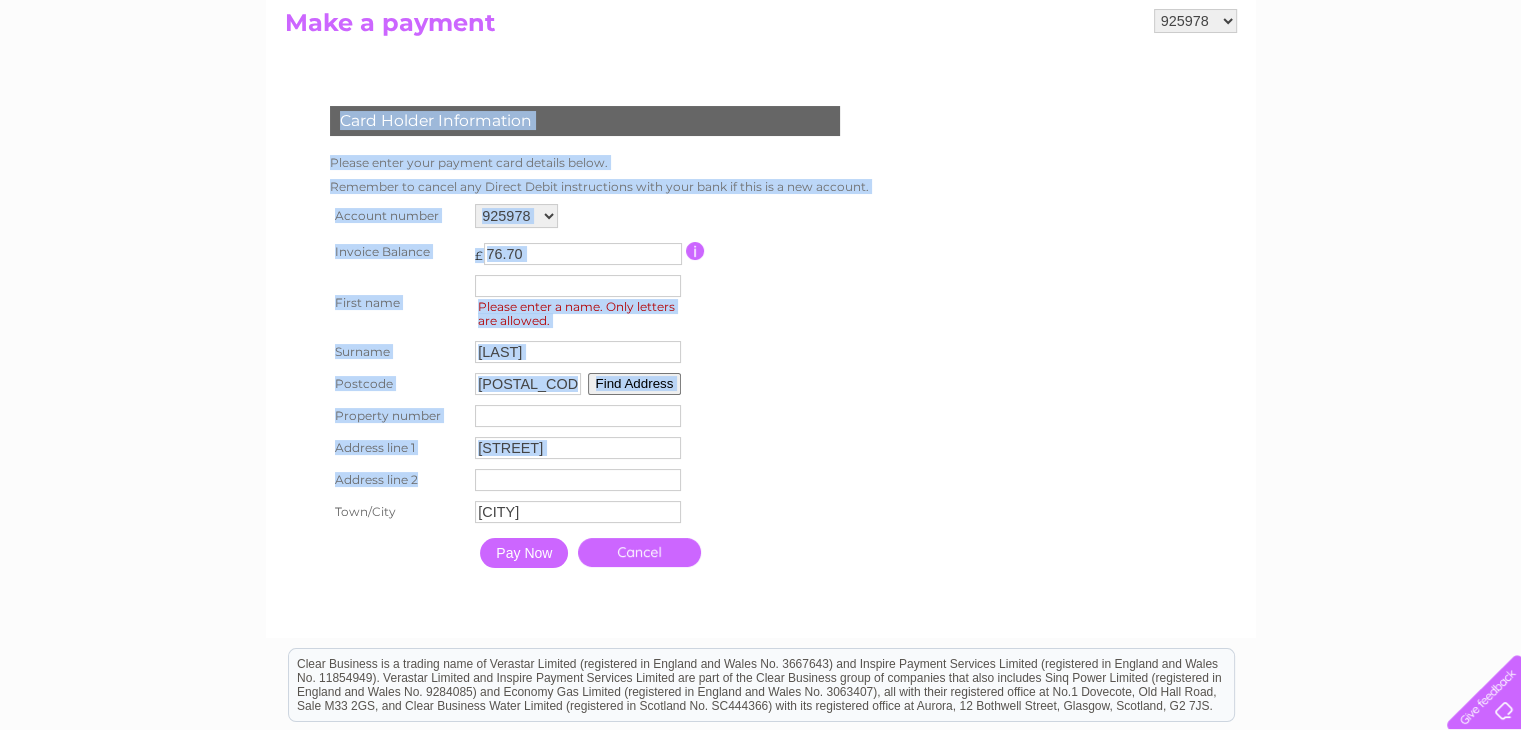 click on "925975
925978
1135986
1135990
1135993
1136001
Make a payment
Card Holder Information
Please enter your payment card details below.
Remember to cancel any Direct Debit instructions with your bank if this is a new account.
925975" at bounding box center [761, 313] 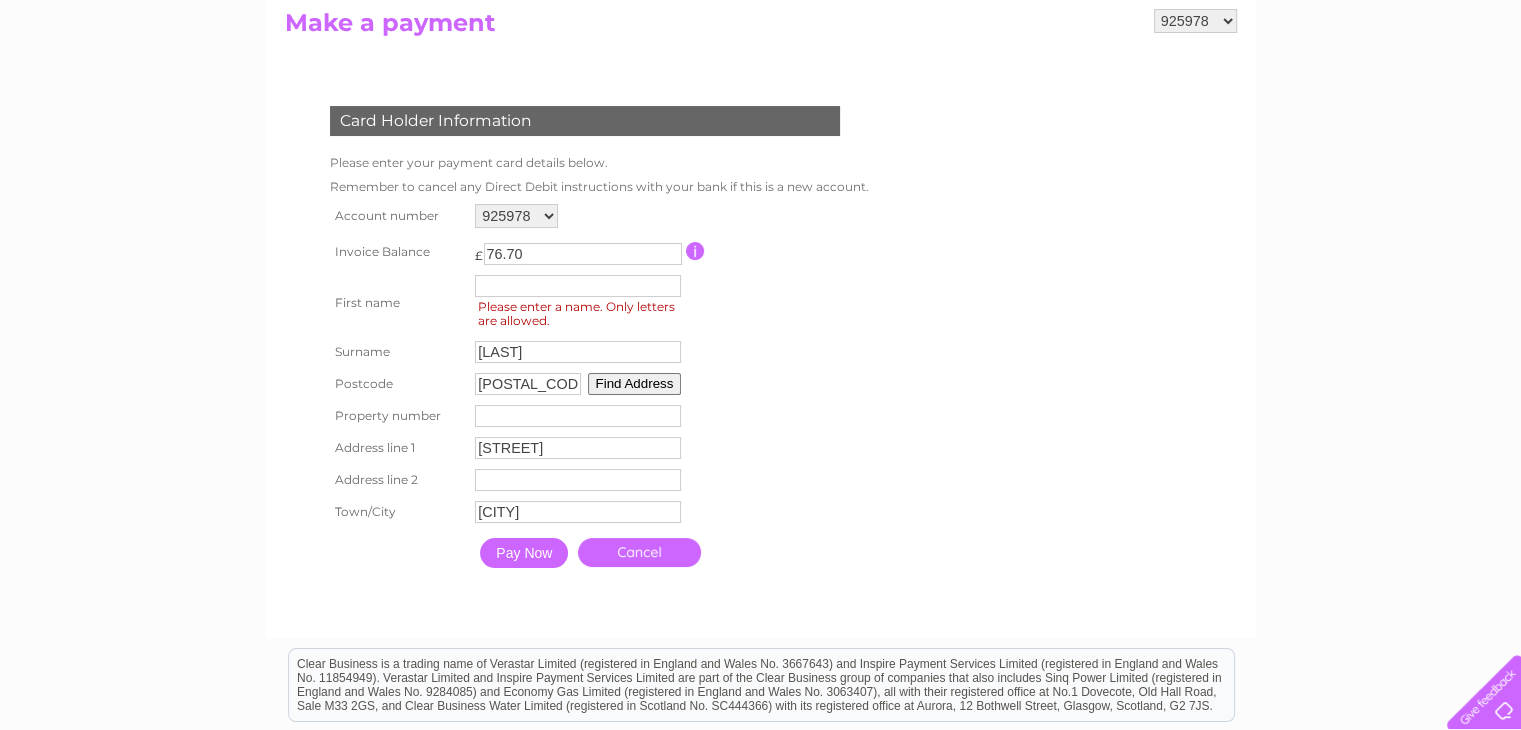 click on "Pay Now" at bounding box center [524, 553] 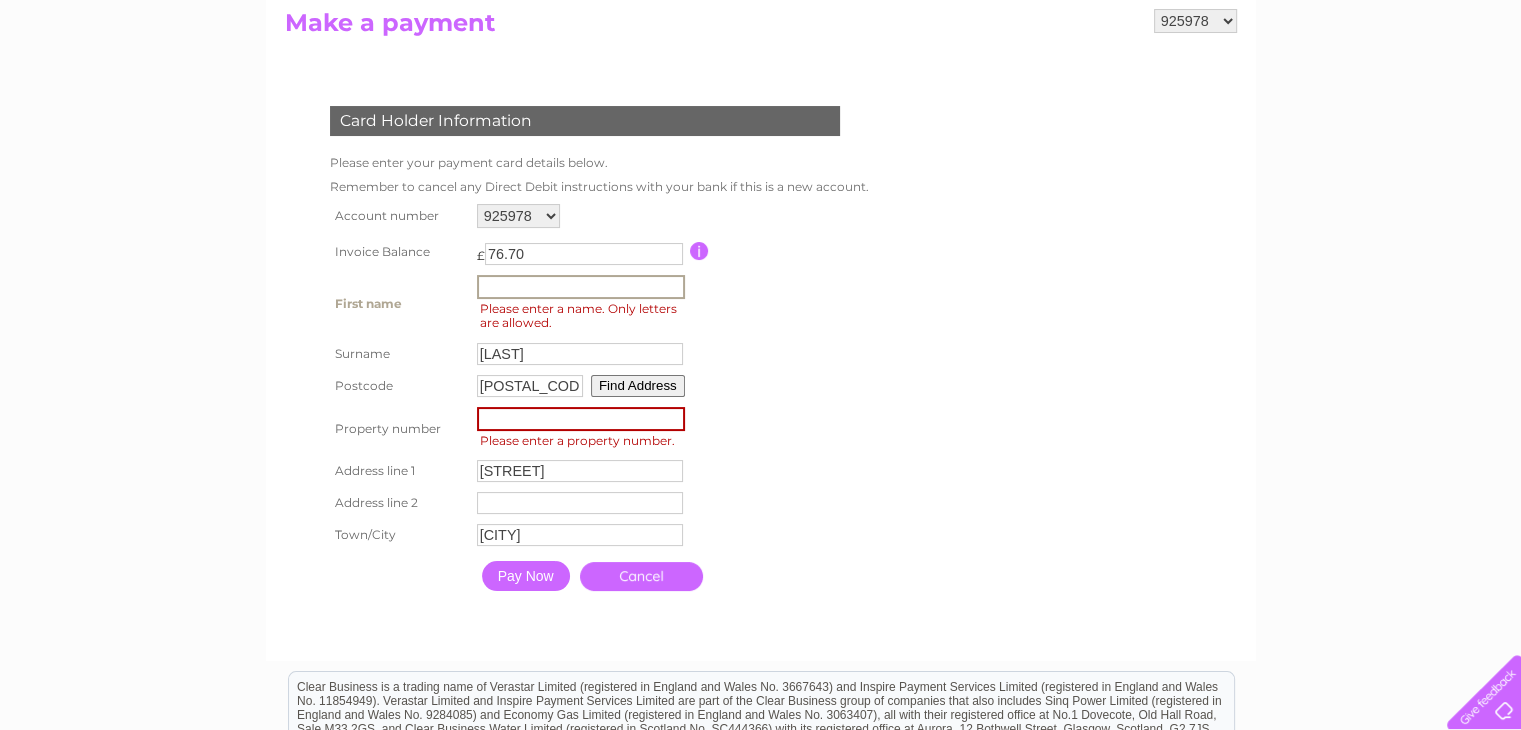 click at bounding box center (581, 287) 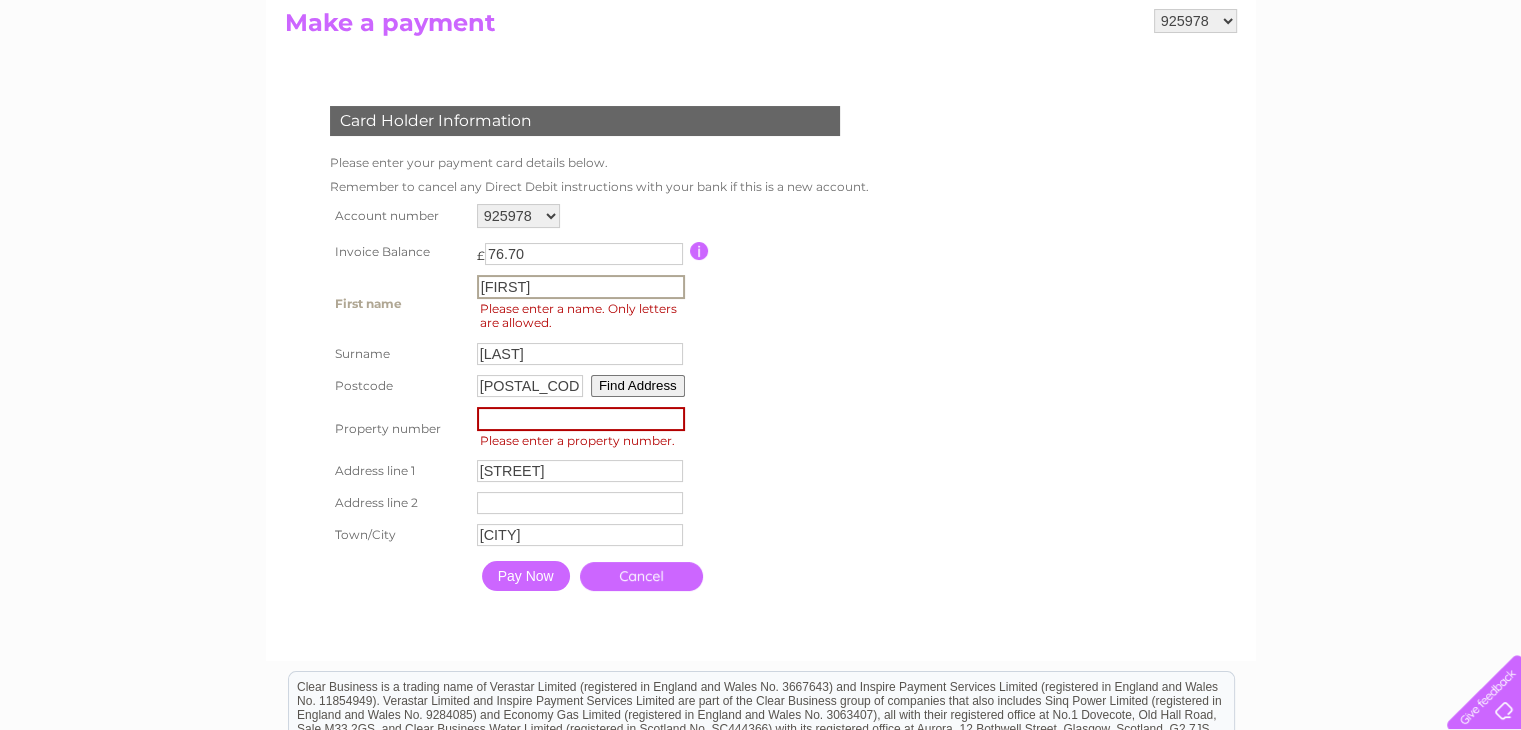 type on "[FIRST]" 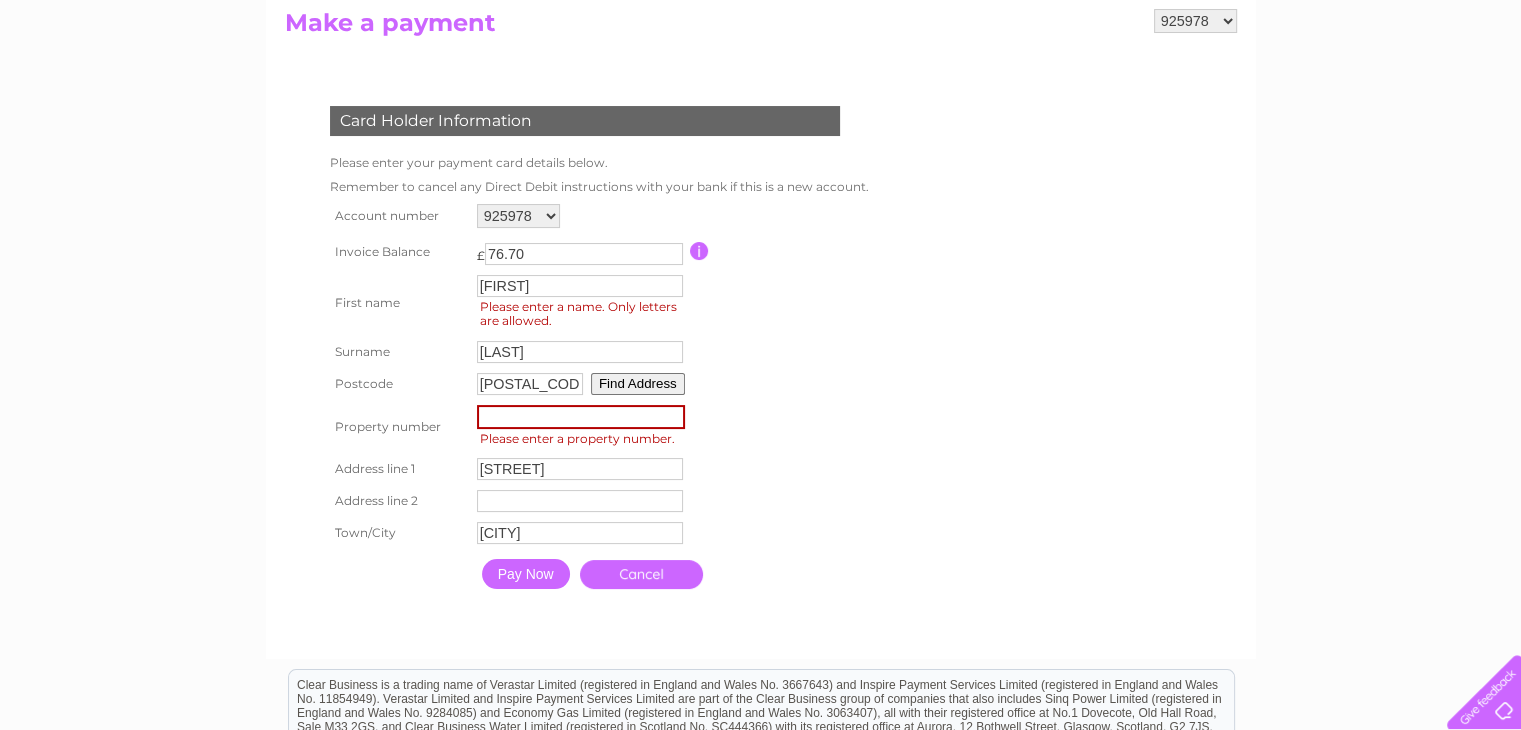 click on "925975
925978
1135986
1135990
1135993
1136001
Make a payment
Card Holder Information
Please enter your payment card details below.
Remember to cancel any Direct Debit instructions with your bank if this is a new account.
925975" at bounding box center (761, 324) 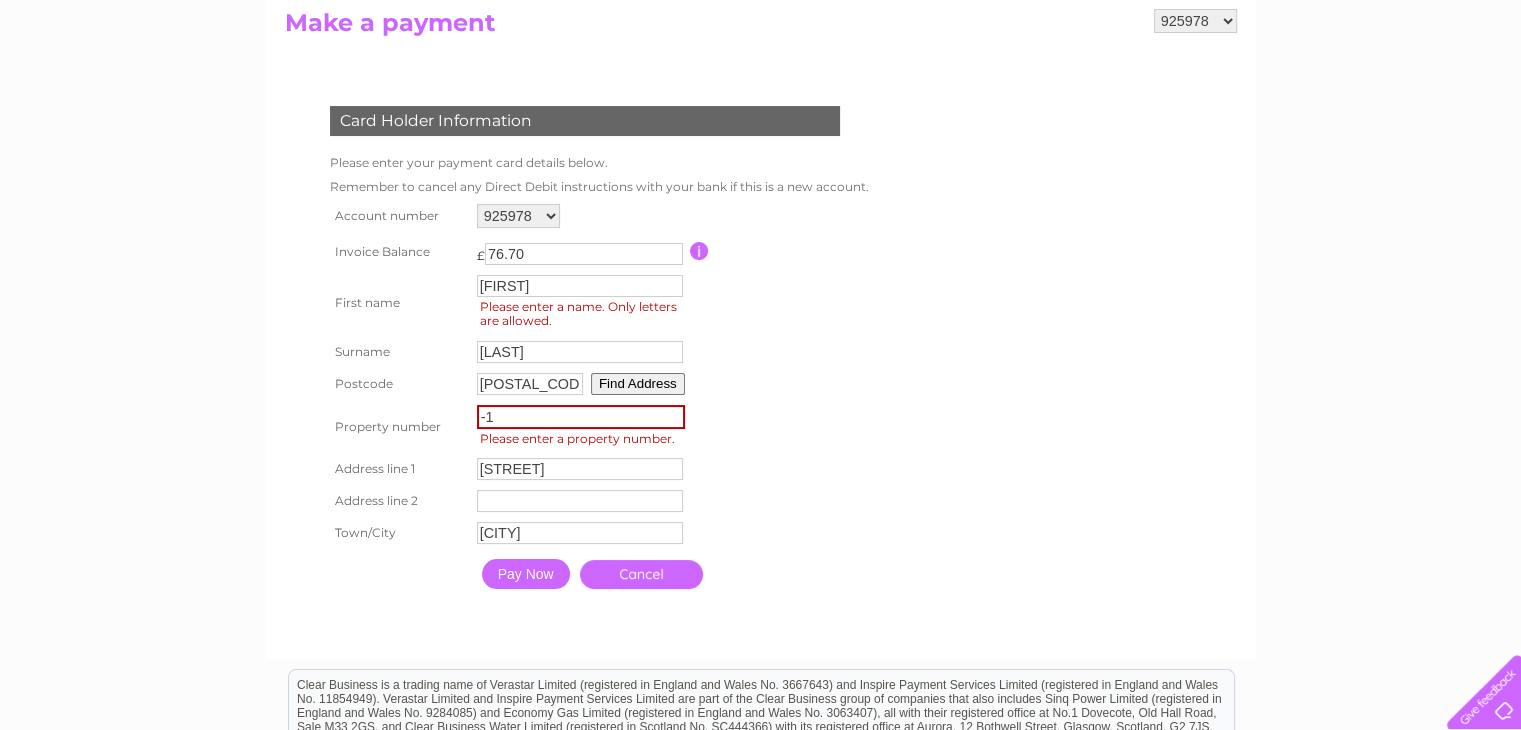 type on "-1" 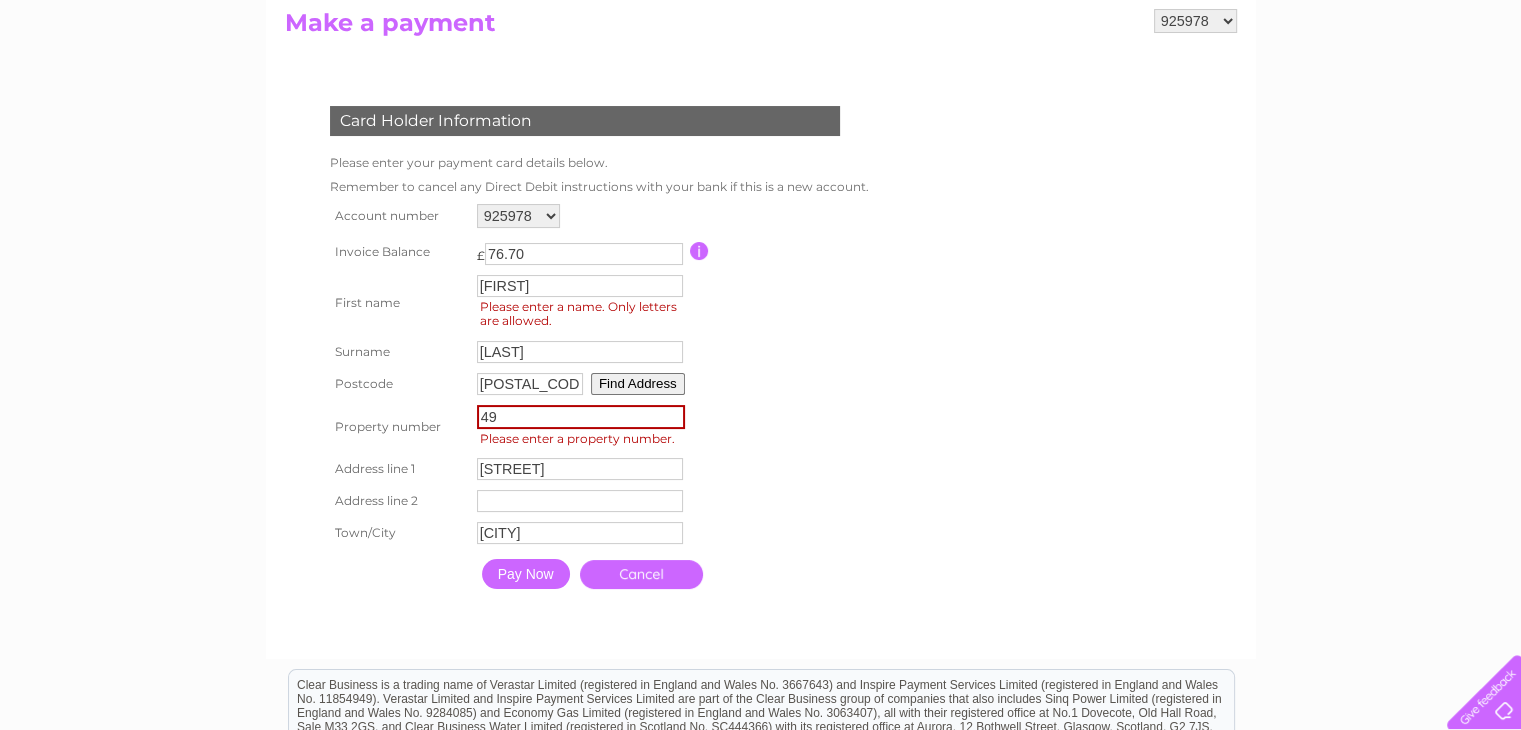 type on "49" 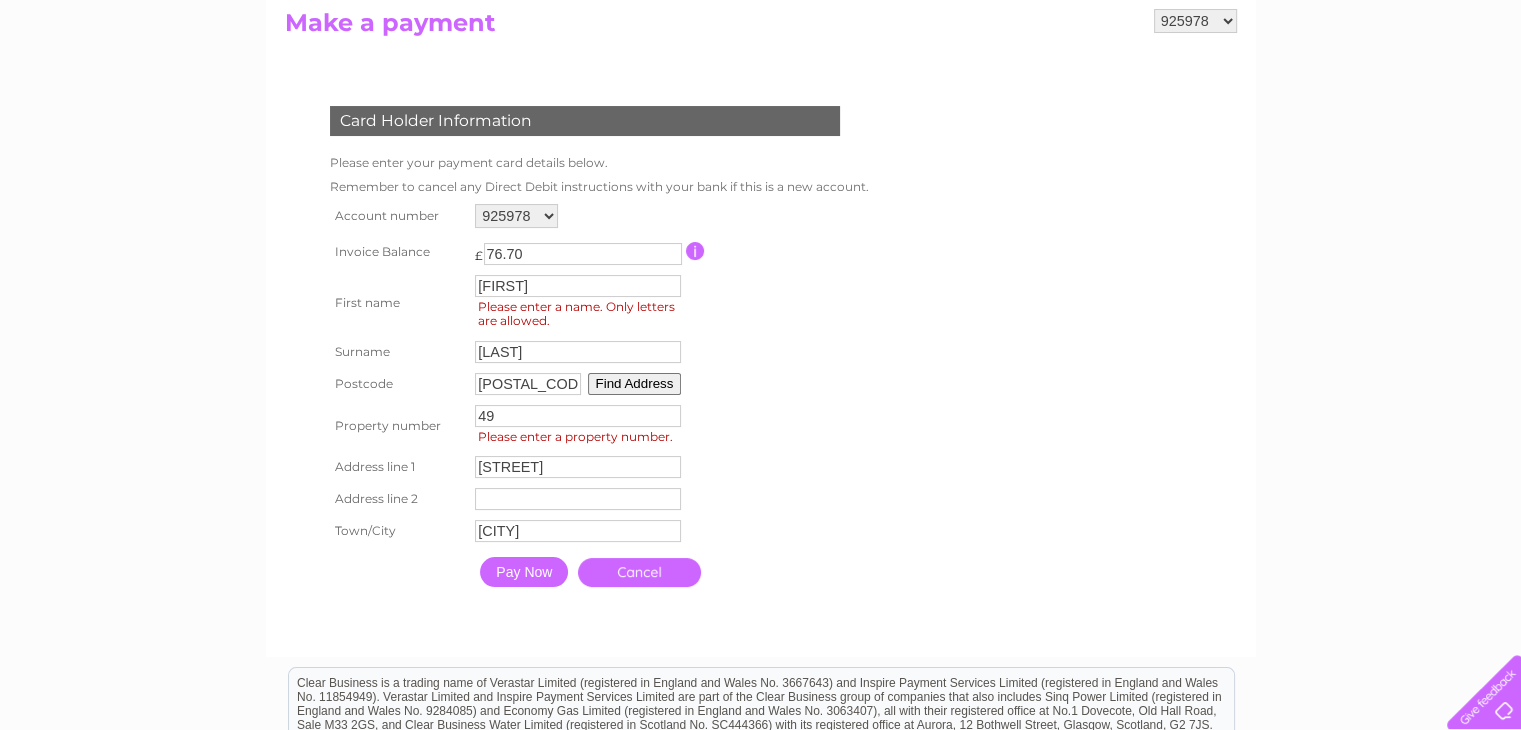 click on "Pay Now" at bounding box center [524, 572] 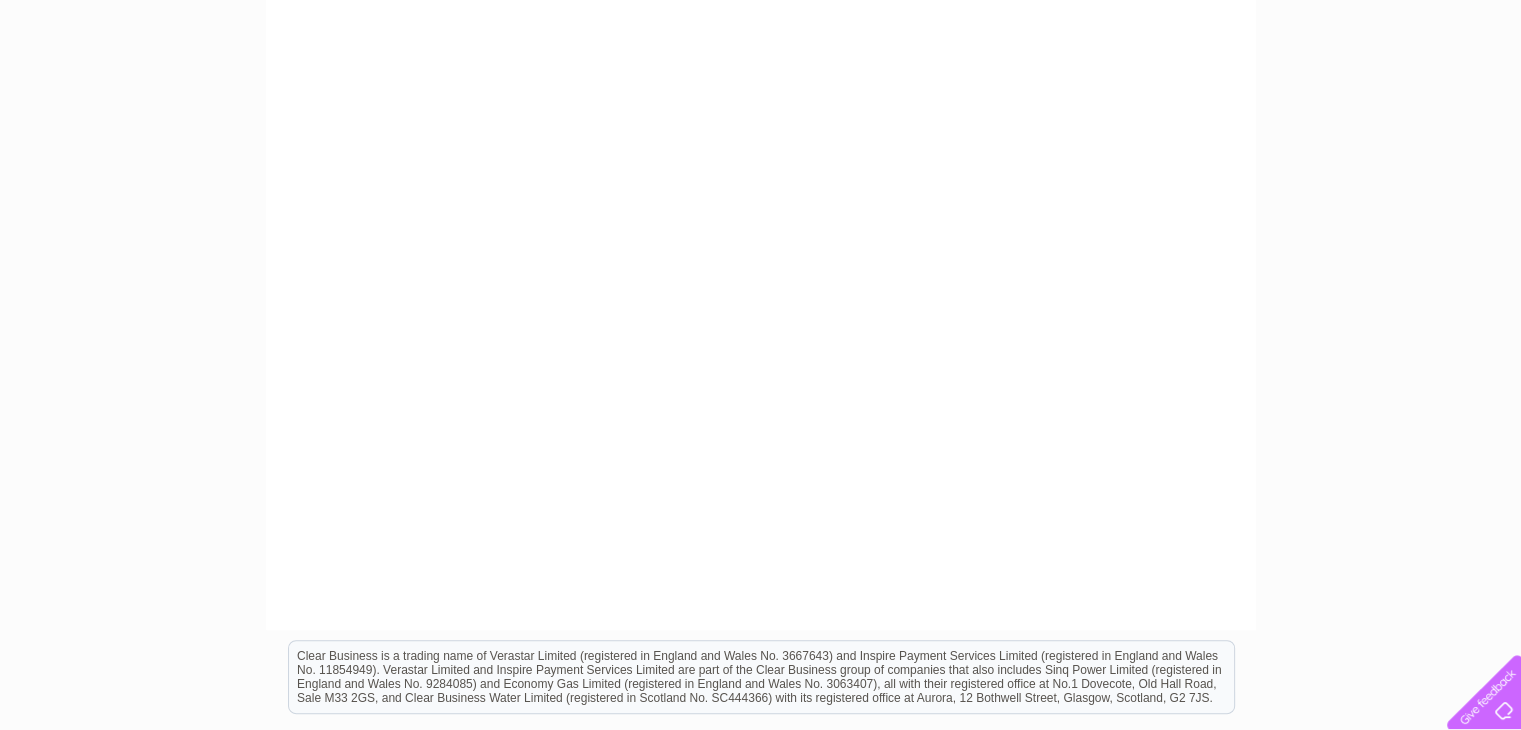 scroll, scrollTop: 582, scrollLeft: 0, axis: vertical 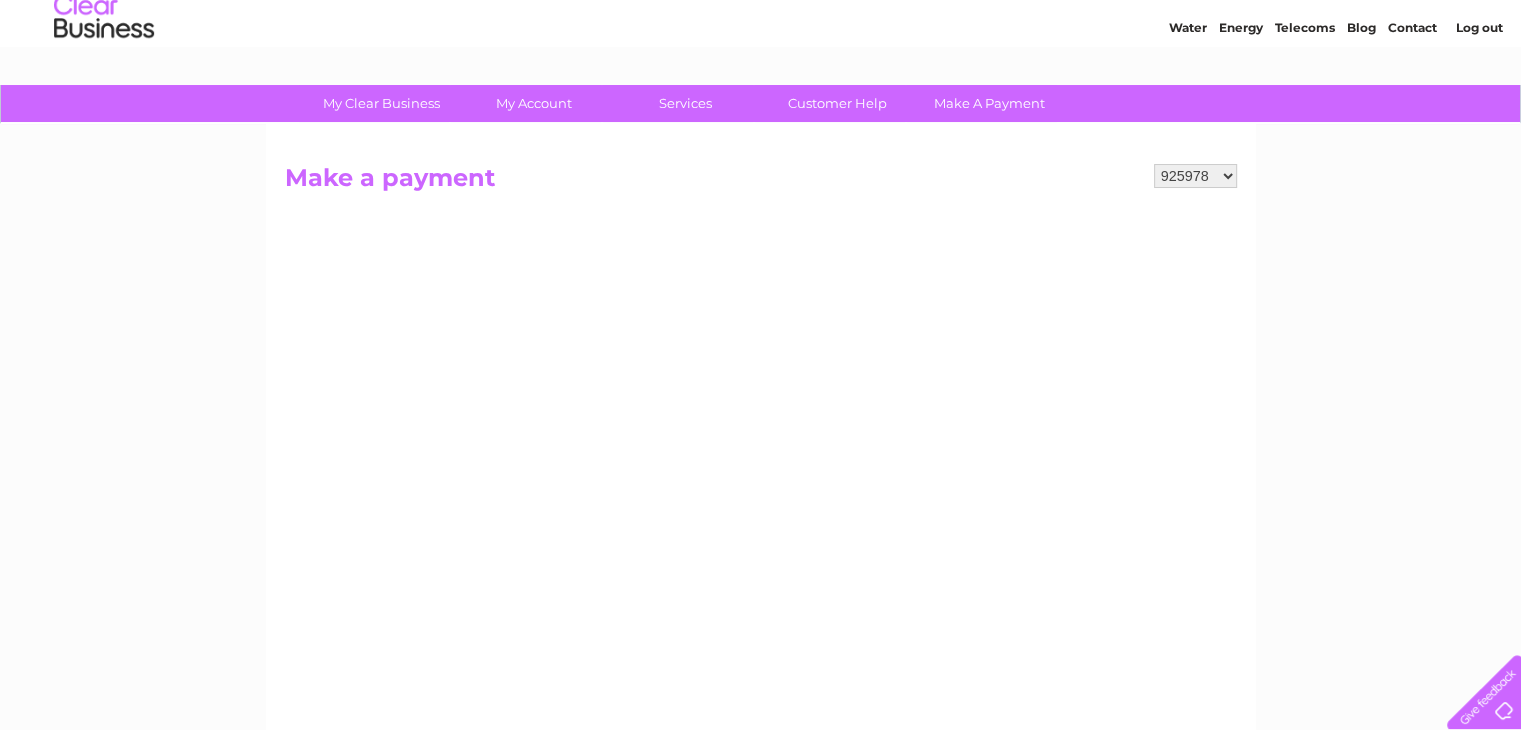 click on "925975
925978
1135986
1135990
1135993
1136001" at bounding box center (1195, 176) 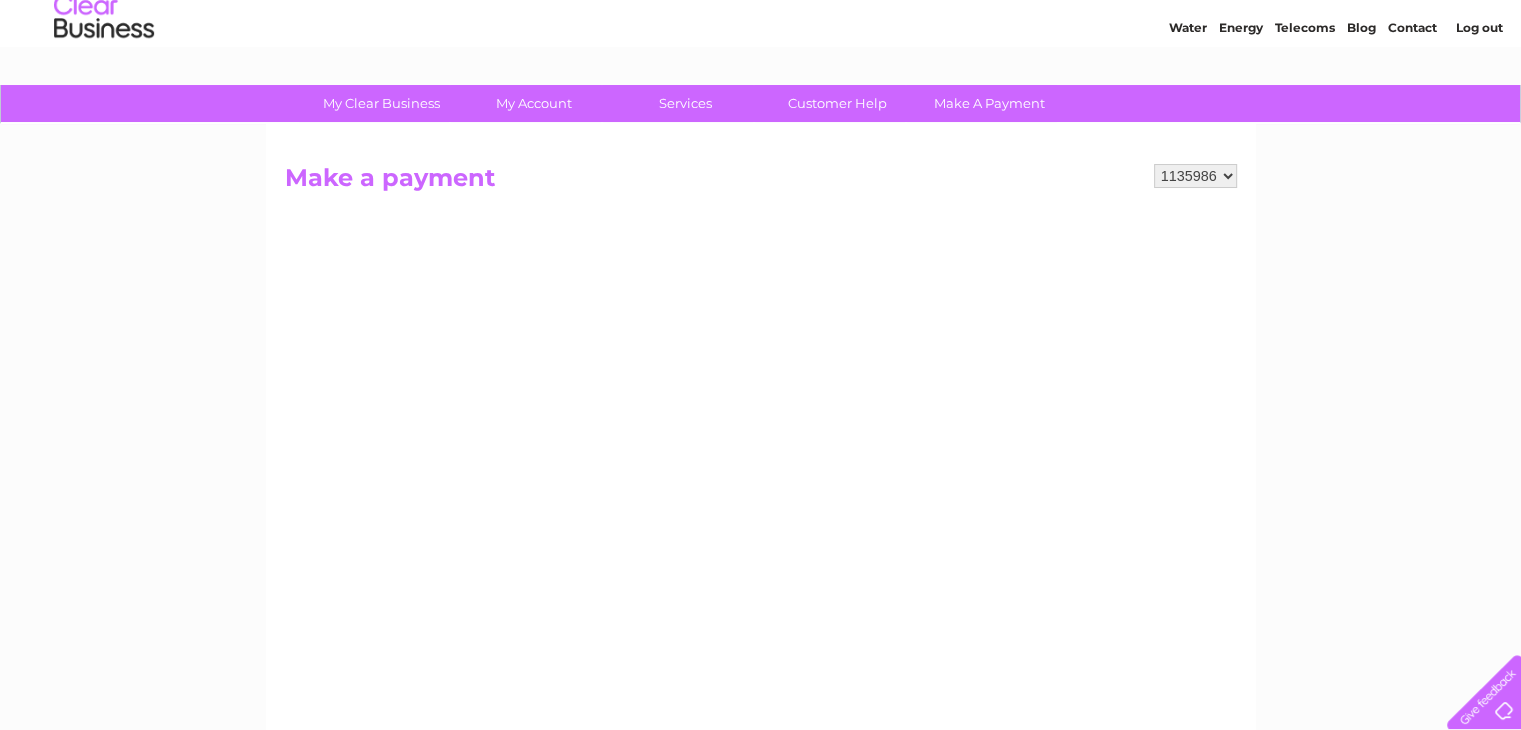 click on "925975
925978
1135986
1135990
1135993
1136001" at bounding box center [1195, 176] 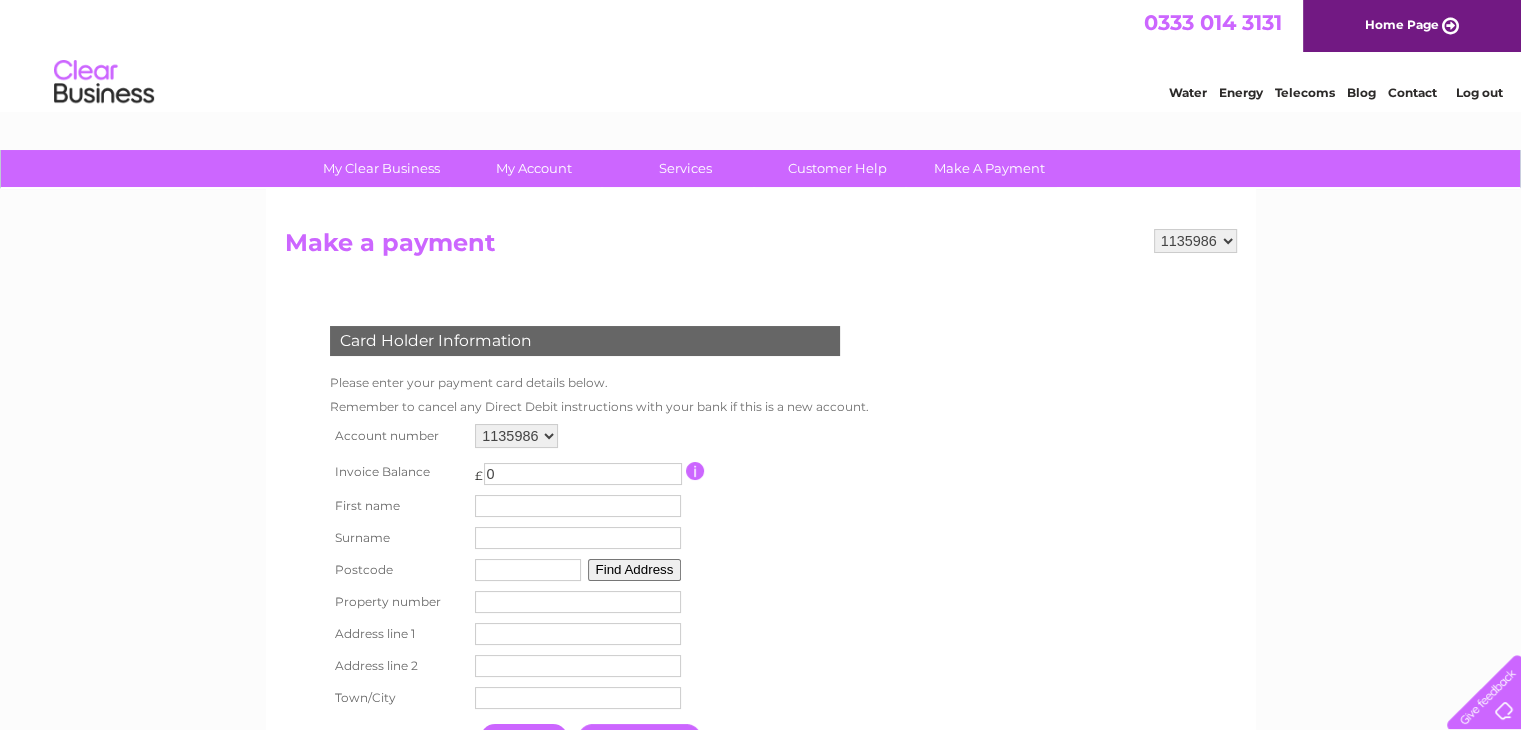 scroll, scrollTop: 0, scrollLeft: 0, axis: both 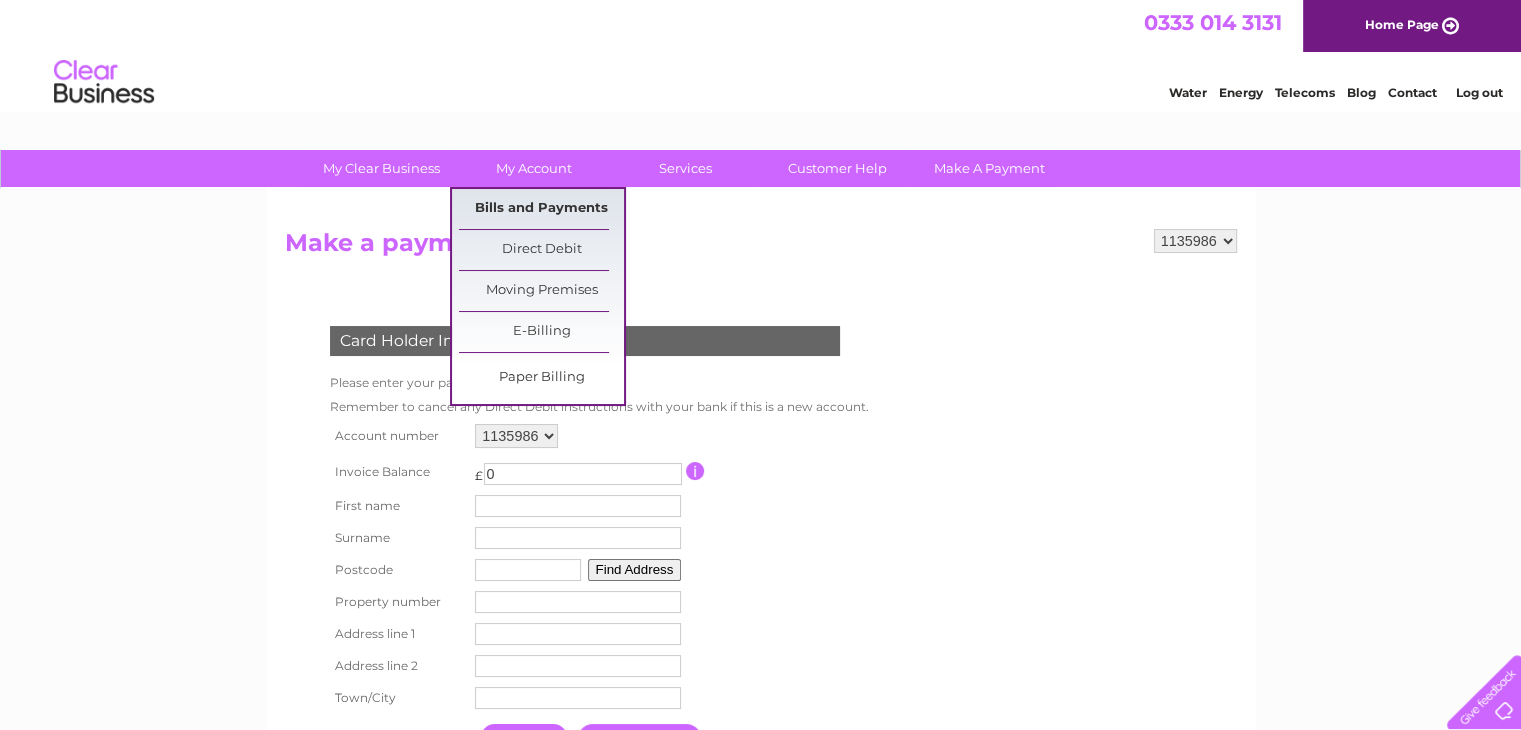click on "Bills and Payments" at bounding box center (541, 209) 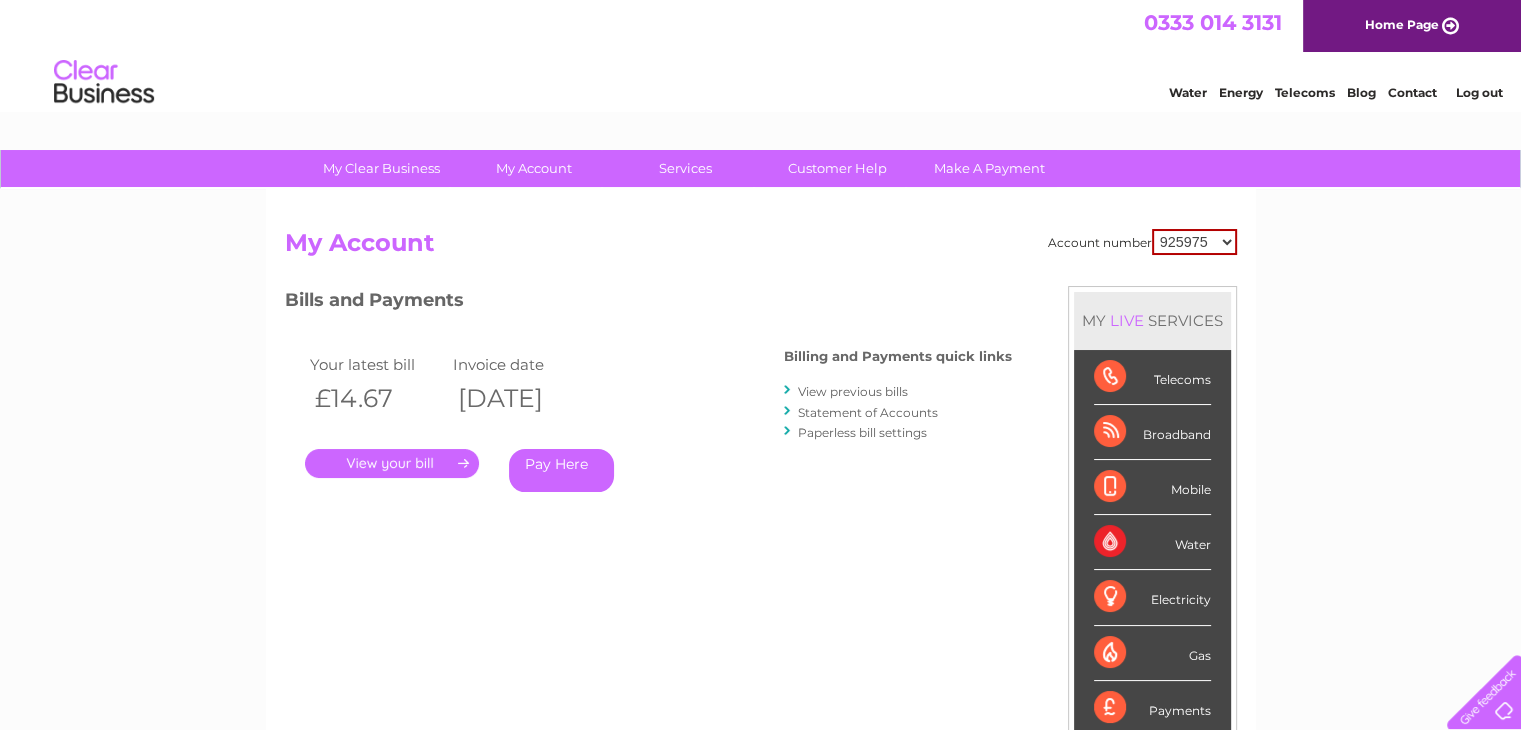 scroll, scrollTop: 0, scrollLeft: 0, axis: both 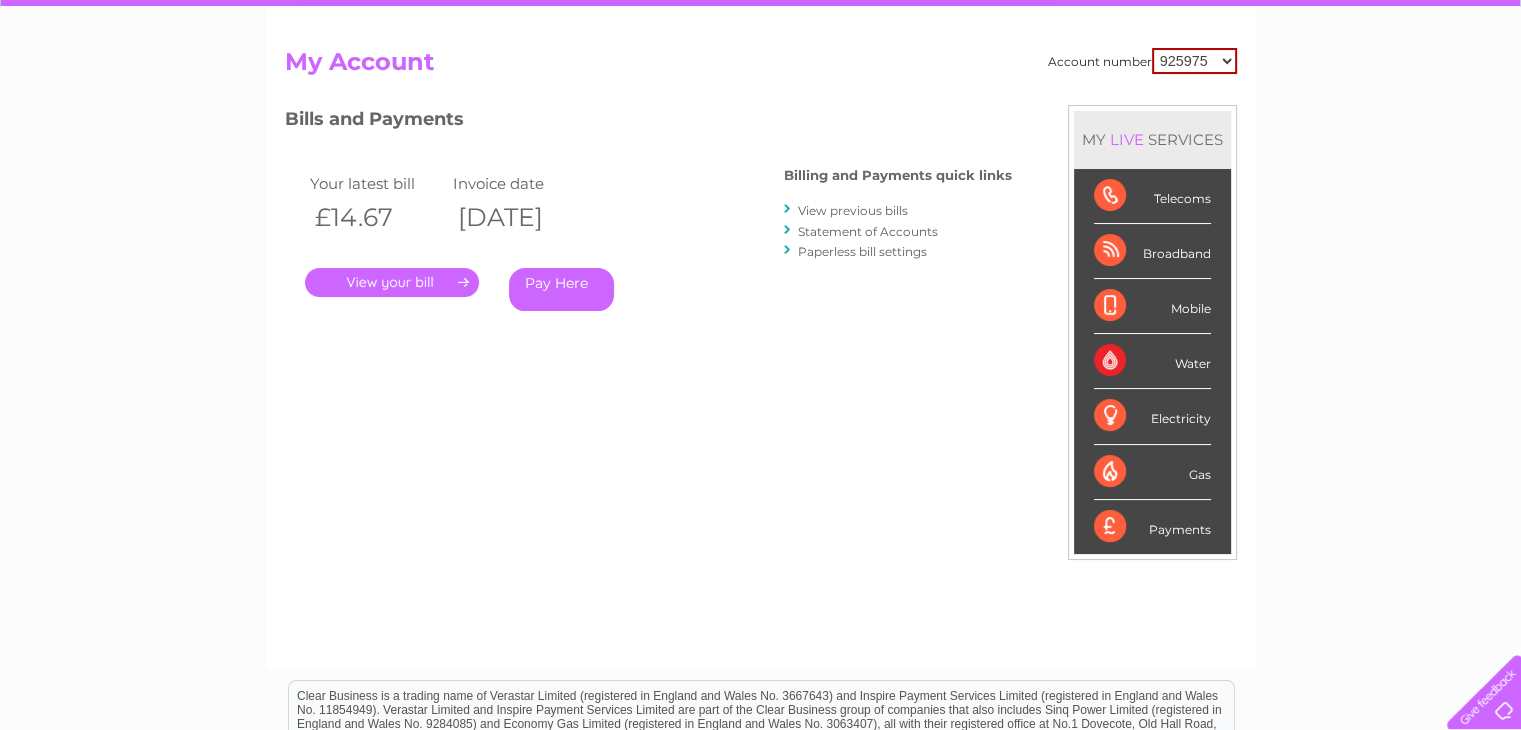 click on "." at bounding box center (392, 282) 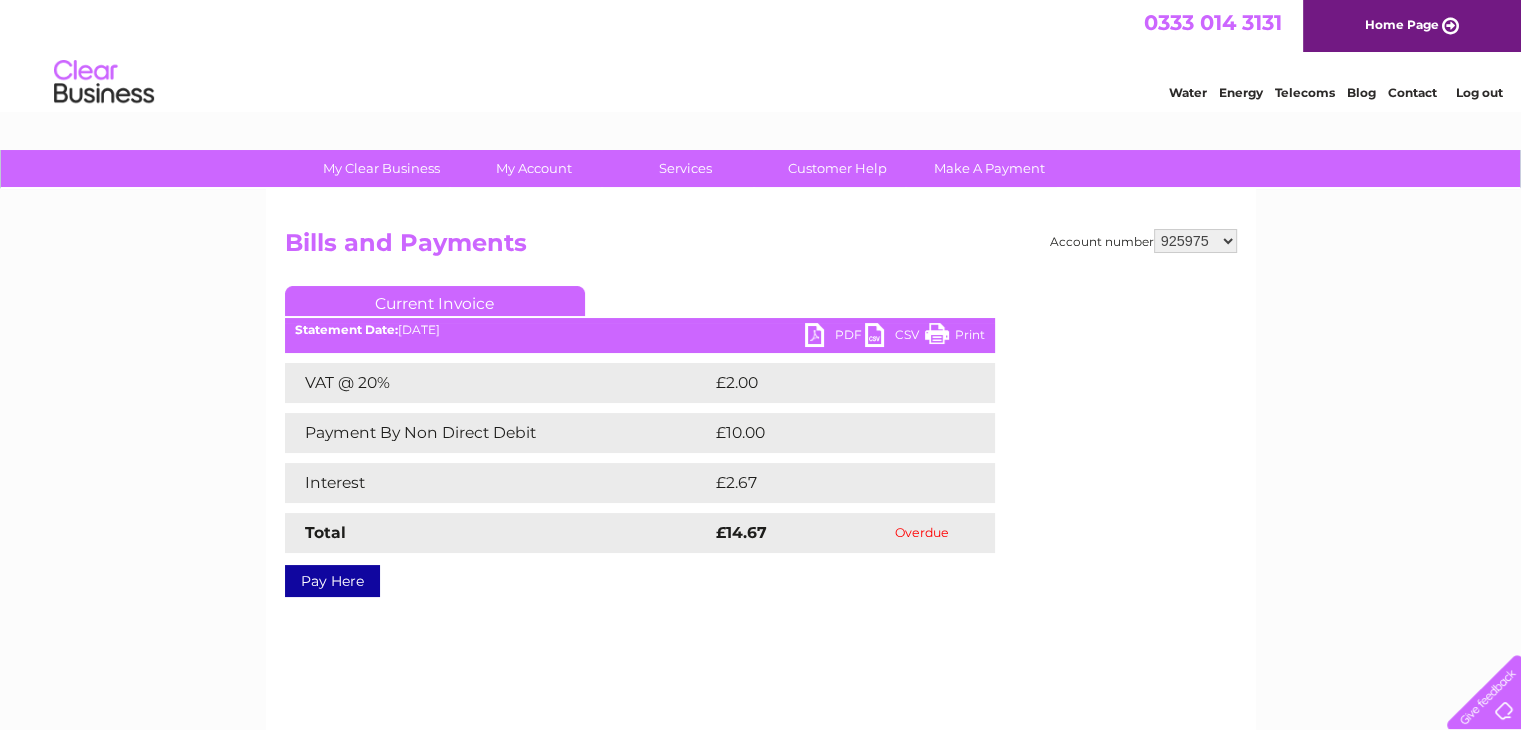 scroll, scrollTop: 0, scrollLeft: 0, axis: both 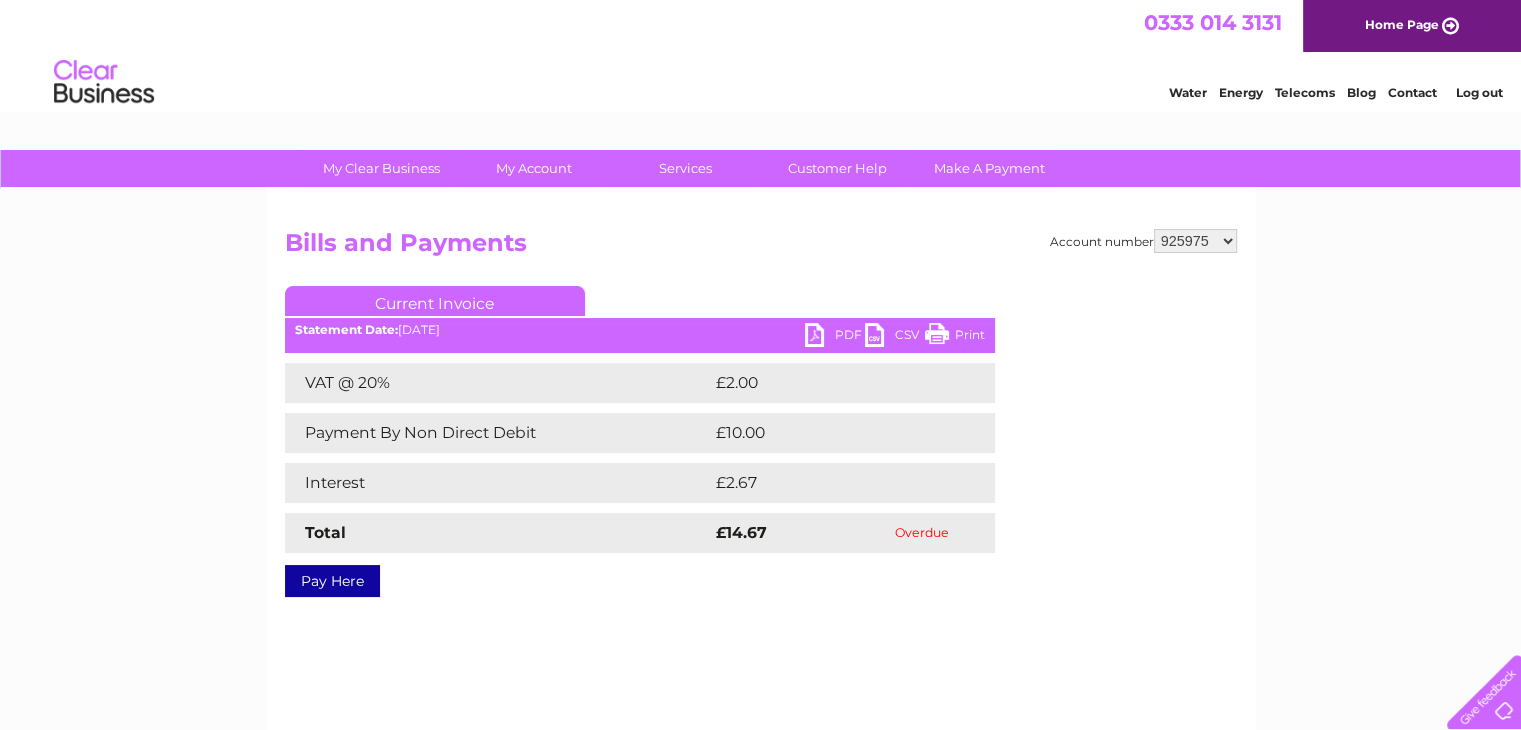 click on "CSV" at bounding box center [895, 337] 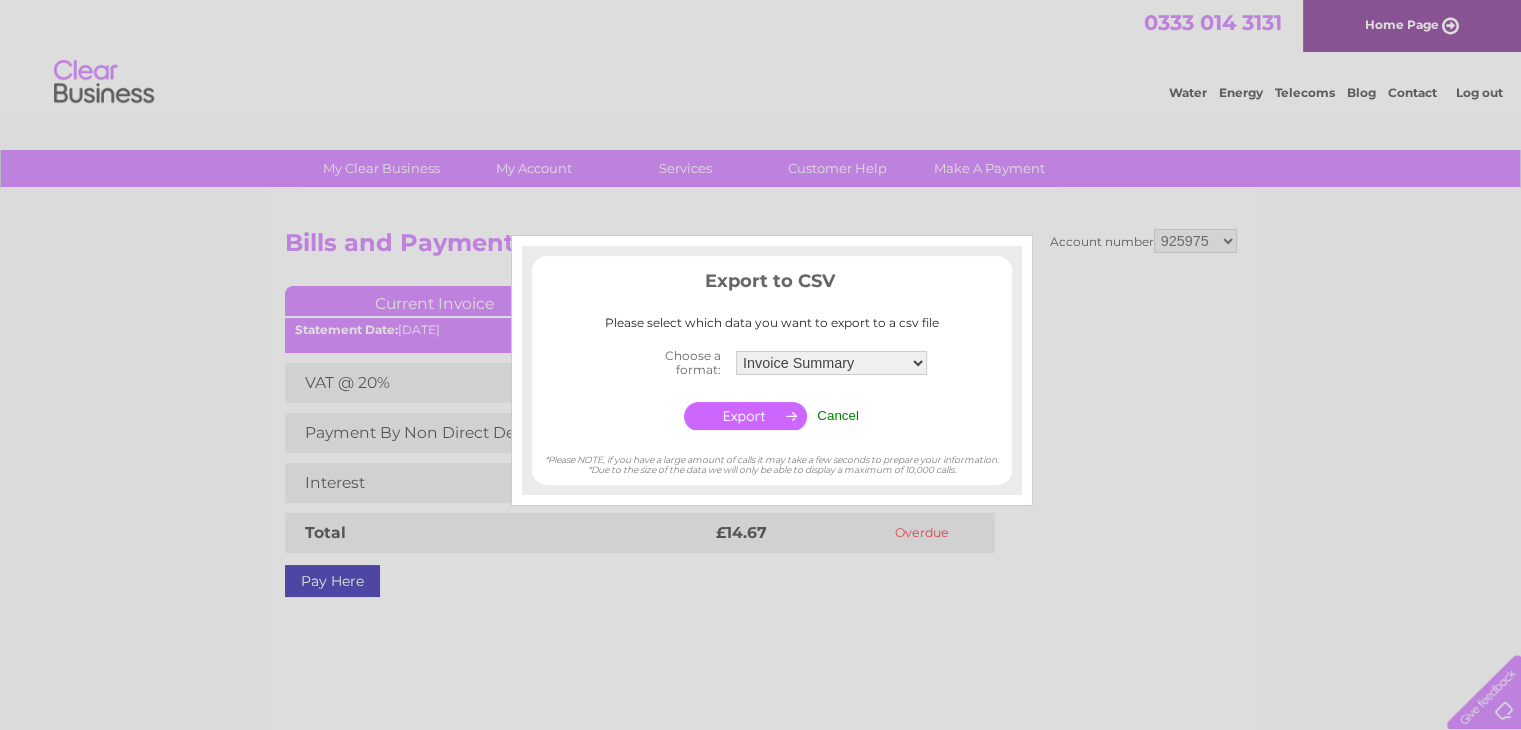 click on "Invoice Summary
Service Charge Summary" at bounding box center (831, 363) 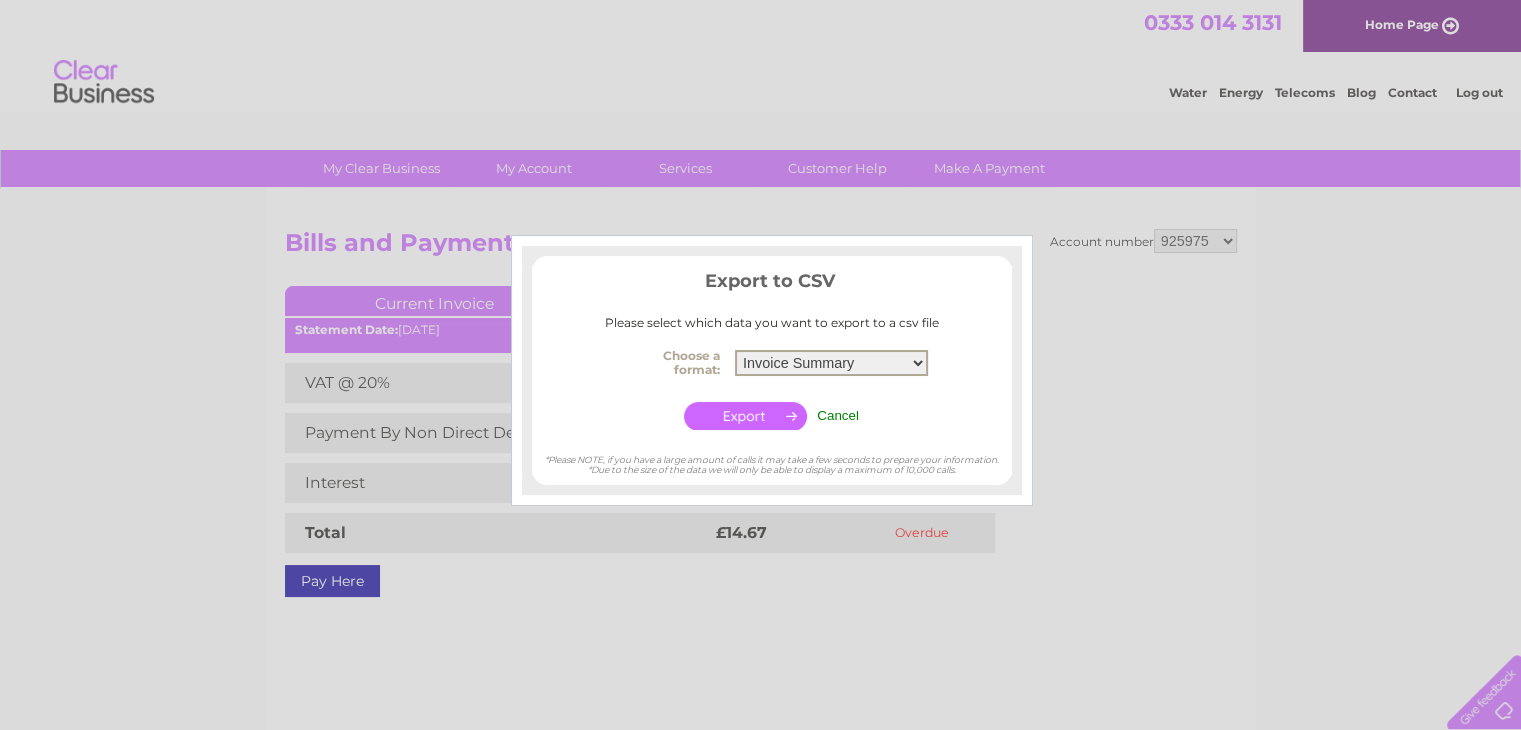 click at bounding box center (760, 365) 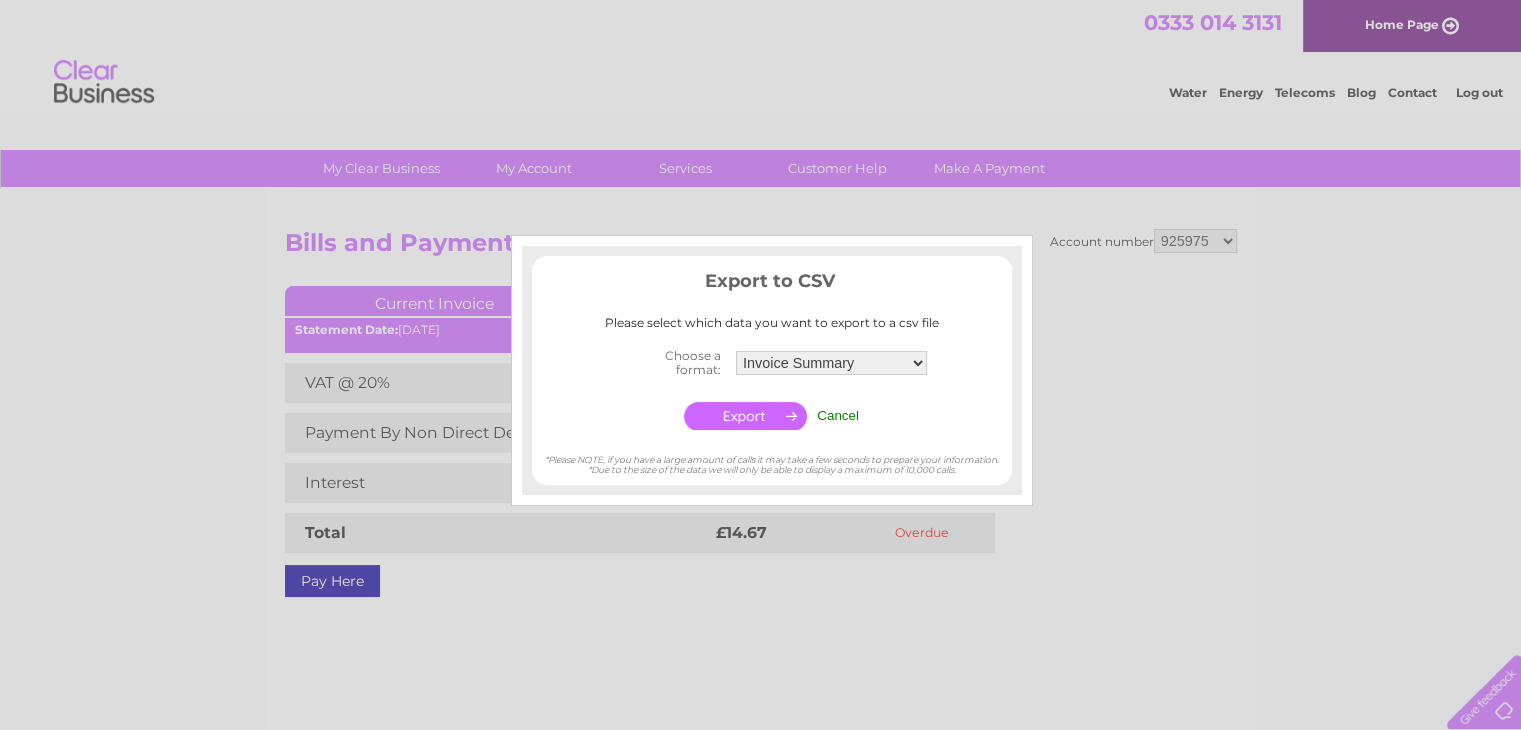 click on "Cancel" at bounding box center (838, 415) 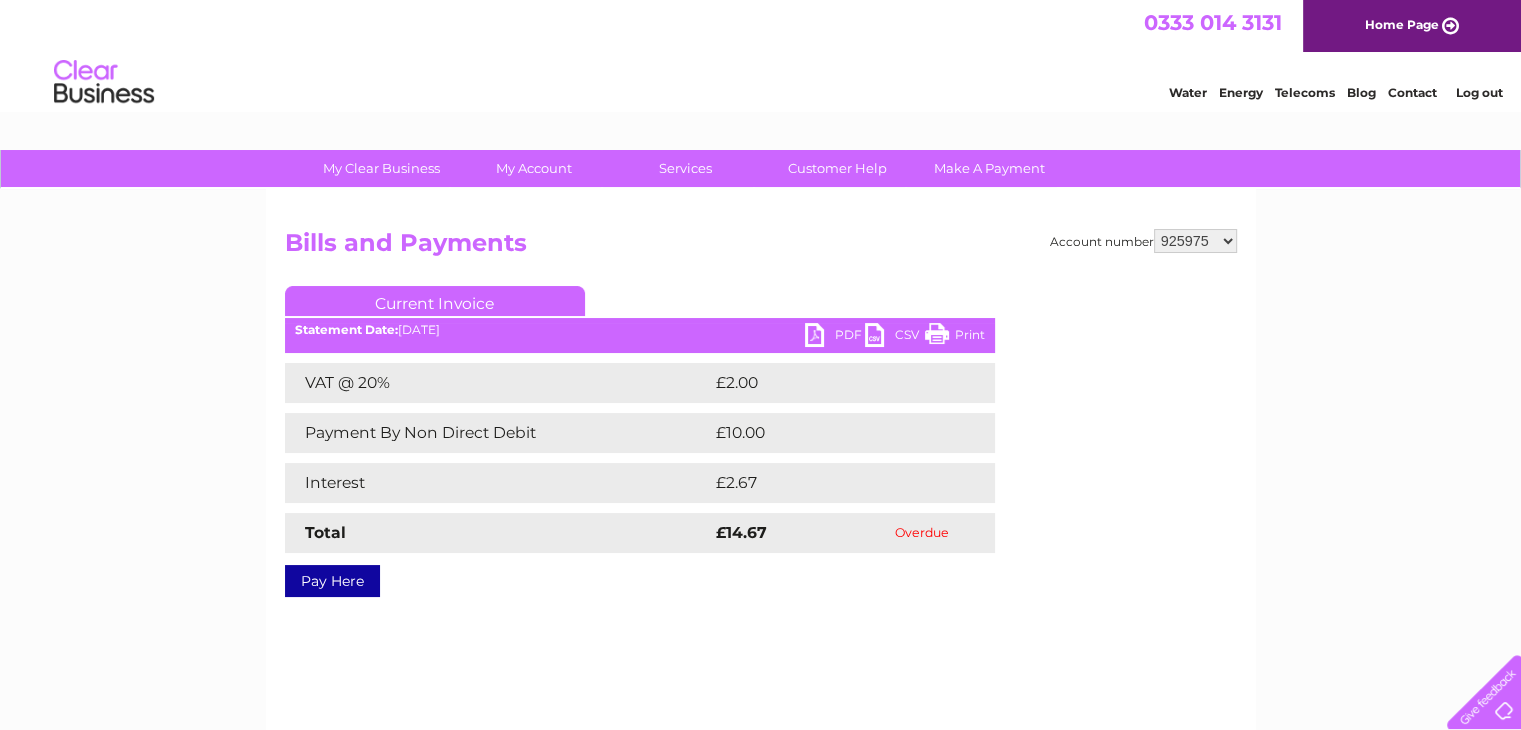 click on "PDF" at bounding box center [835, 337] 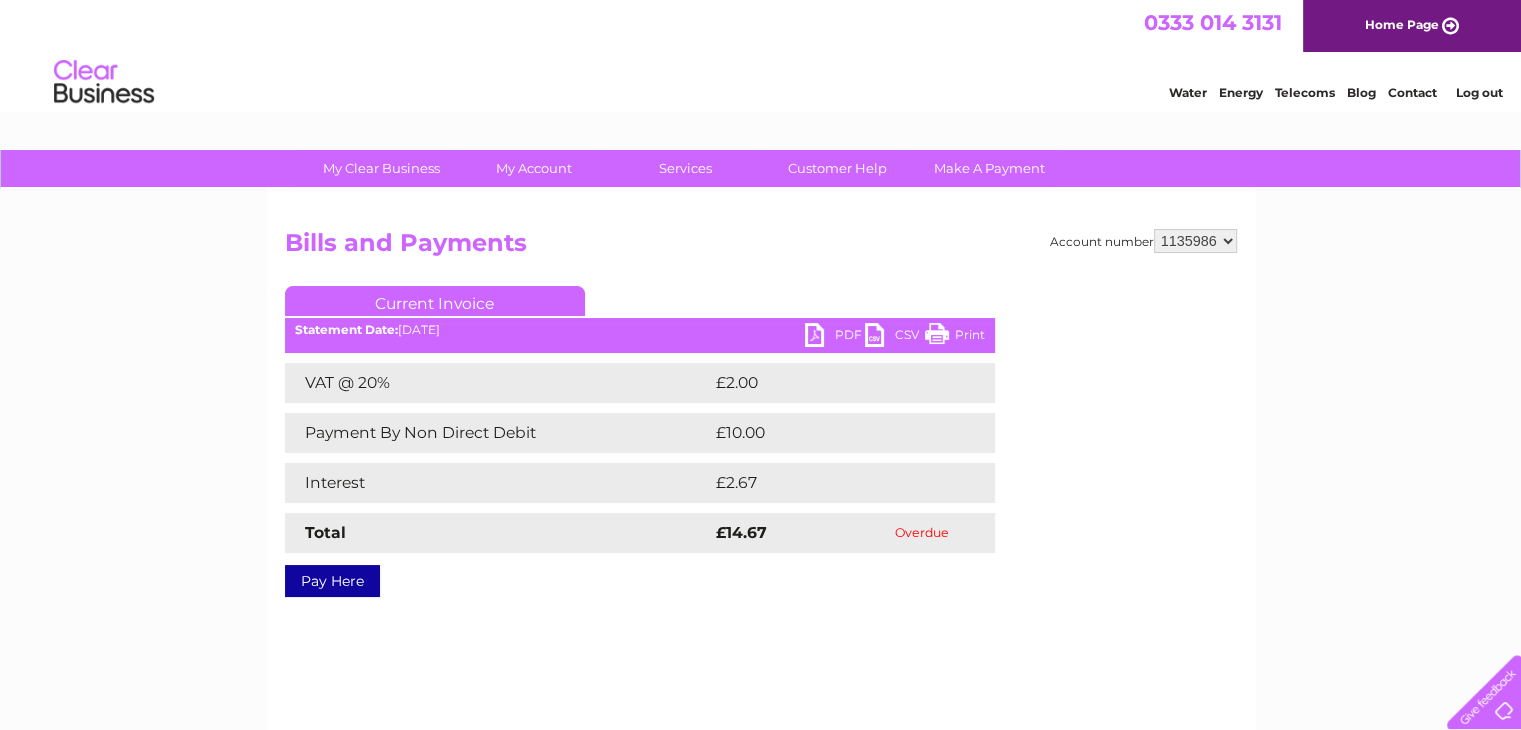 click on "925975
925978
1135986
1135990
1135993
1136001" at bounding box center [1195, 241] 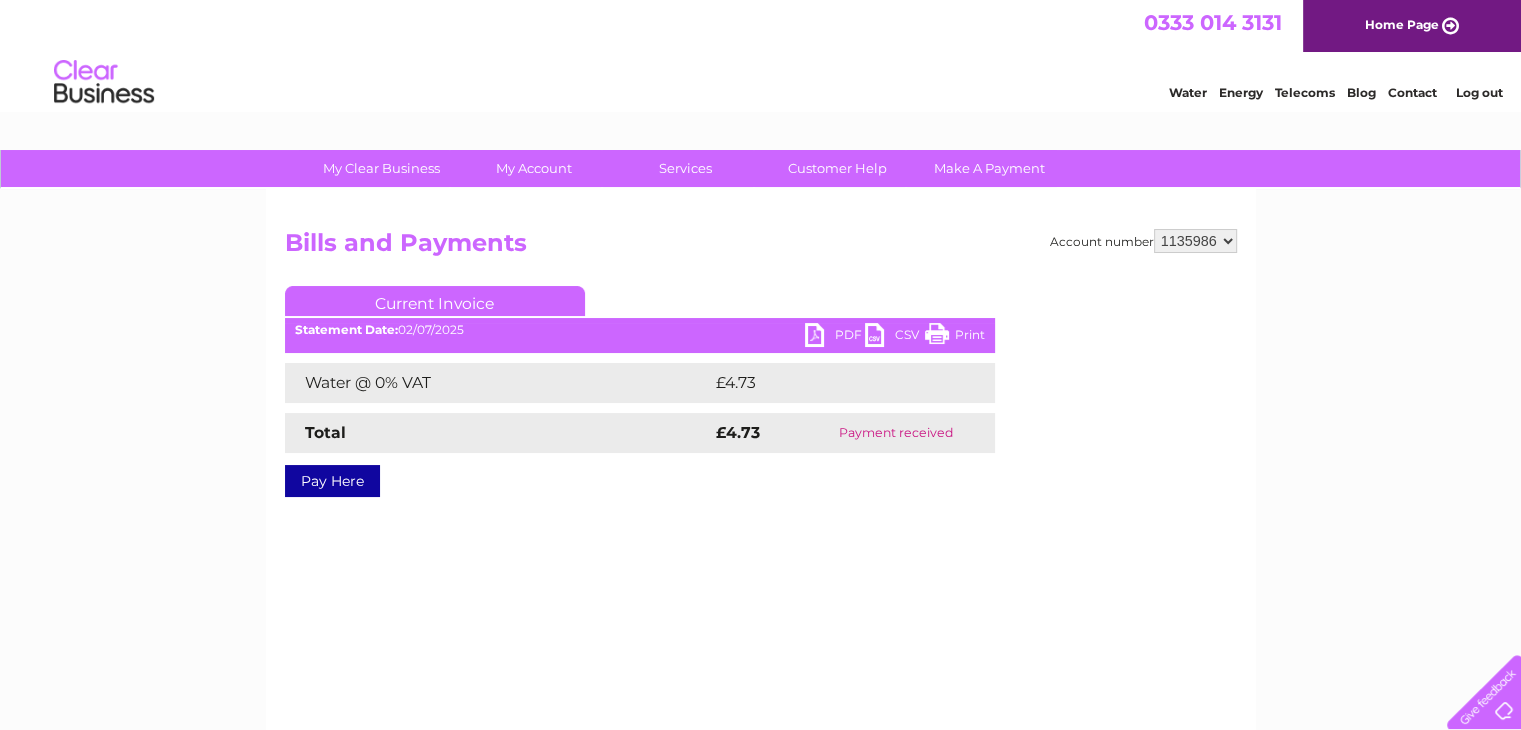 scroll, scrollTop: 0, scrollLeft: 0, axis: both 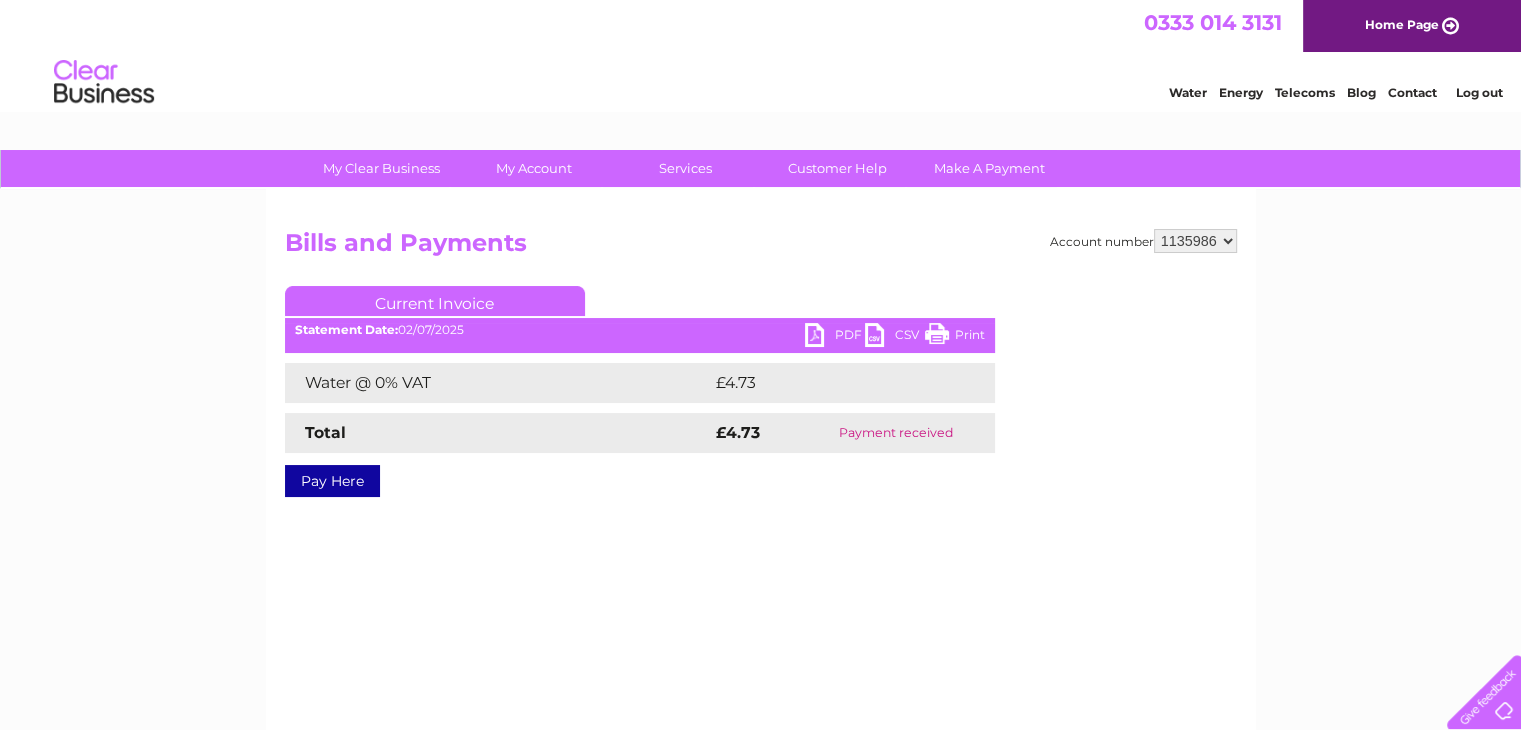 click on "925975
925978
1135986
1135990
1135993
1136001" at bounding box center (1195, 241) 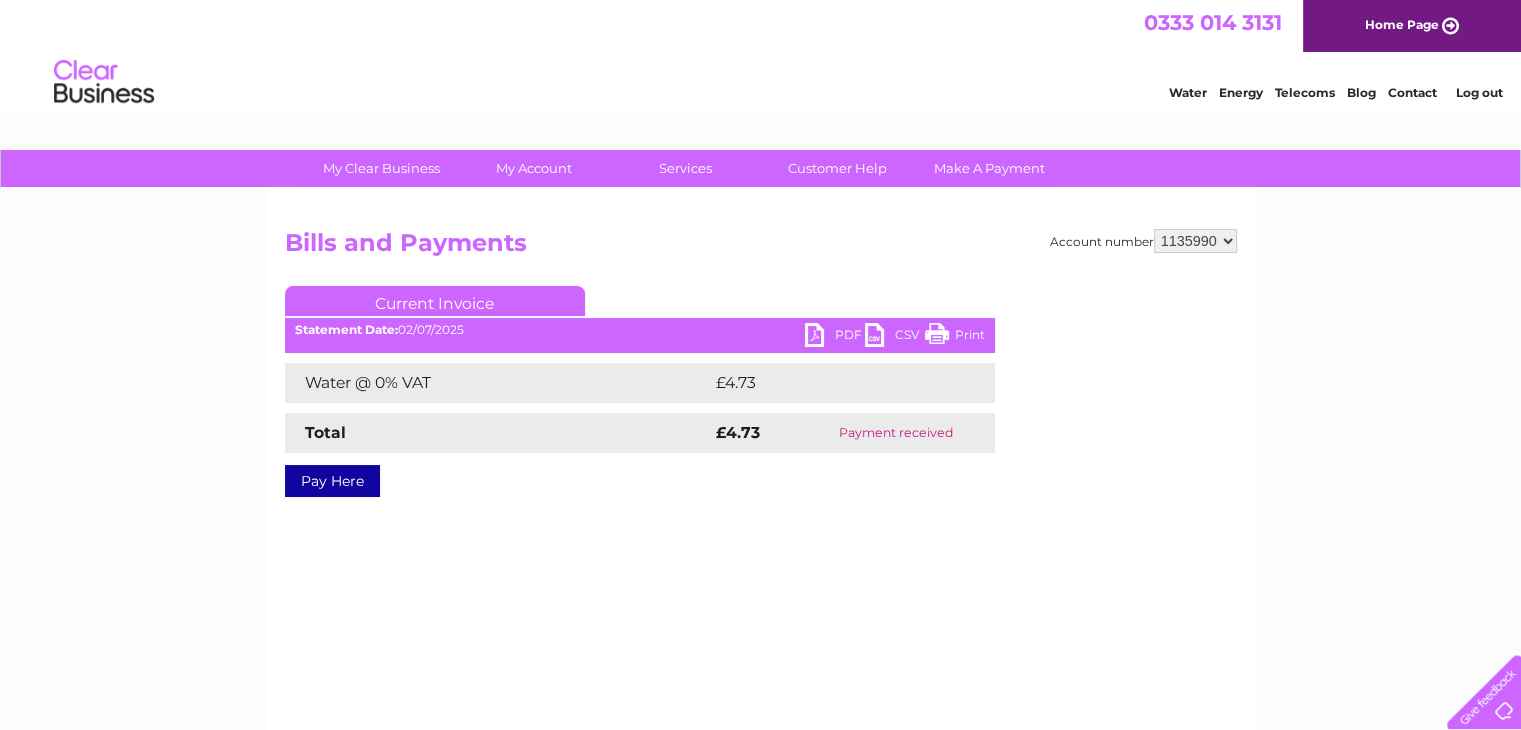 click on "925975
925978
1135986
1135990
1135993
1136001" at bounding box center [1195, 241] 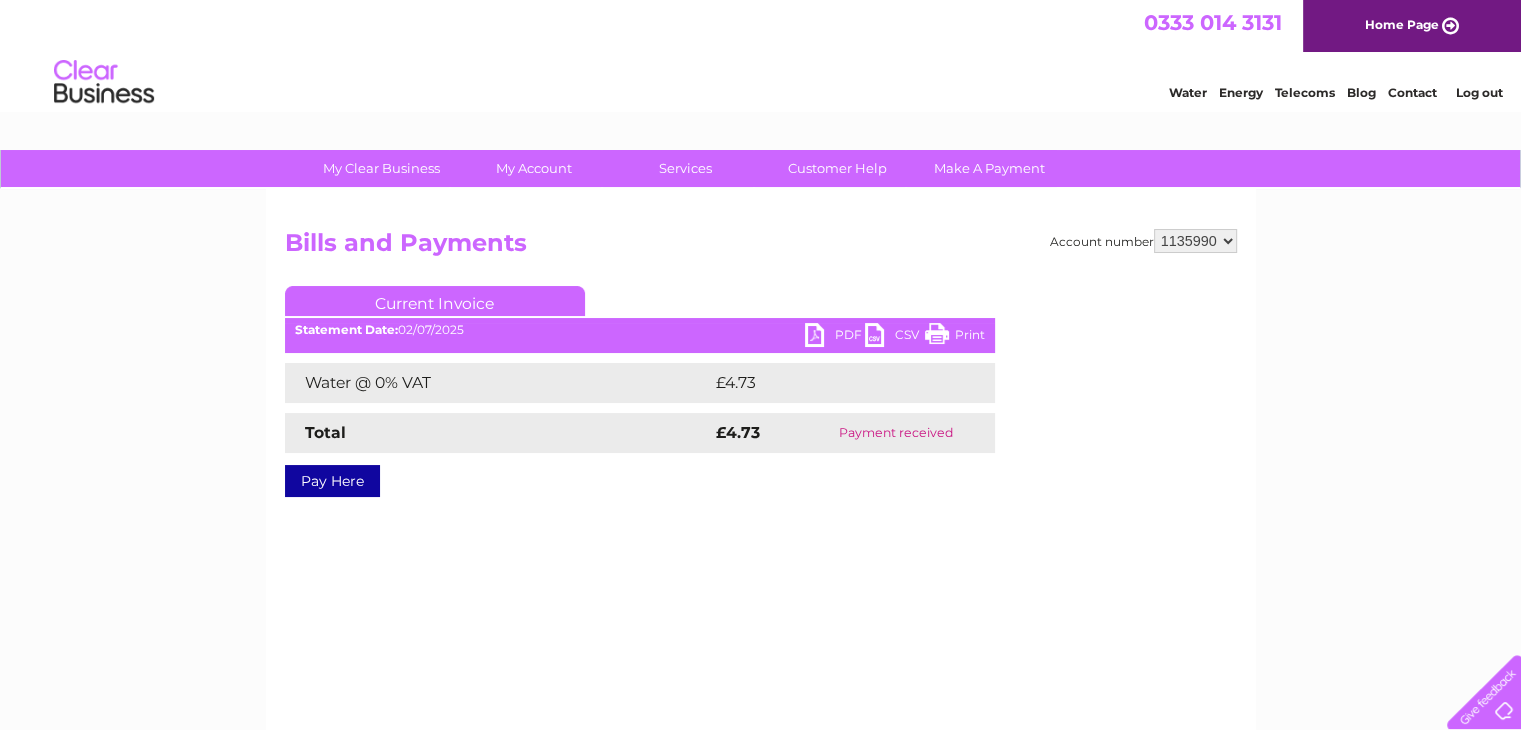 scroll, scrollTop: 0, scrollLeft: 0, axis: both 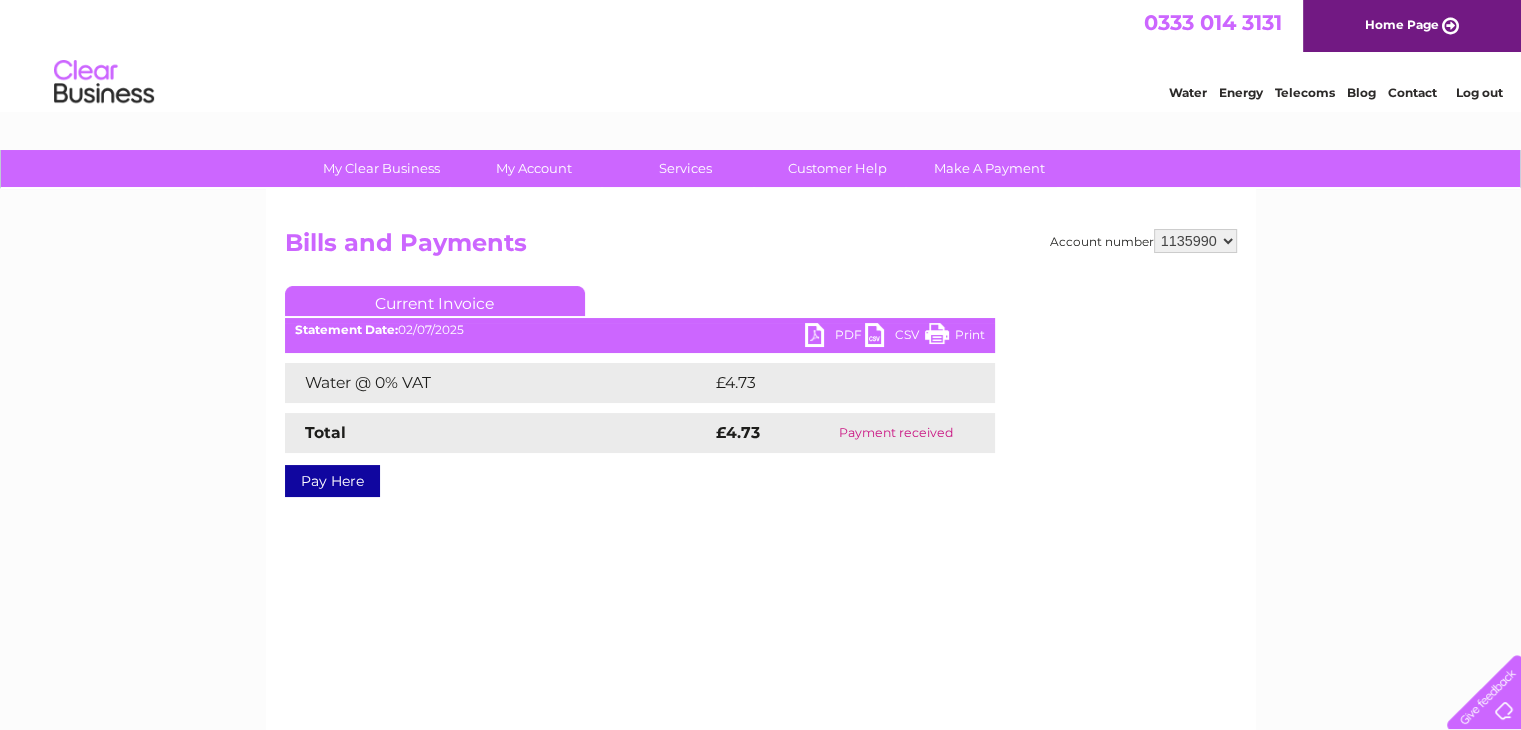 click on "925975
925978
1135986
1135990
1135993
1136001" at bounding box center [1195, 241] 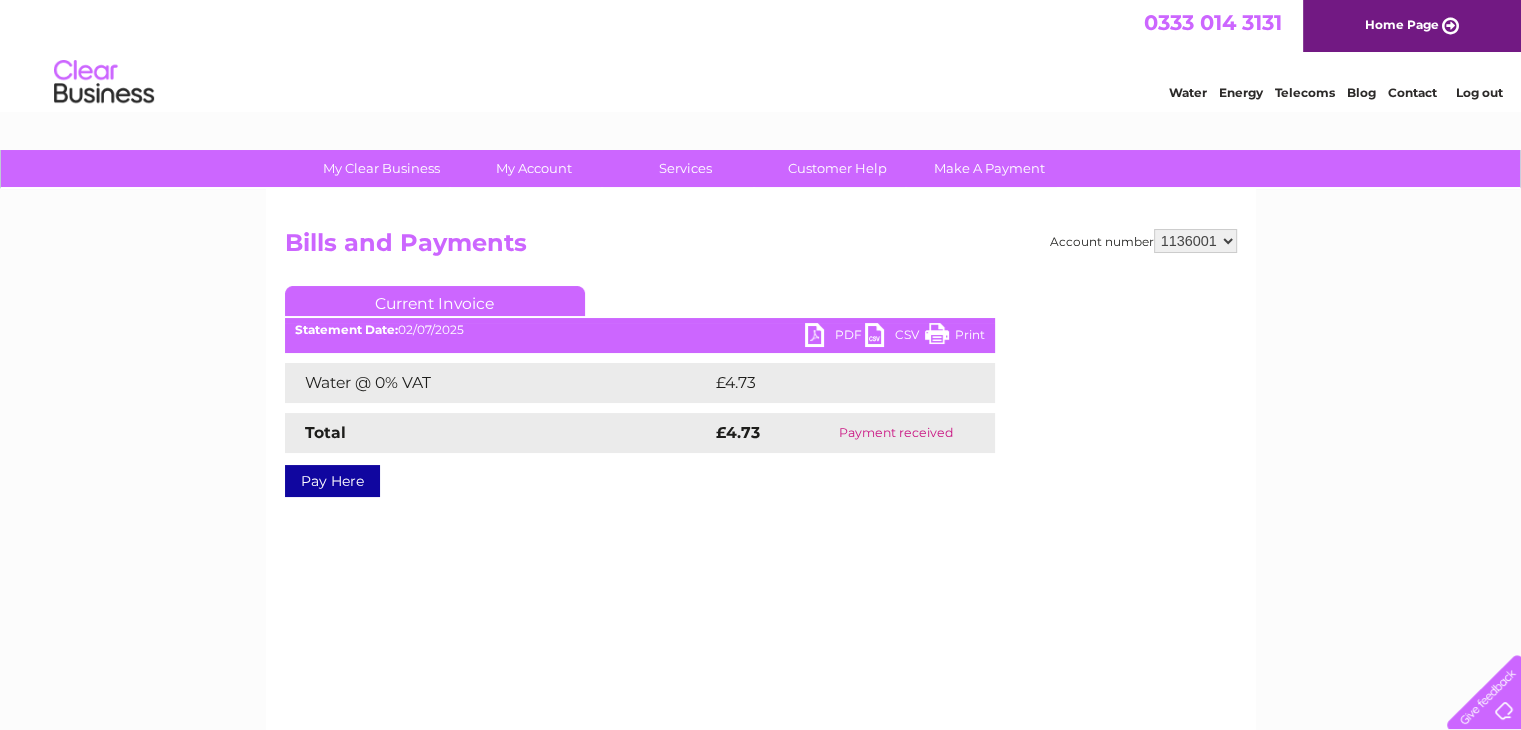 click on "925975
925978
1135986
1135990
1135993
1136001" at bounding box center [1195, 241] 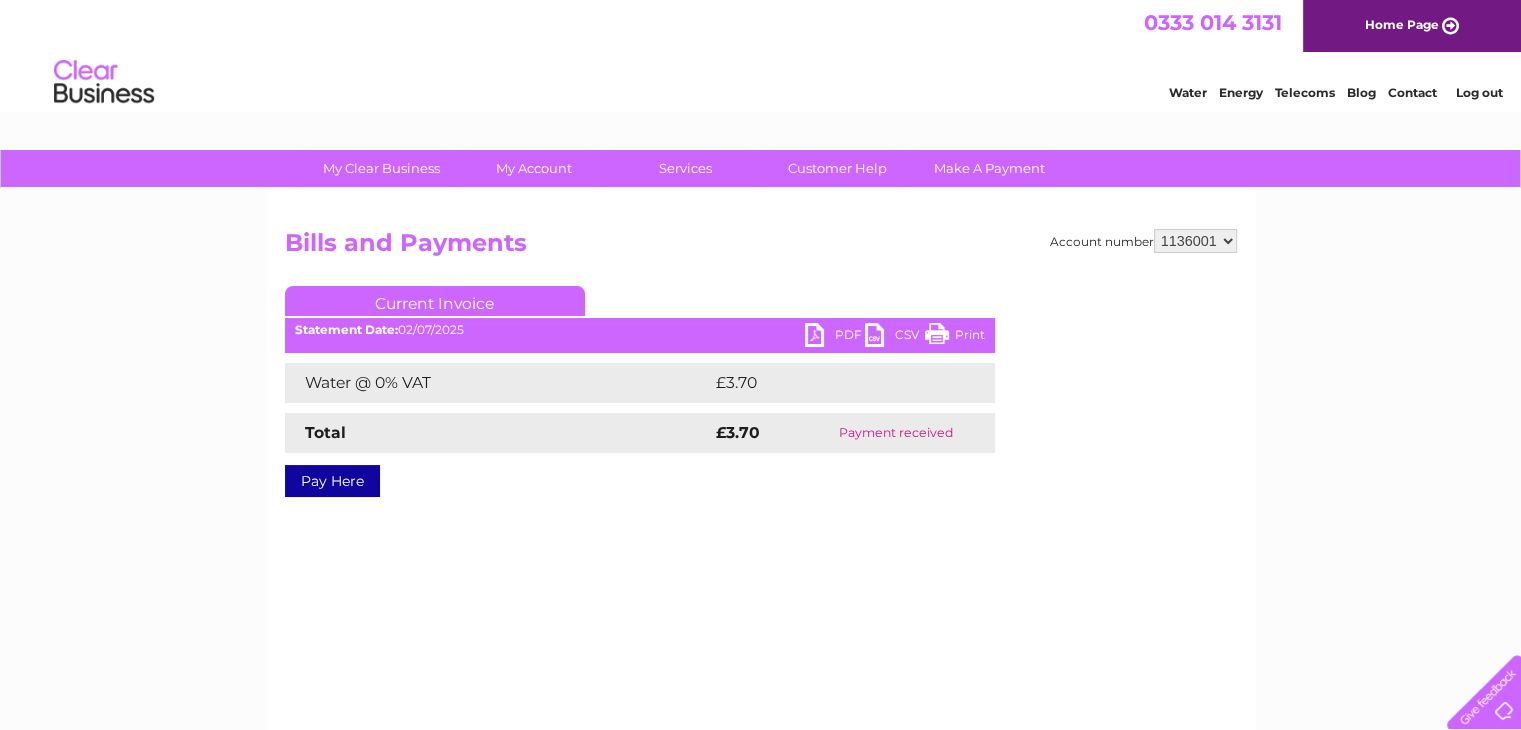 scroll, scrollTop: 0, scrollLeft: 0, axis: both 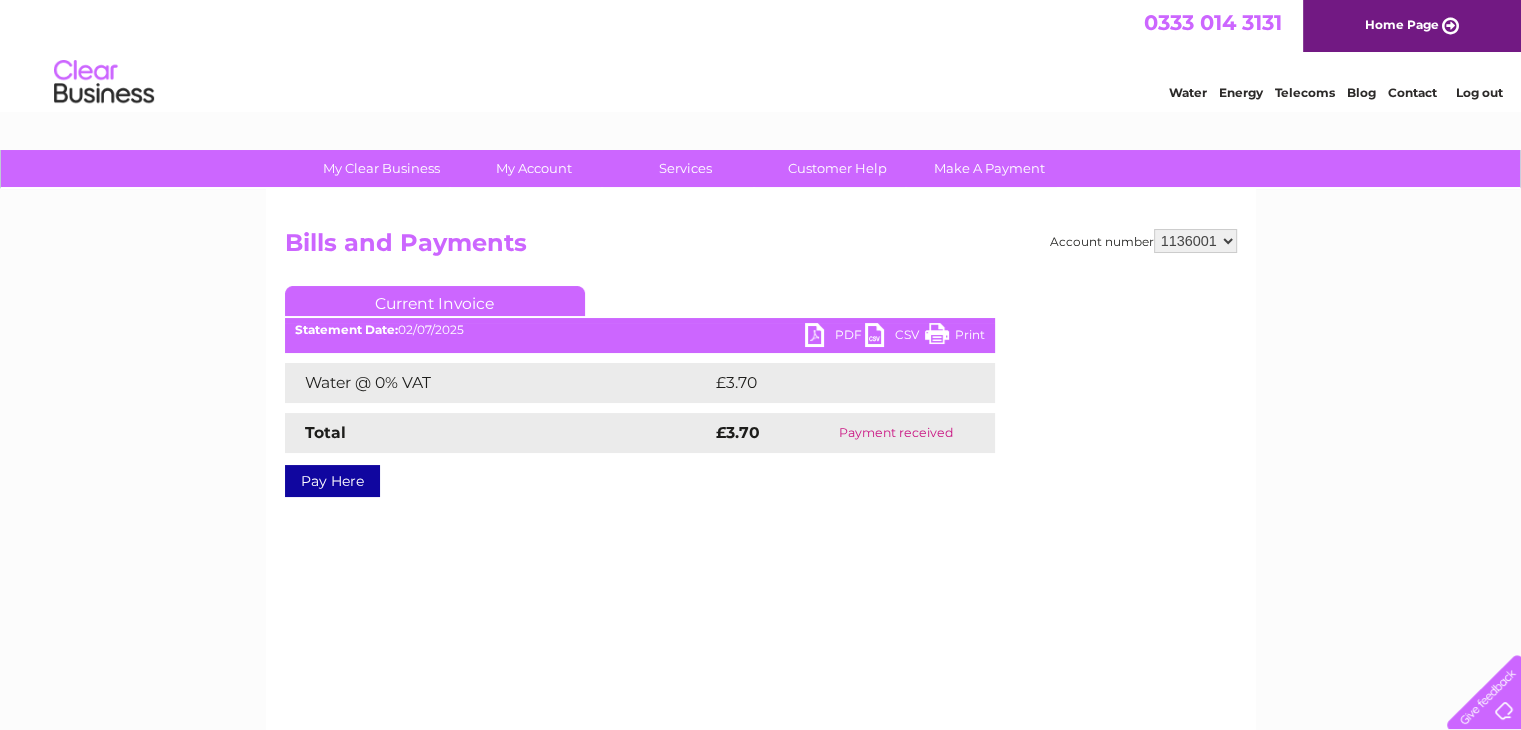 click on "925975
925978
1135986
1135990
1135993
1136001" at bounding box center [1195, 241] 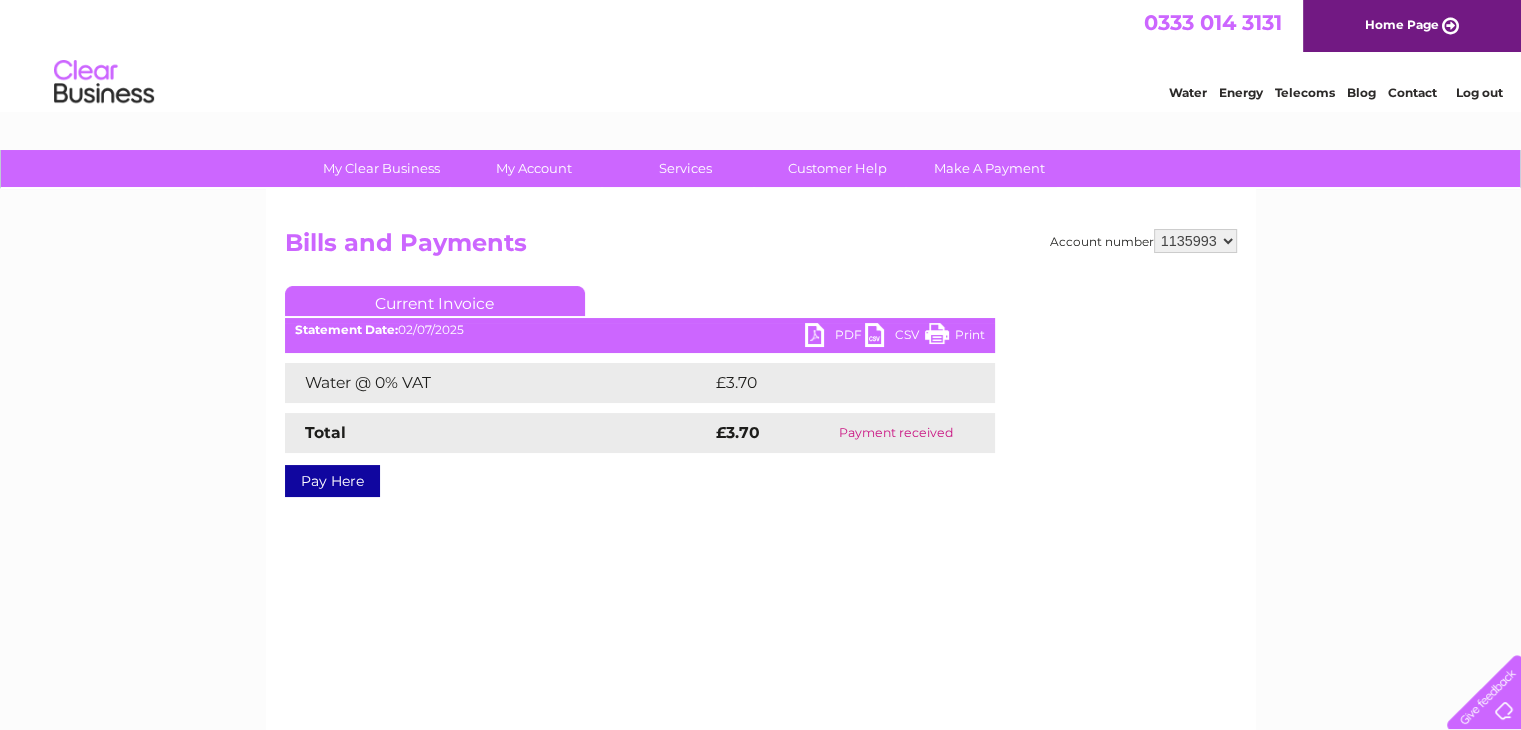click on "925975
925978
1135986
1135990
1135993
1136001" at bounding box center [1195, 241] 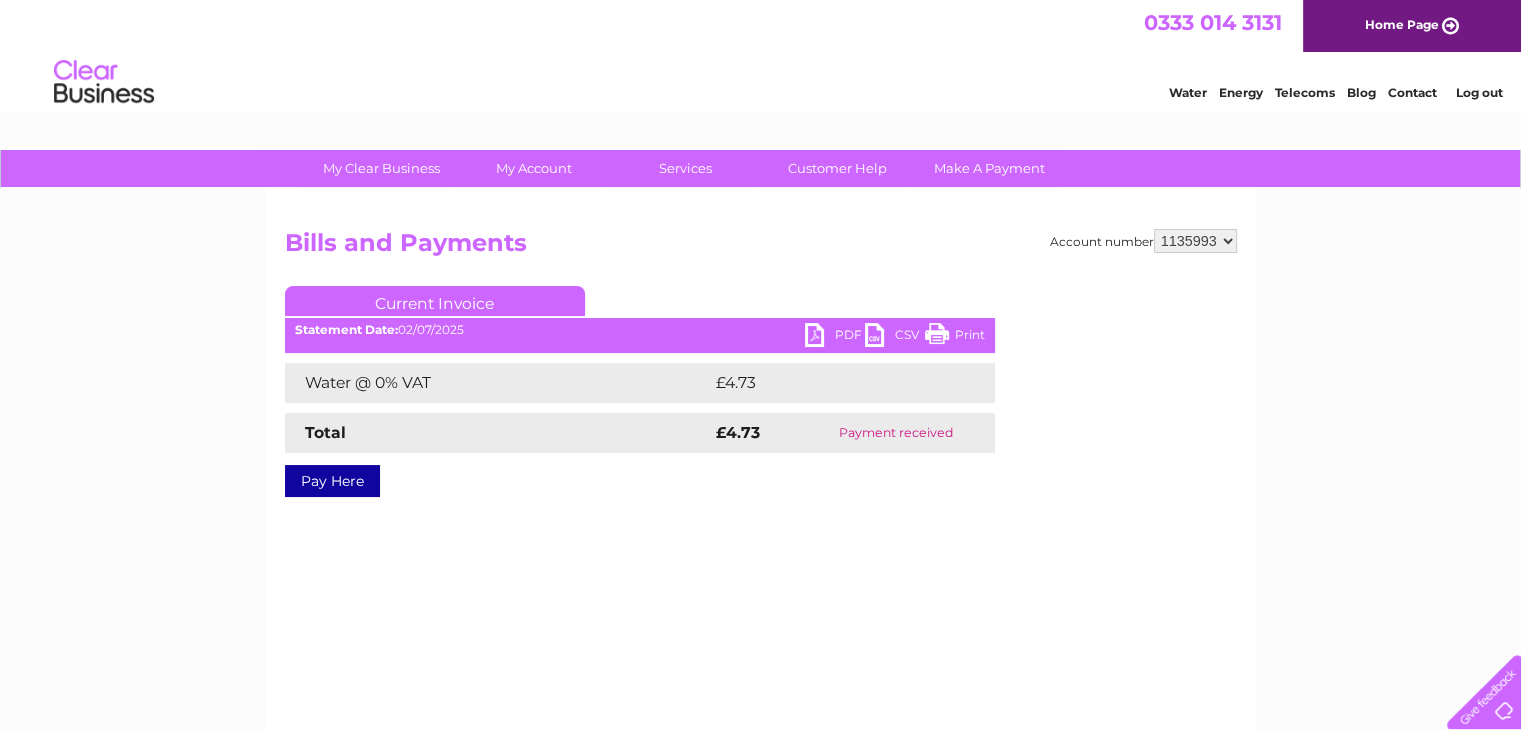 scroll, scrollTop: 0, scrollLeft: 0, axis: both 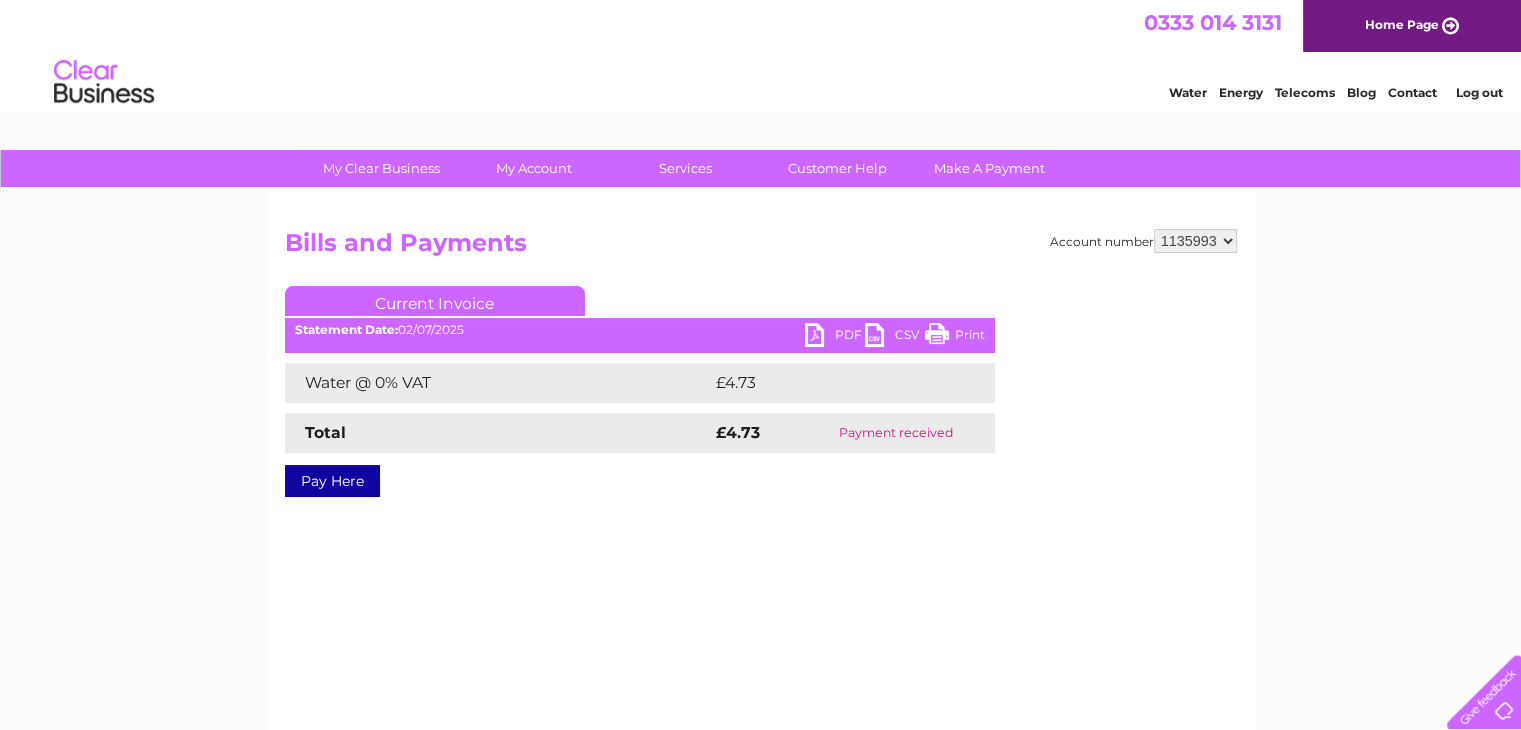 click on "925975
925978
1135986
1135990
1135993
1136001" at bounding box center [1195, 241] 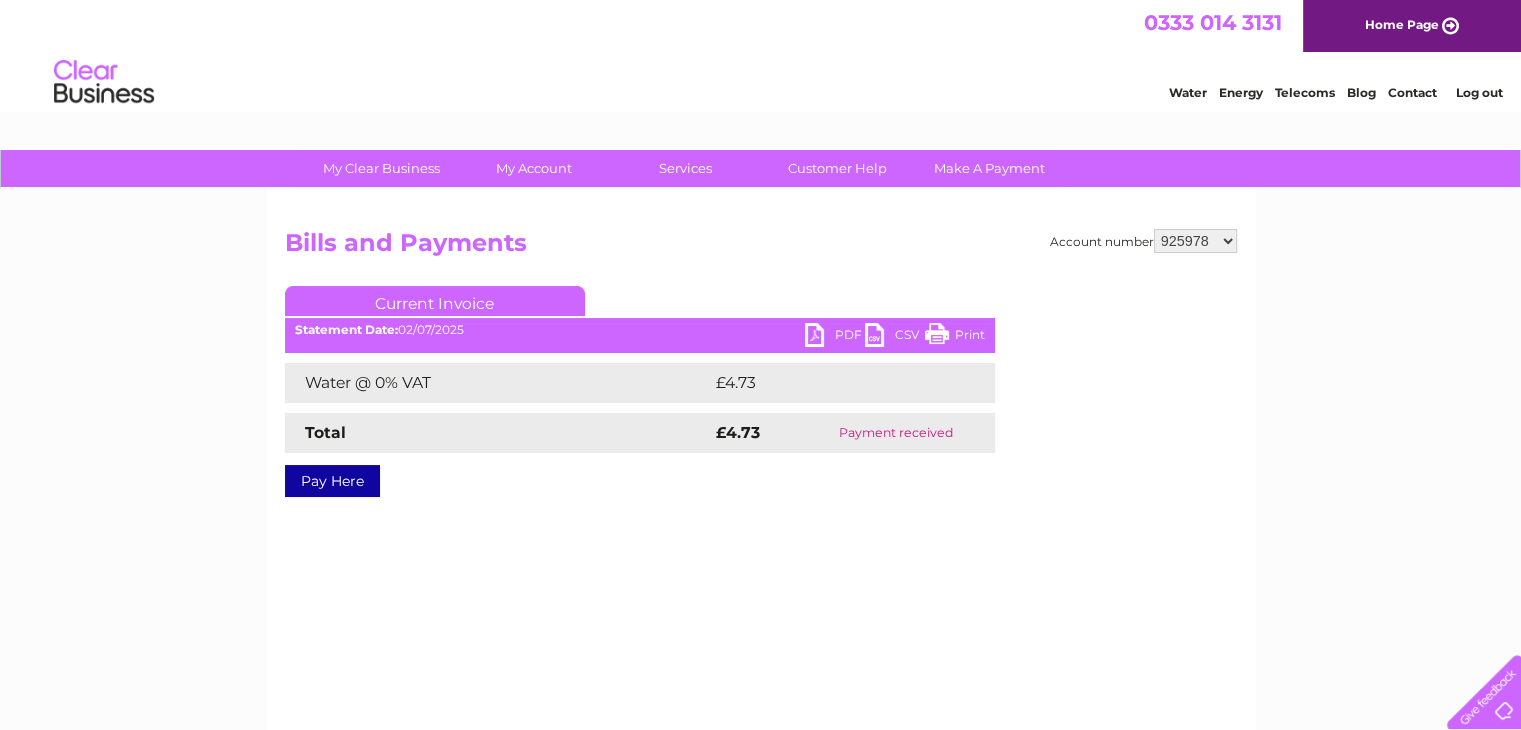 click on "925975
925978
1135986
1135990
1135993
1136001" at bounding box center [1195, 241] 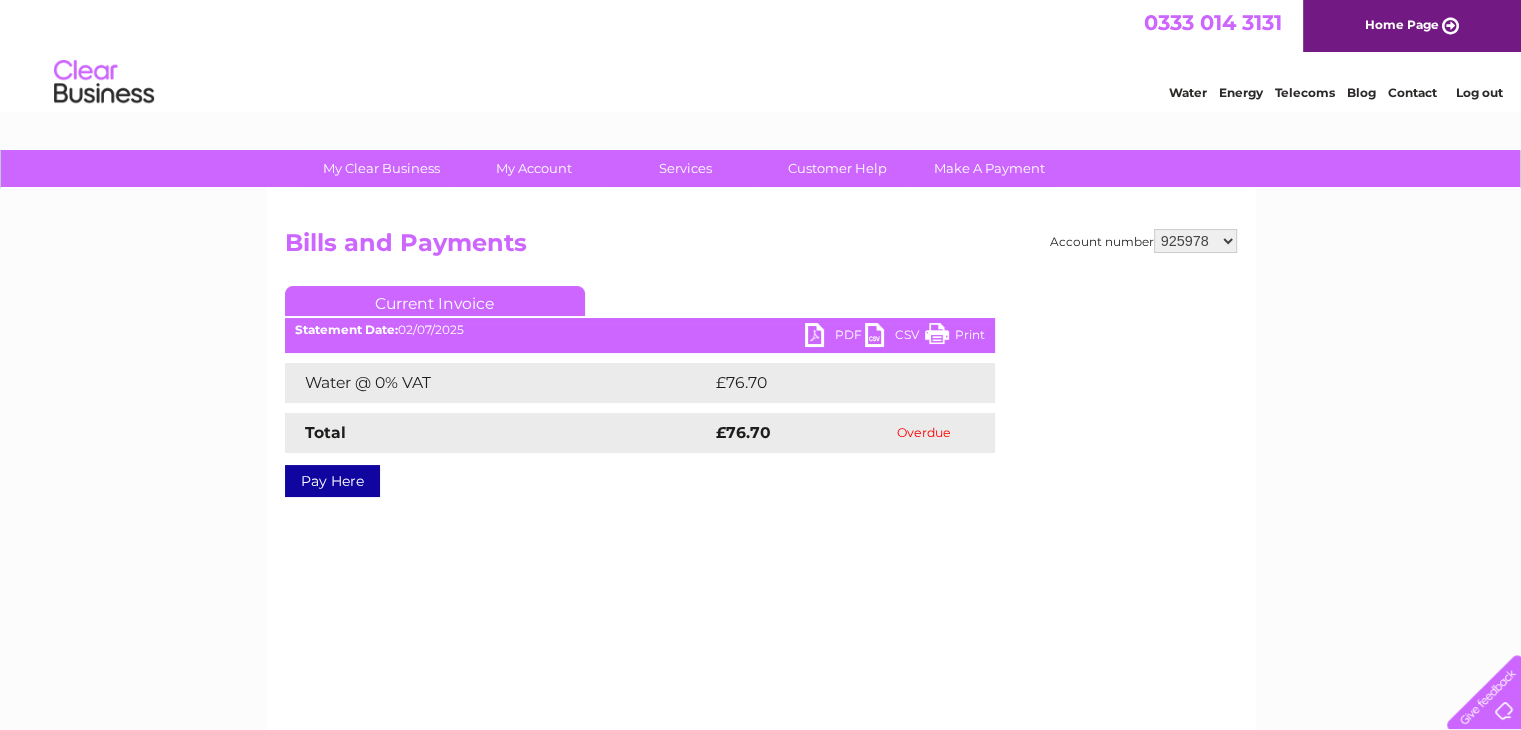 scroll, scrollTop: 0, scrollLeft: 0, axis: both 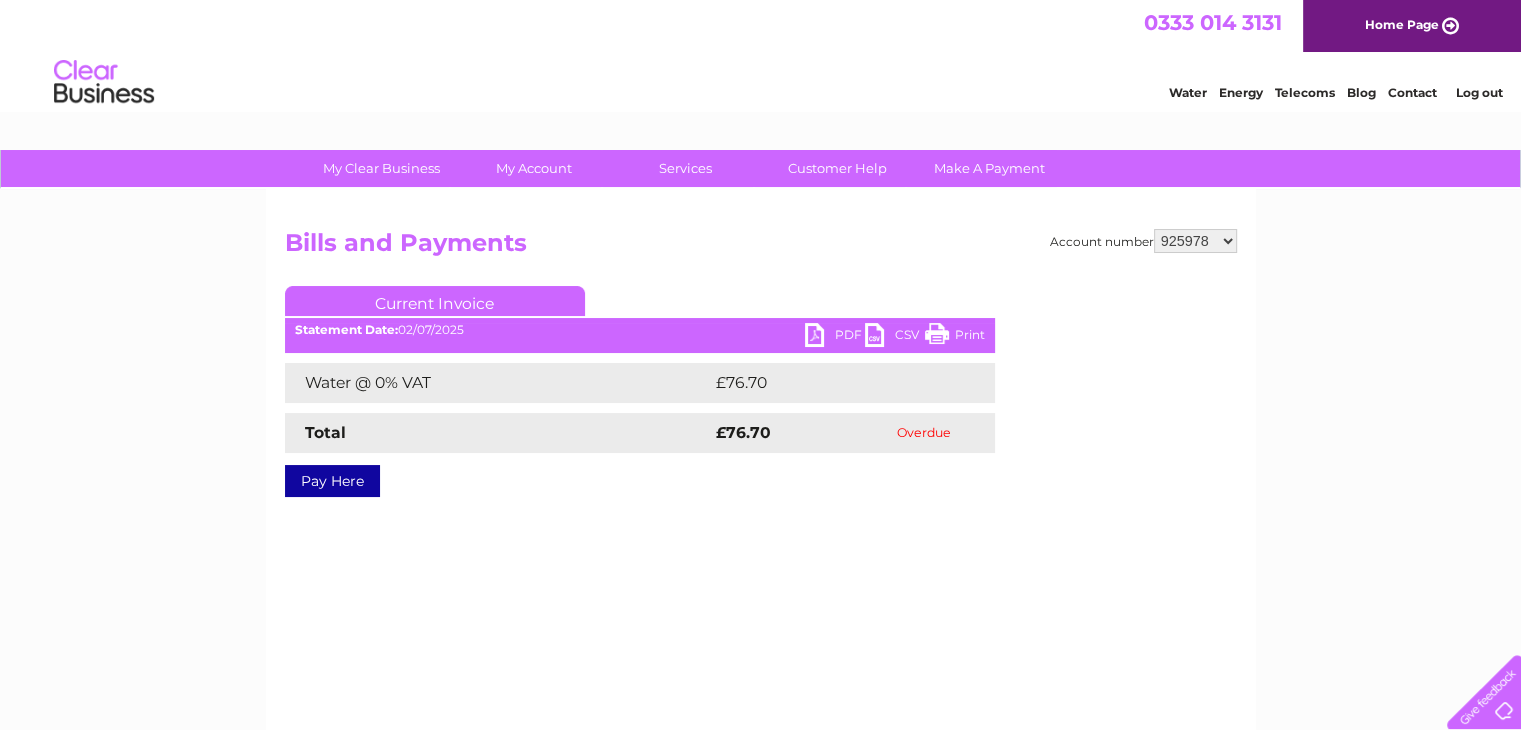 click on "Bills and Payments" at bounding box center [761, 248] 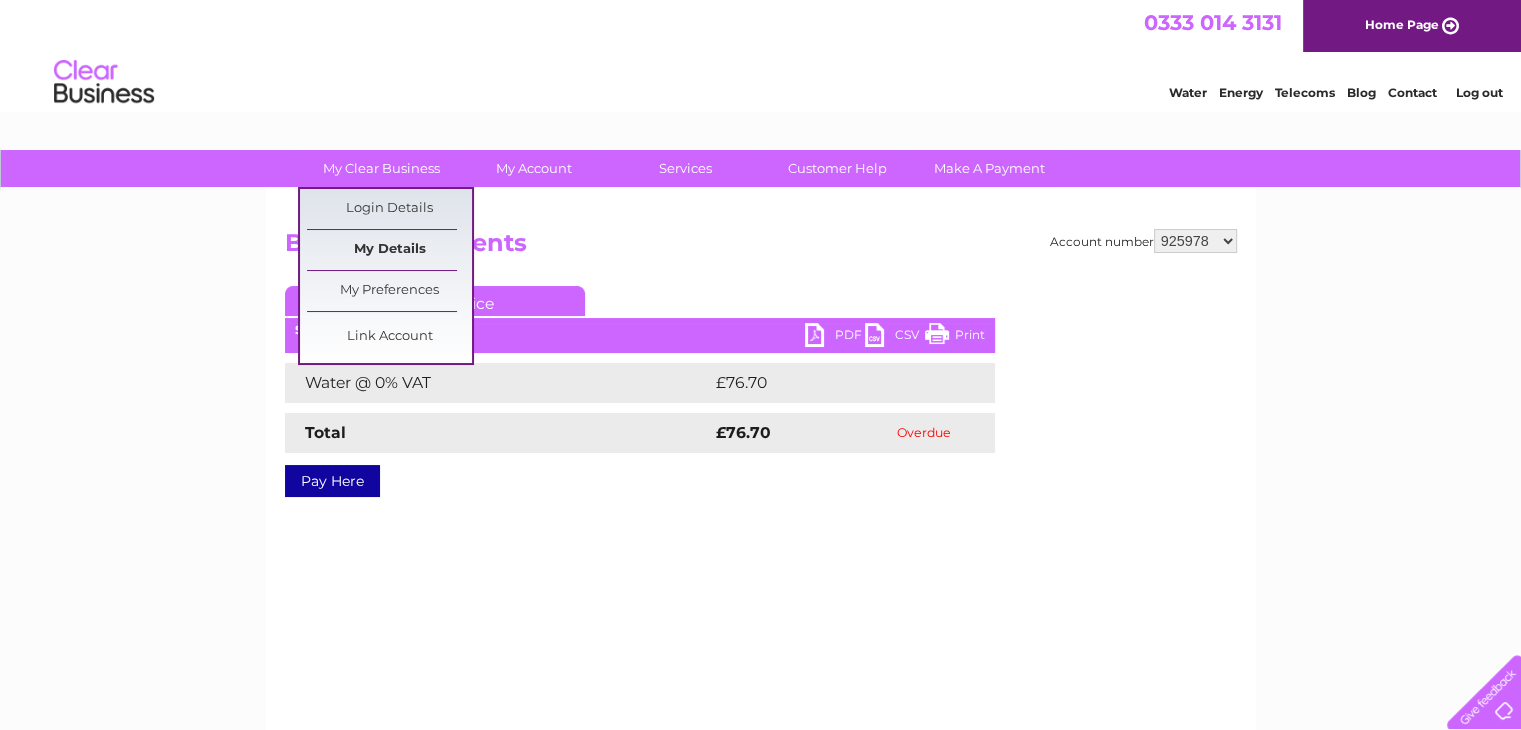 click on "My Details" at bounding box center (389, 250) 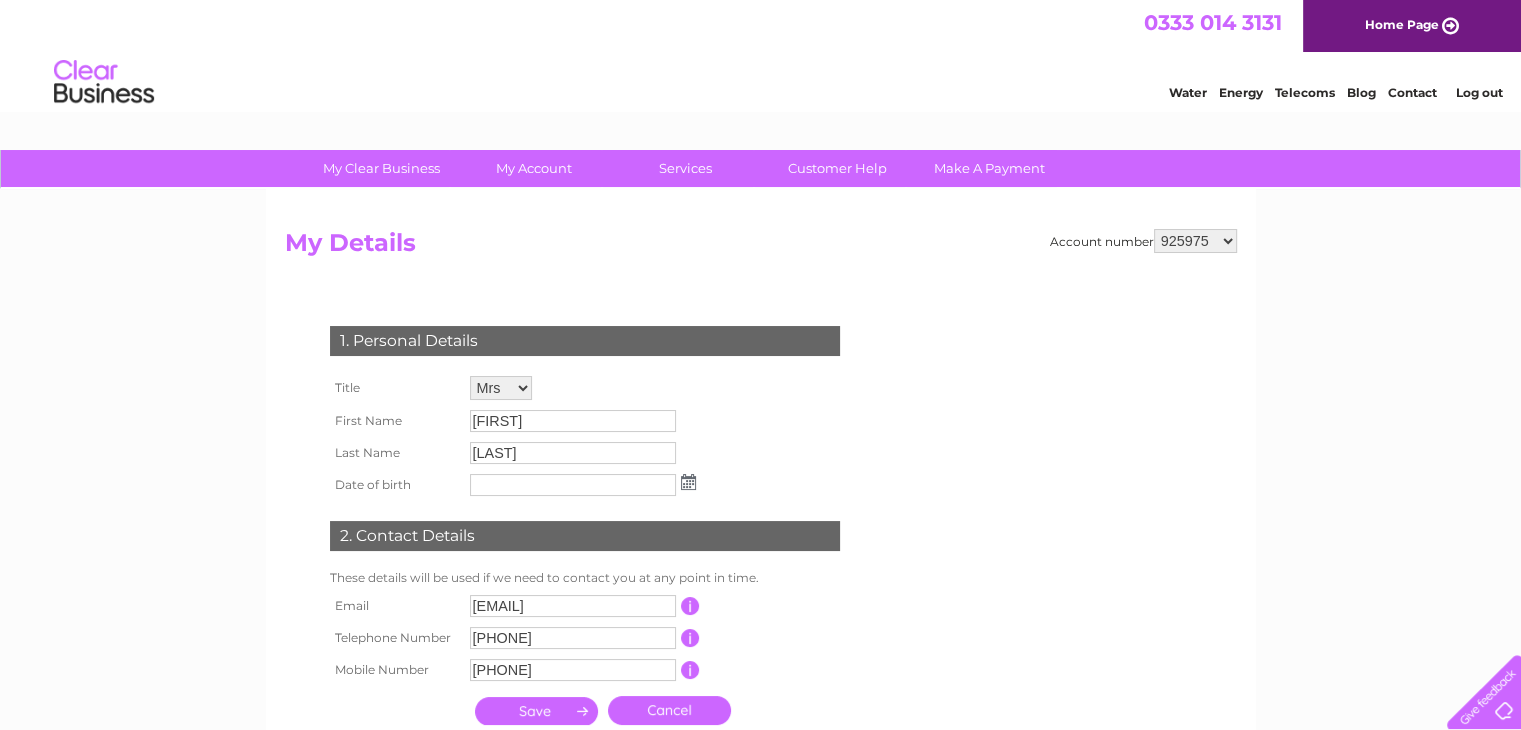 scroll, scrollTop: 0, scrollLeft: 0, axis: both 